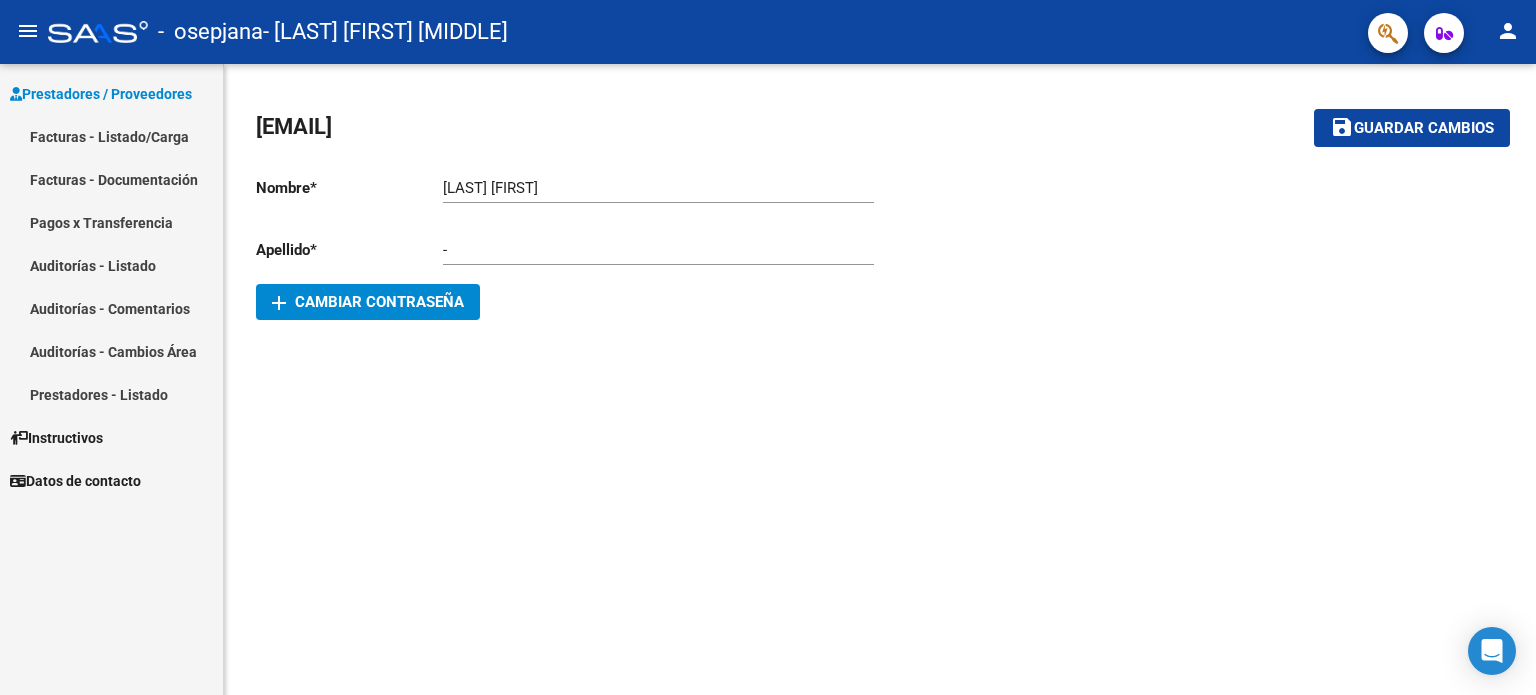 scroll, scrollTop: 0, scrollLeft: 0, axis: both 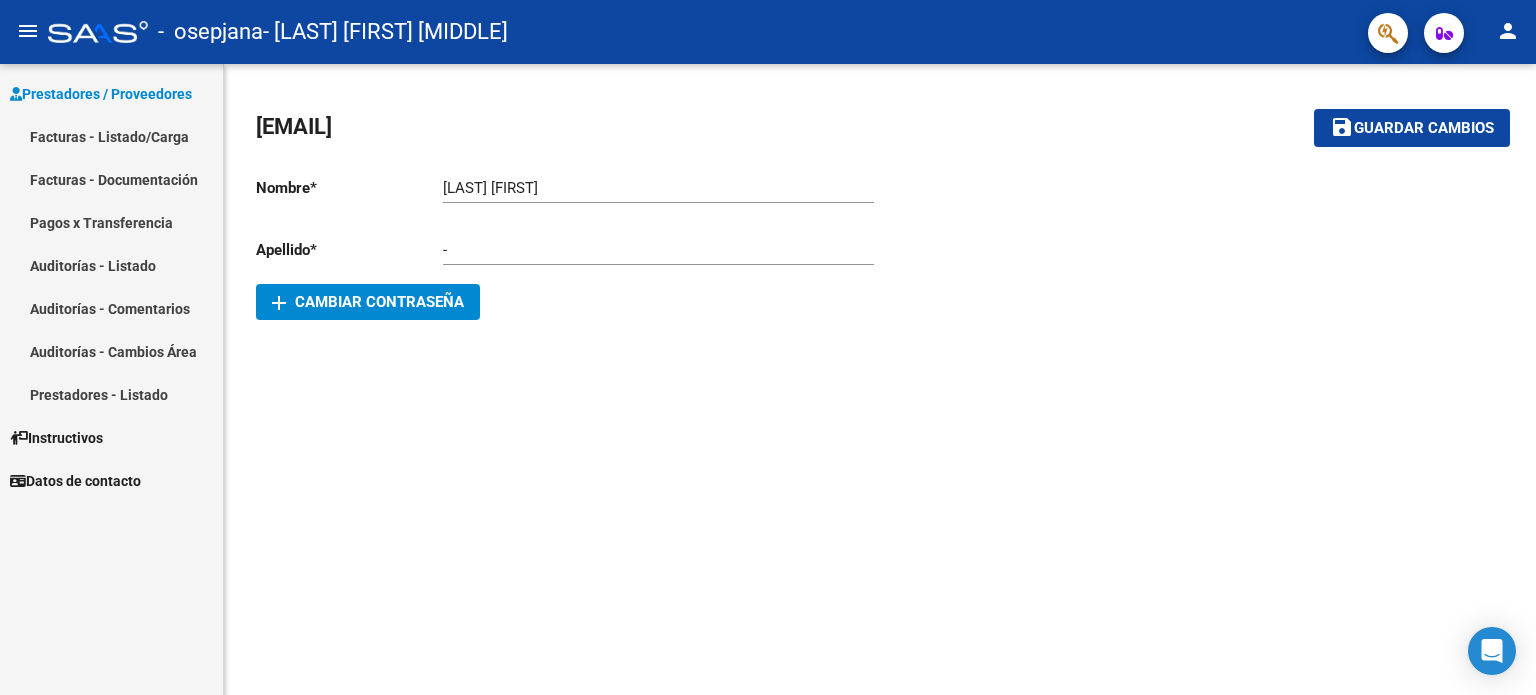 click on "Facturas - Listado/Carga" at bounding box center [111, 136] 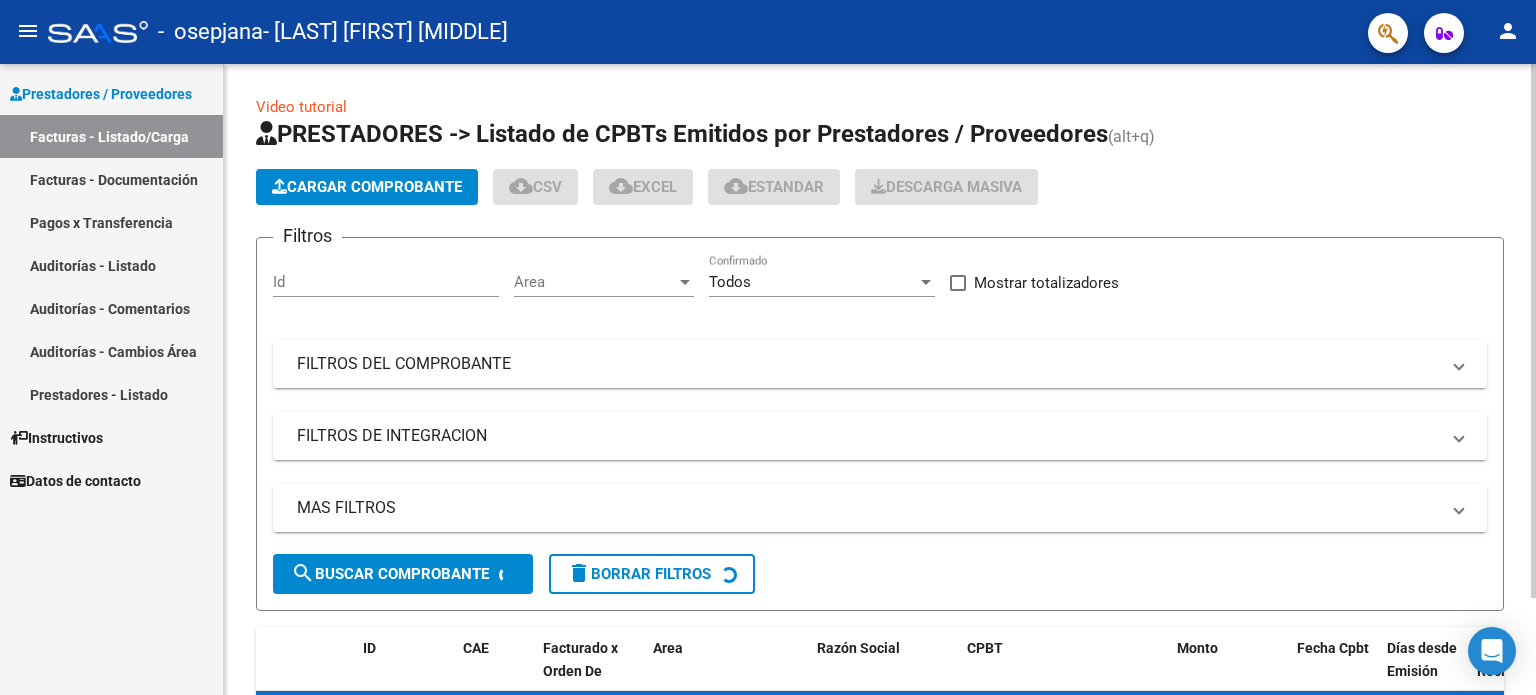 click on "Cargar Comprobante" 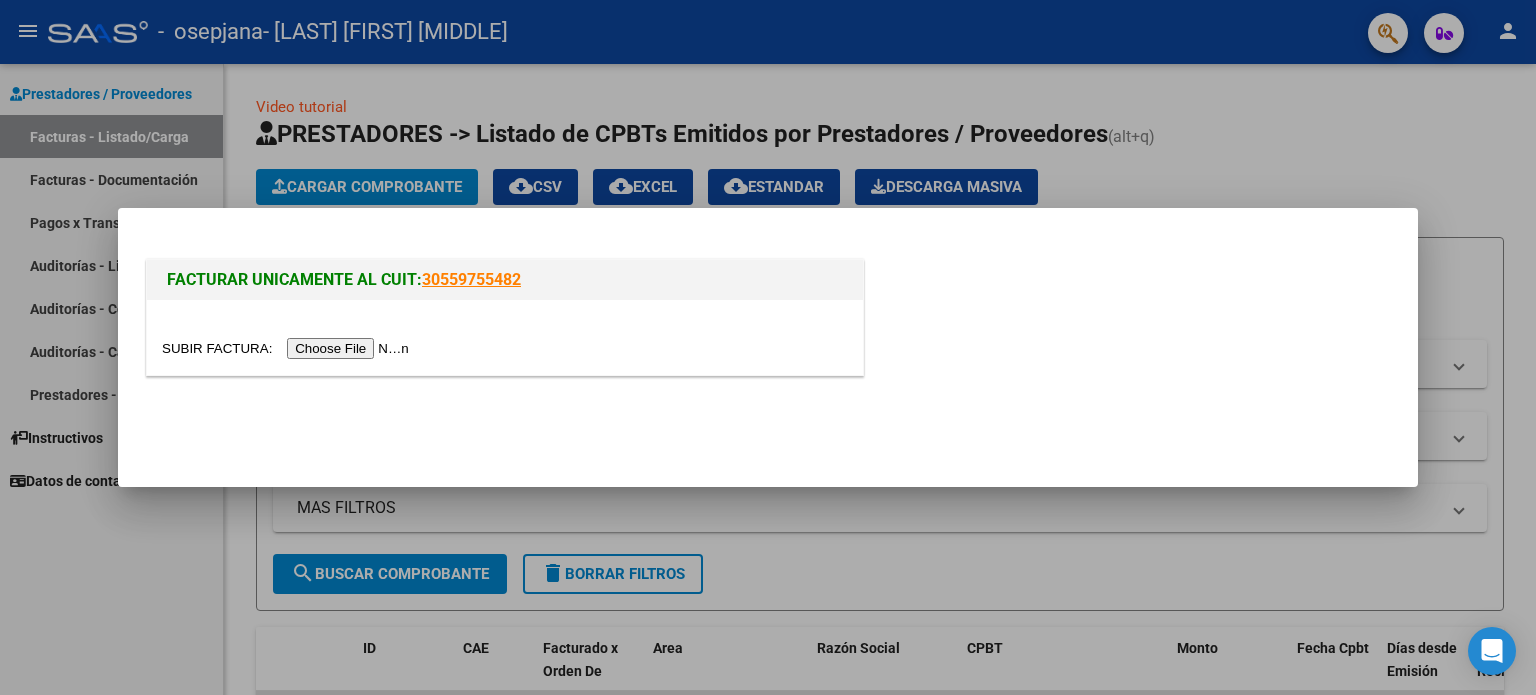 click at bounding box center (505, 337) 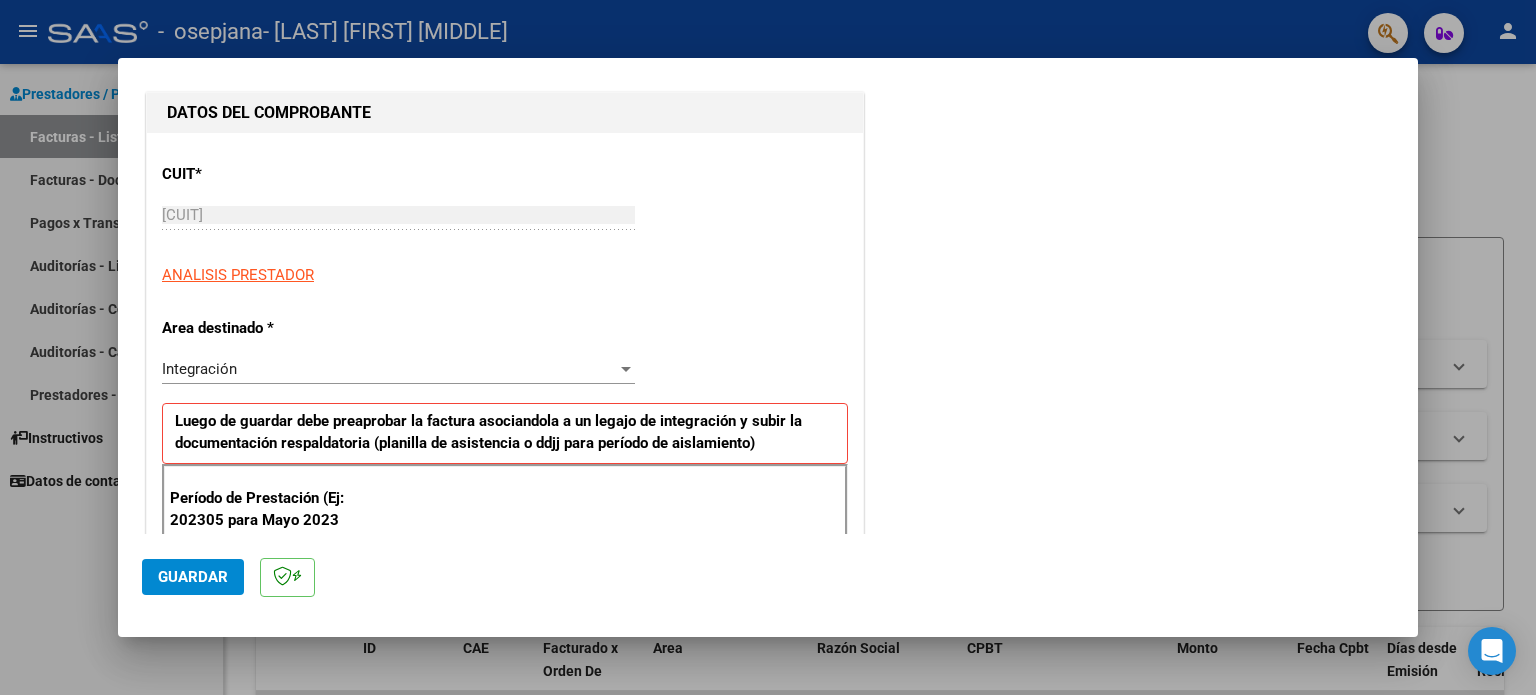 scroll, scrollTop: 300, scrollLeft: 0, axis: vertical 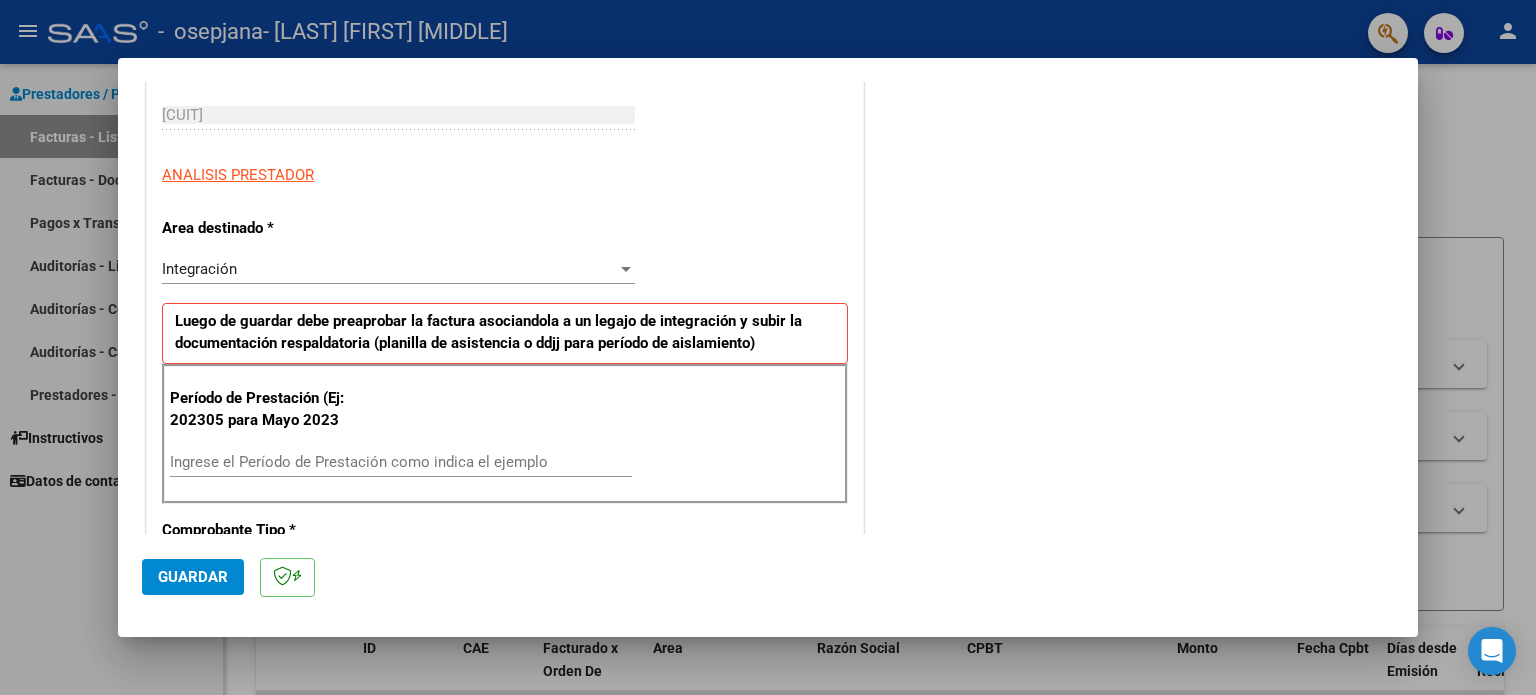 click on "Ingrese el Período de Prestación como indica el ejemplo" at bounding box center [401, 462] 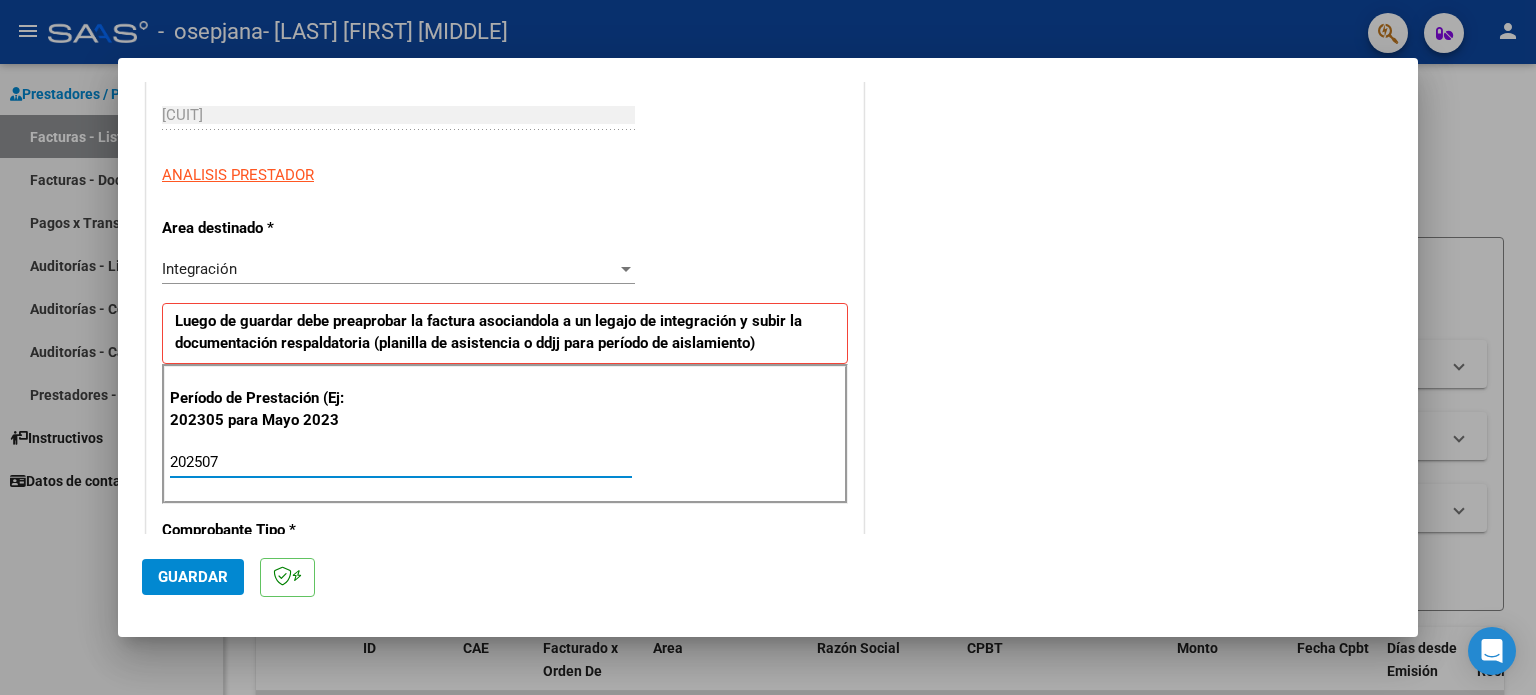 type on "202507" 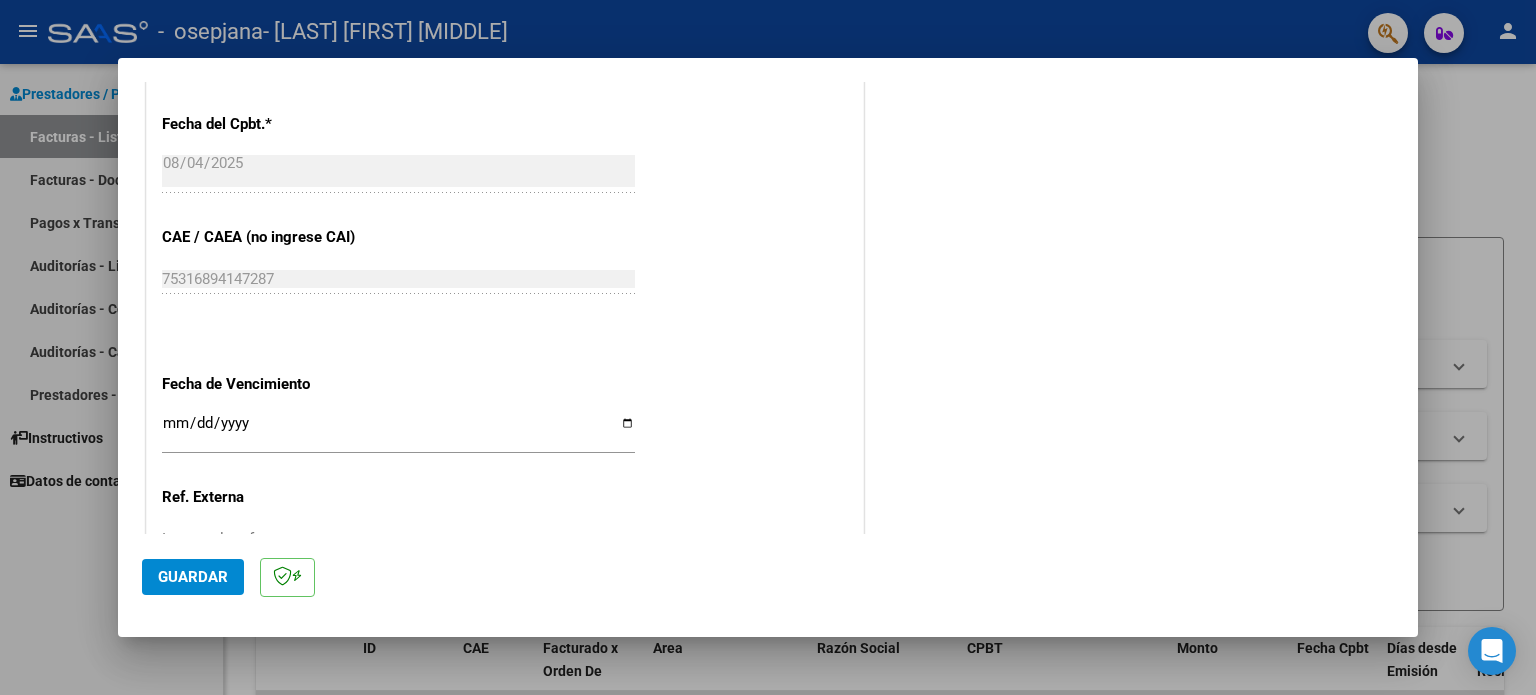 scroll, scrollTop: 1100, scrollLeft: 0, axis: vertical 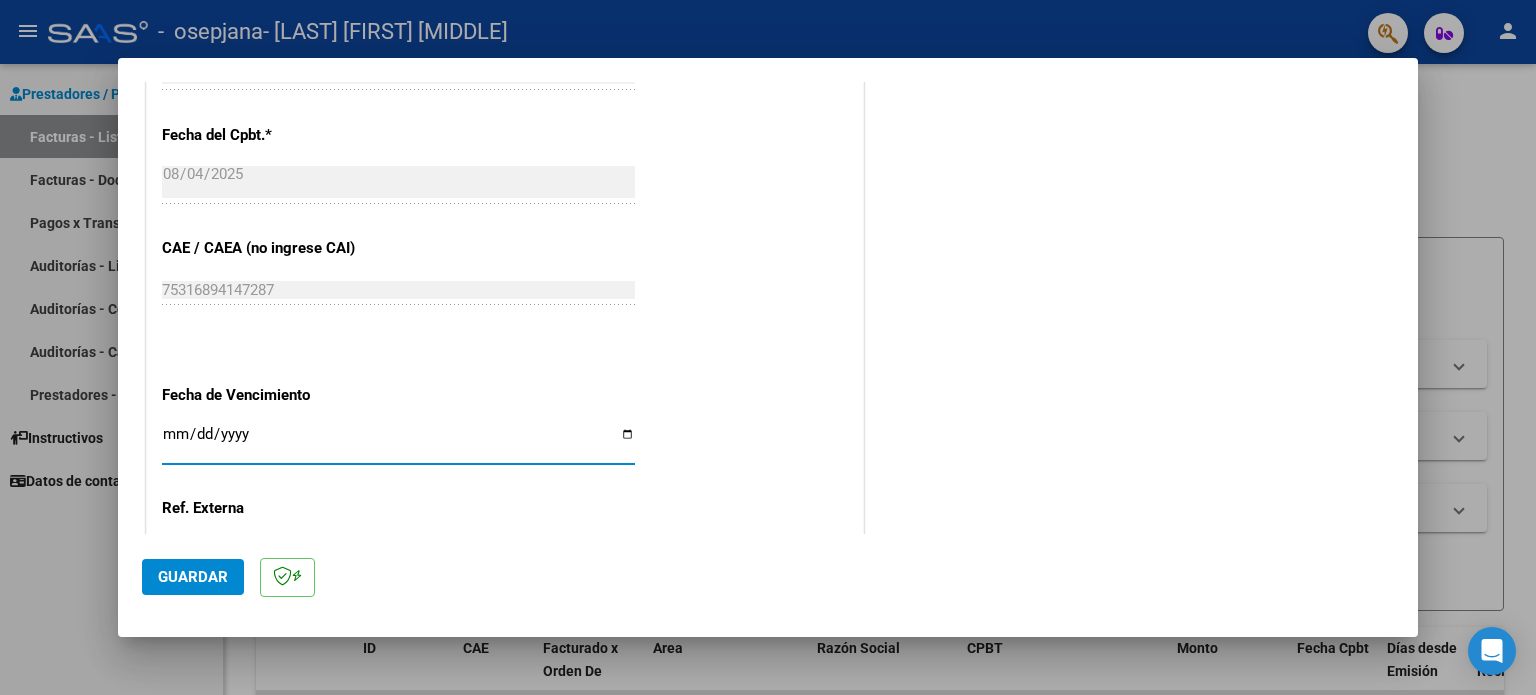 click on "Ingresar la fecha" at bounding box center (398, 442) 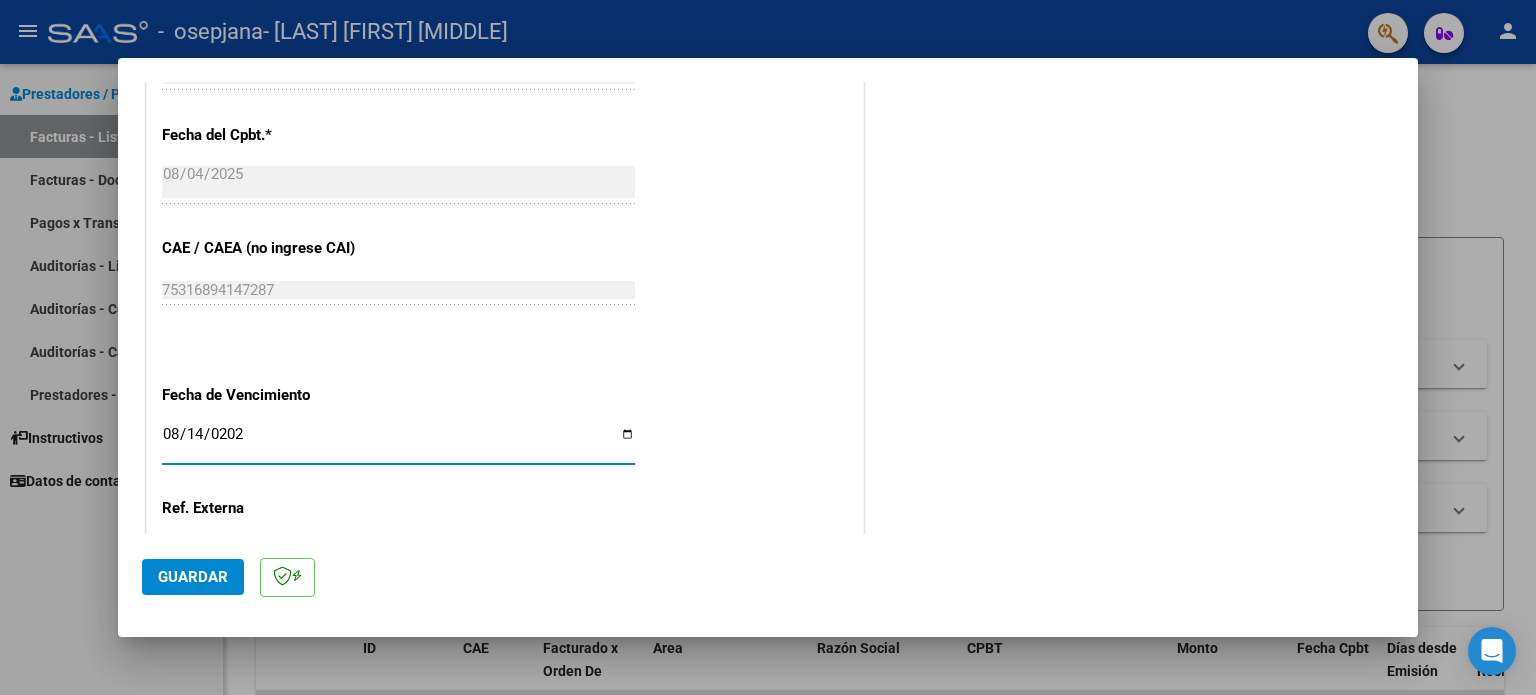 type on "2025-08-14" 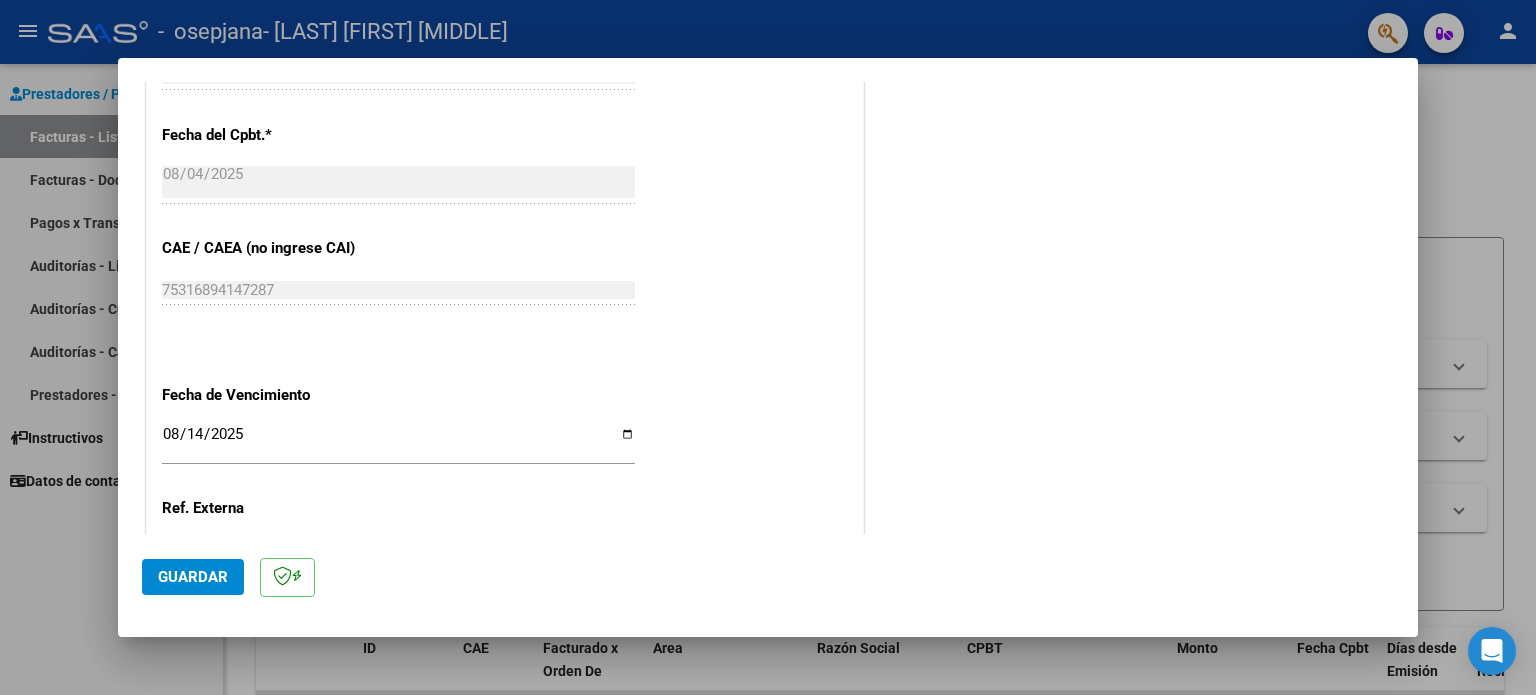 scroll, scrollTop: 1268, scrollLeft: 0, axis: vertical 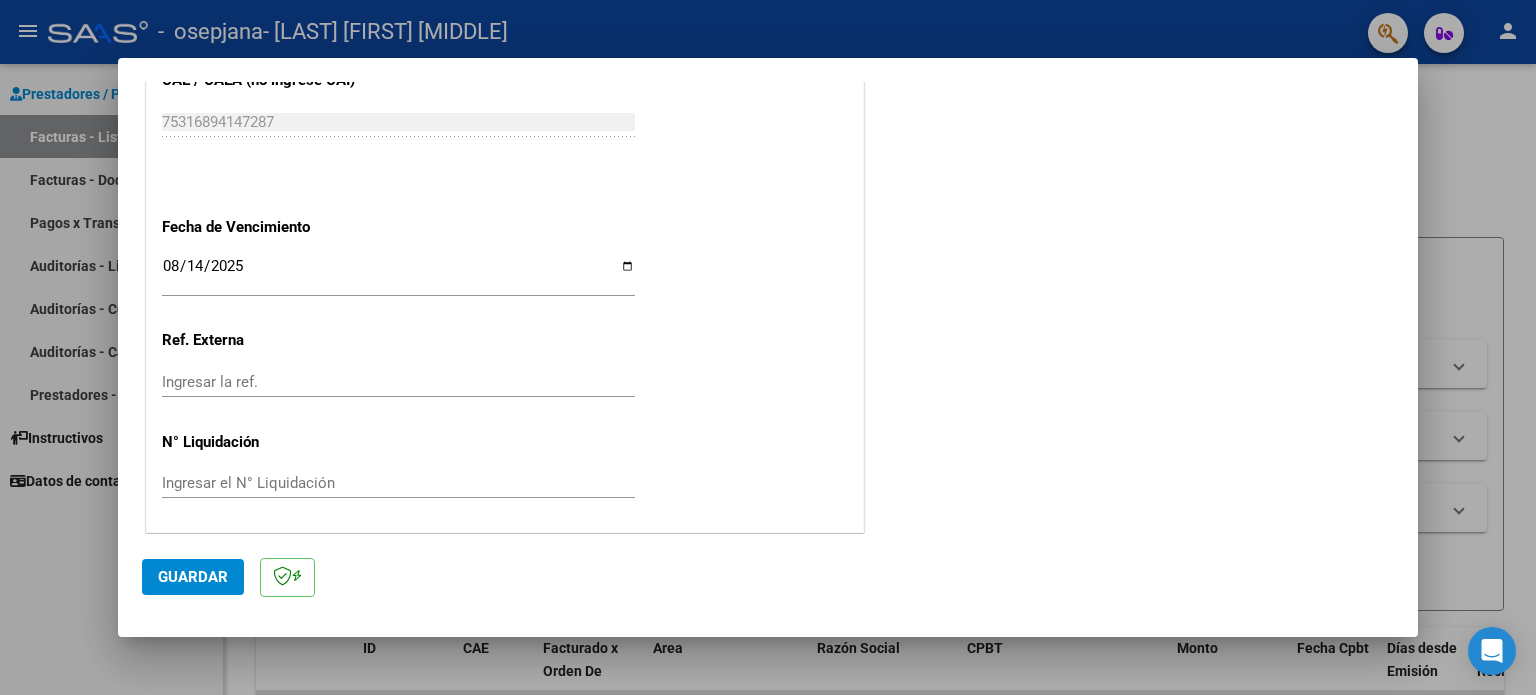click on "Guardar" 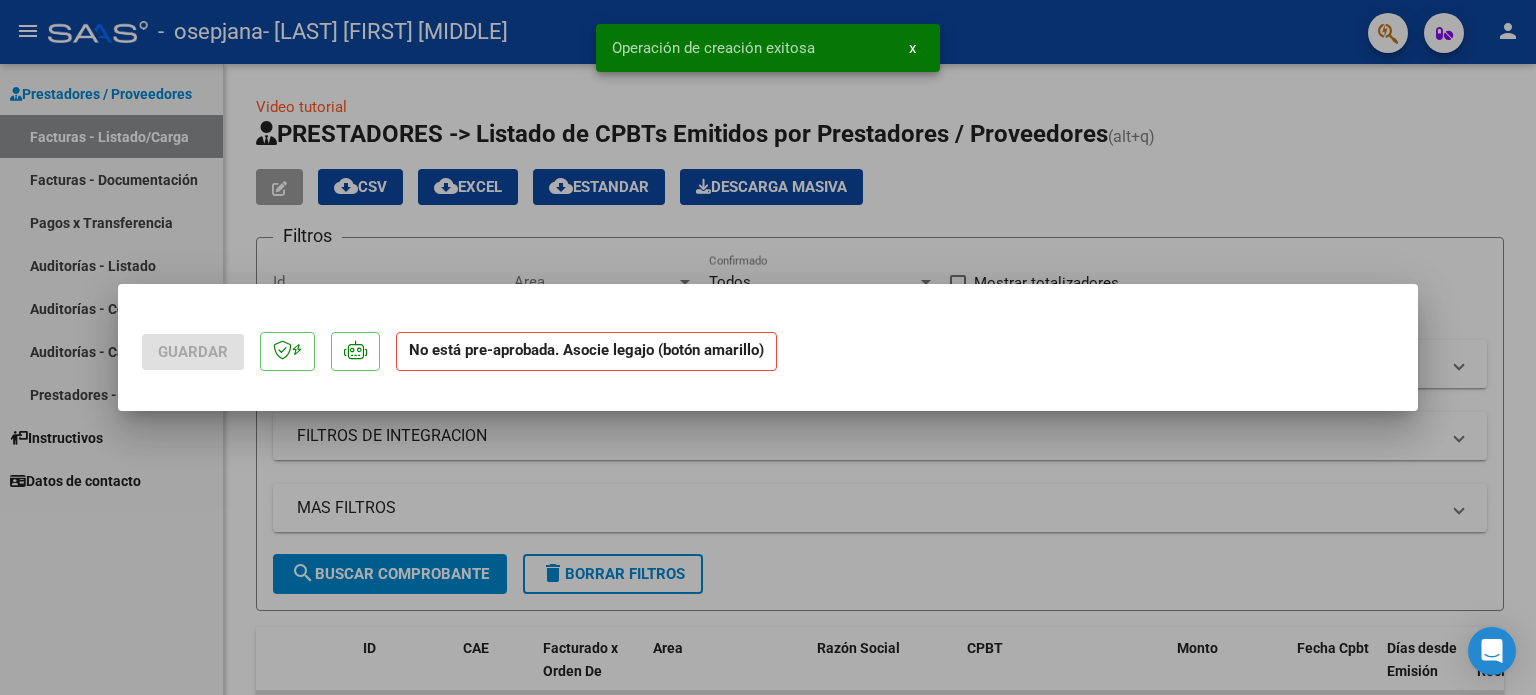 scroll, scrollTop: 0, scrollLeft: 0, axis: both 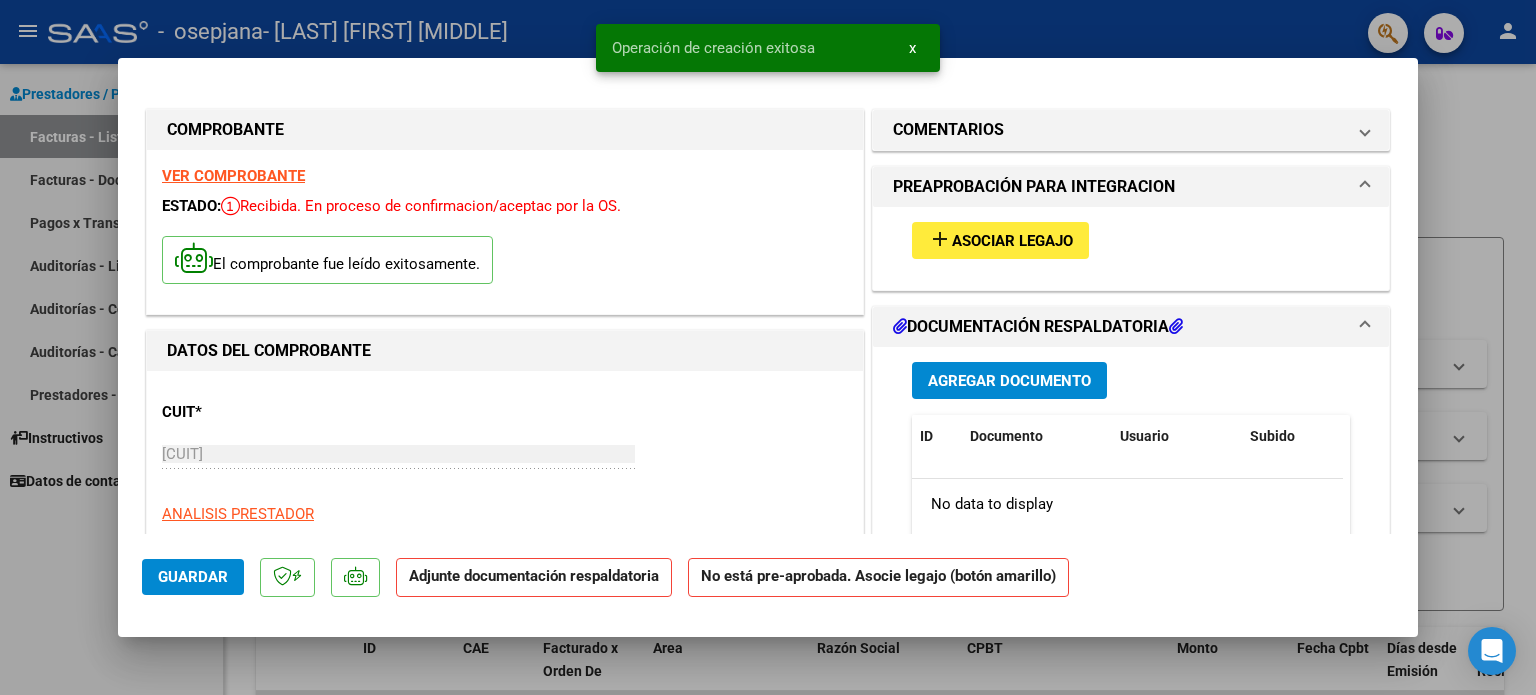 click on "add Asociar Legajo" at bounding box center (1000, 240) 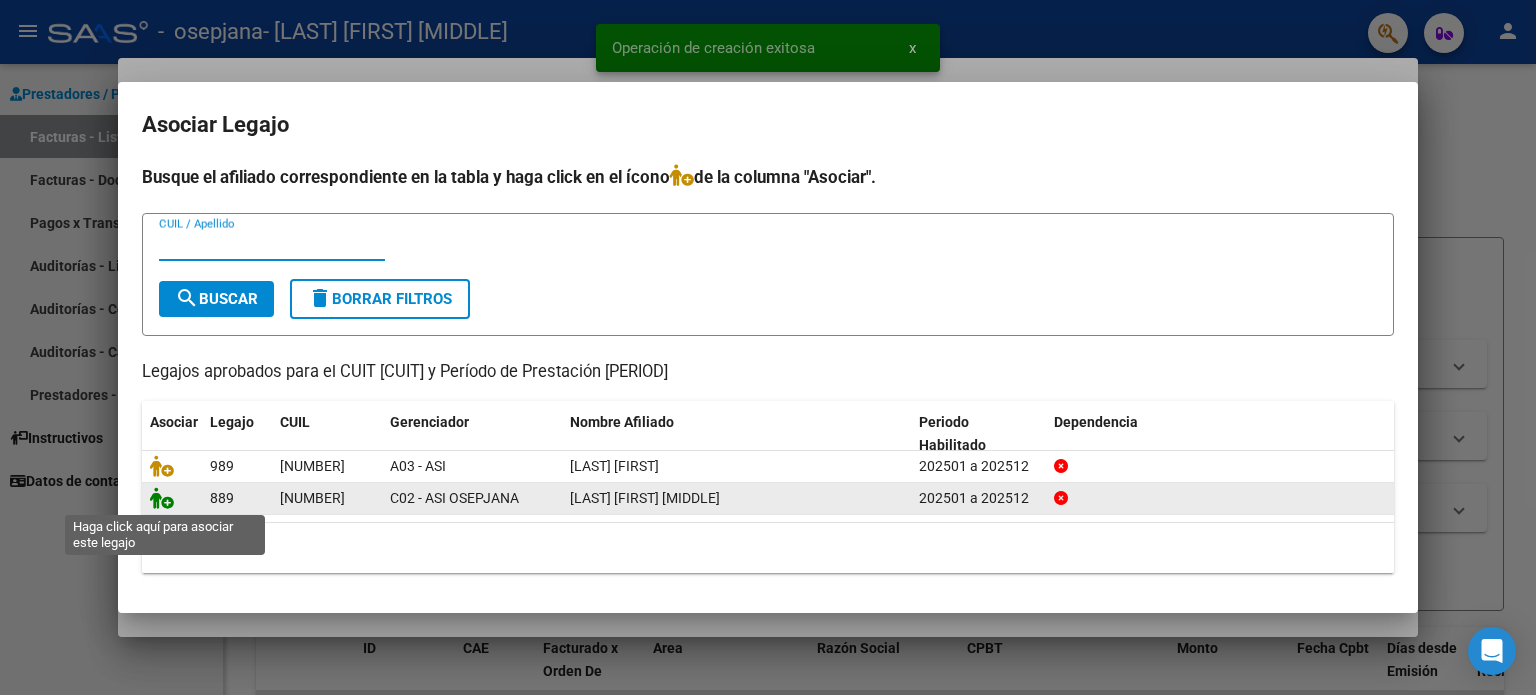 click 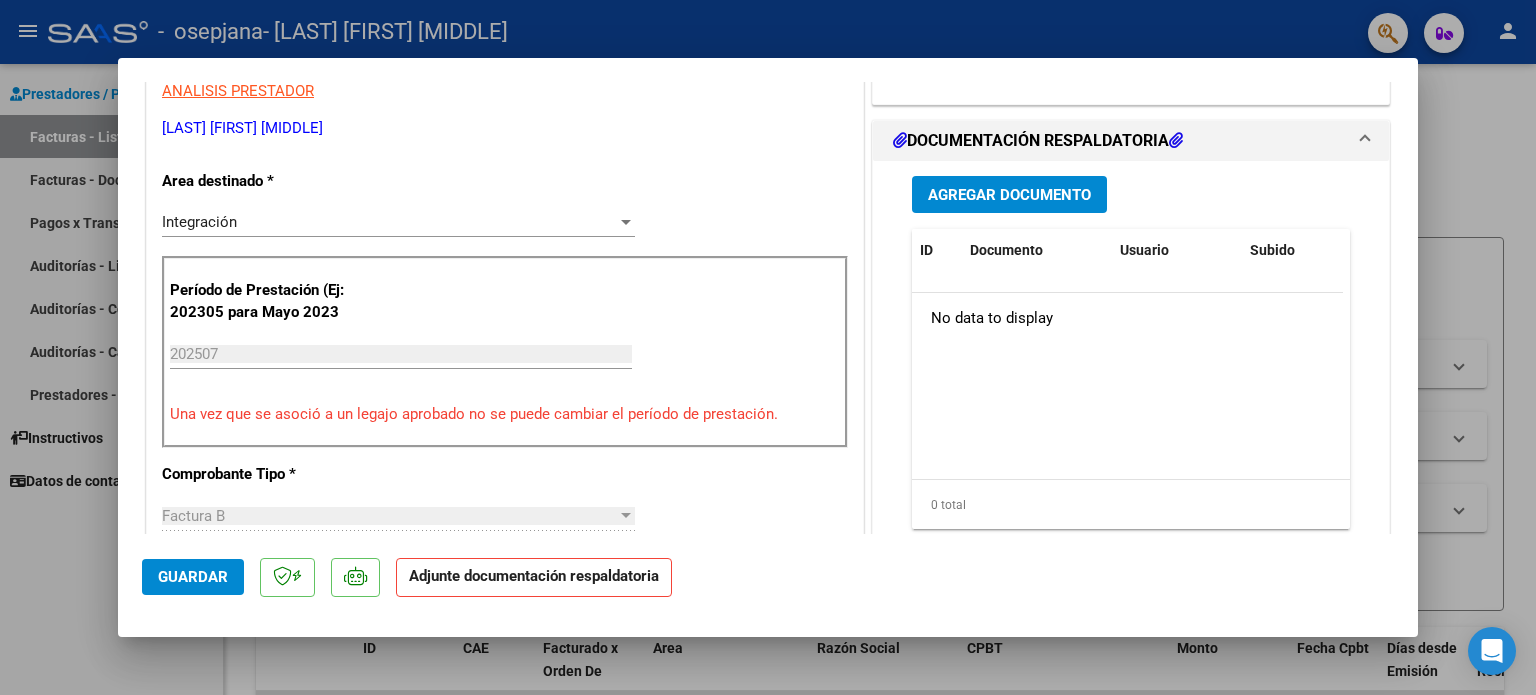scroll, scrollTop: 500, scrollLeft: 0, axis: vertical 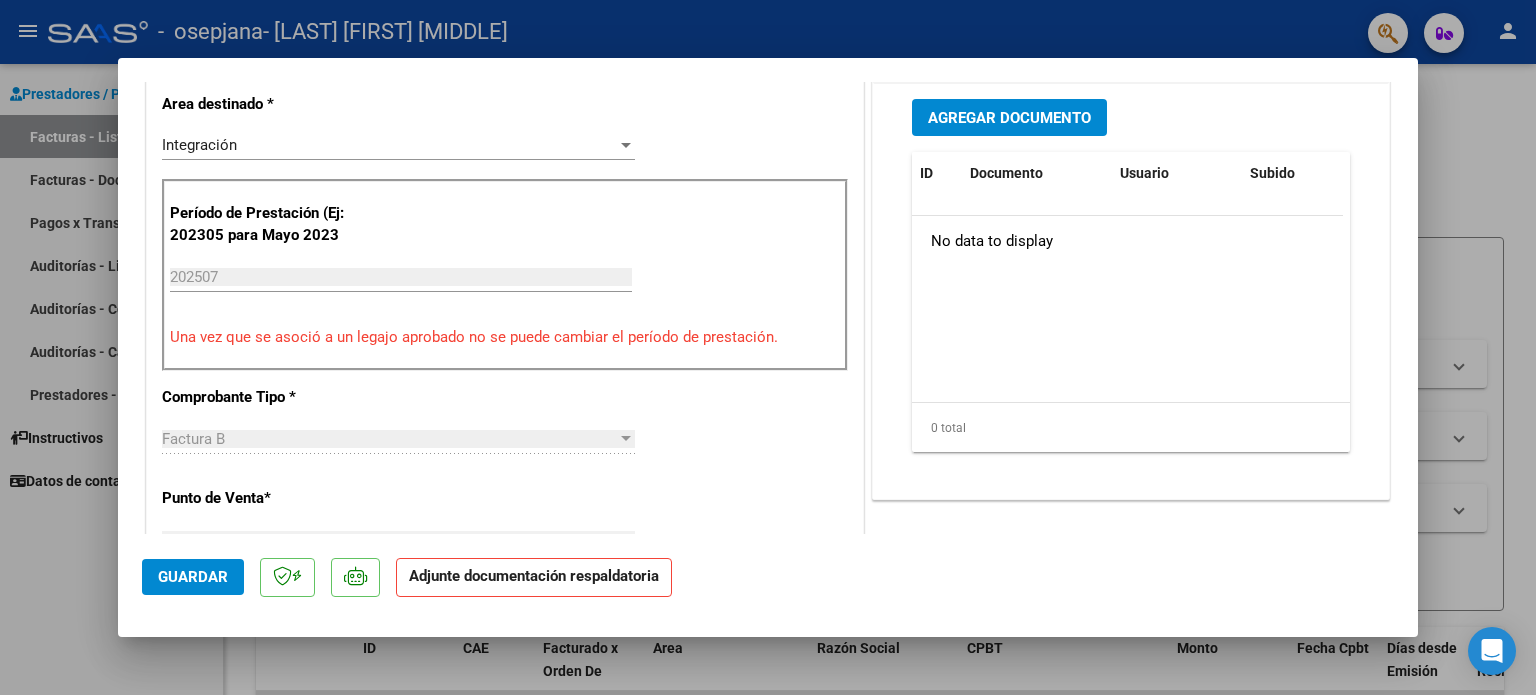 click on "Agregar Documento" at bounding box center [1009, 118] 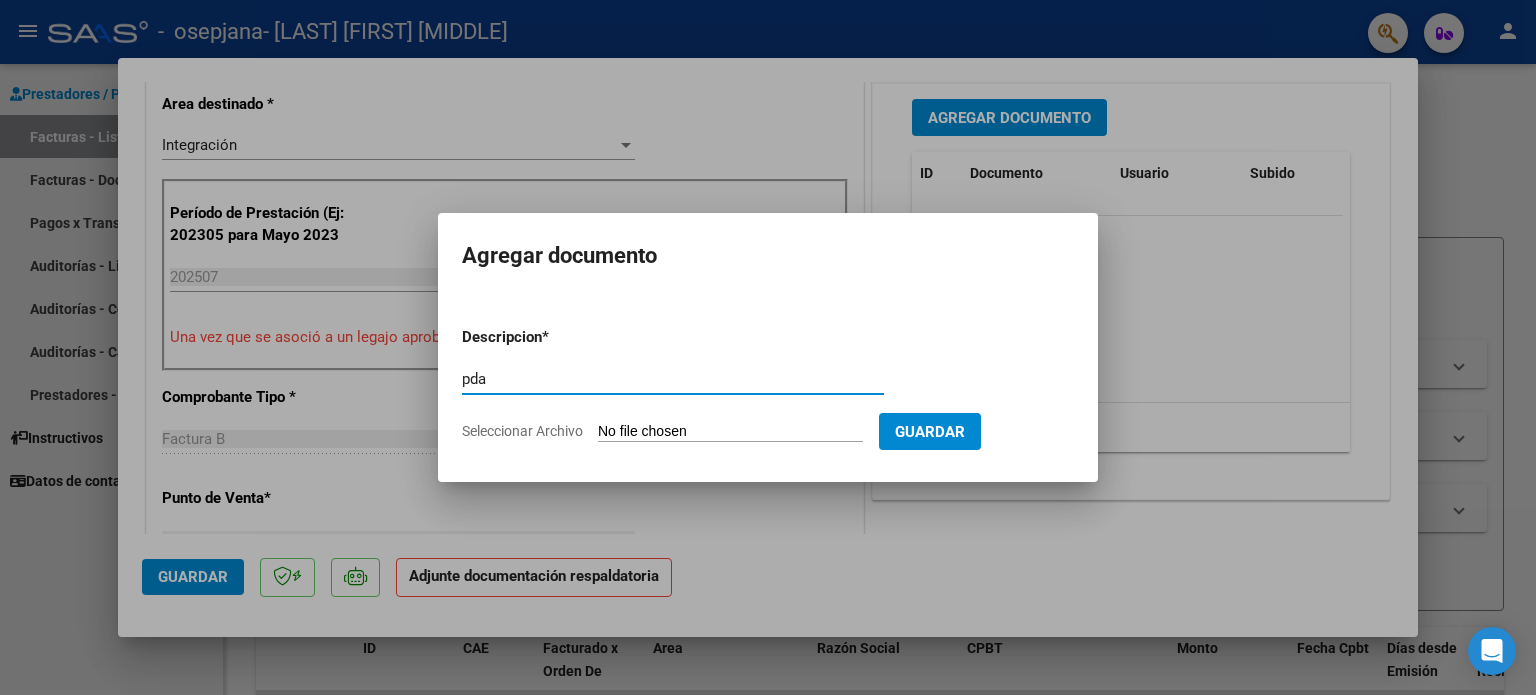 type on "pda" 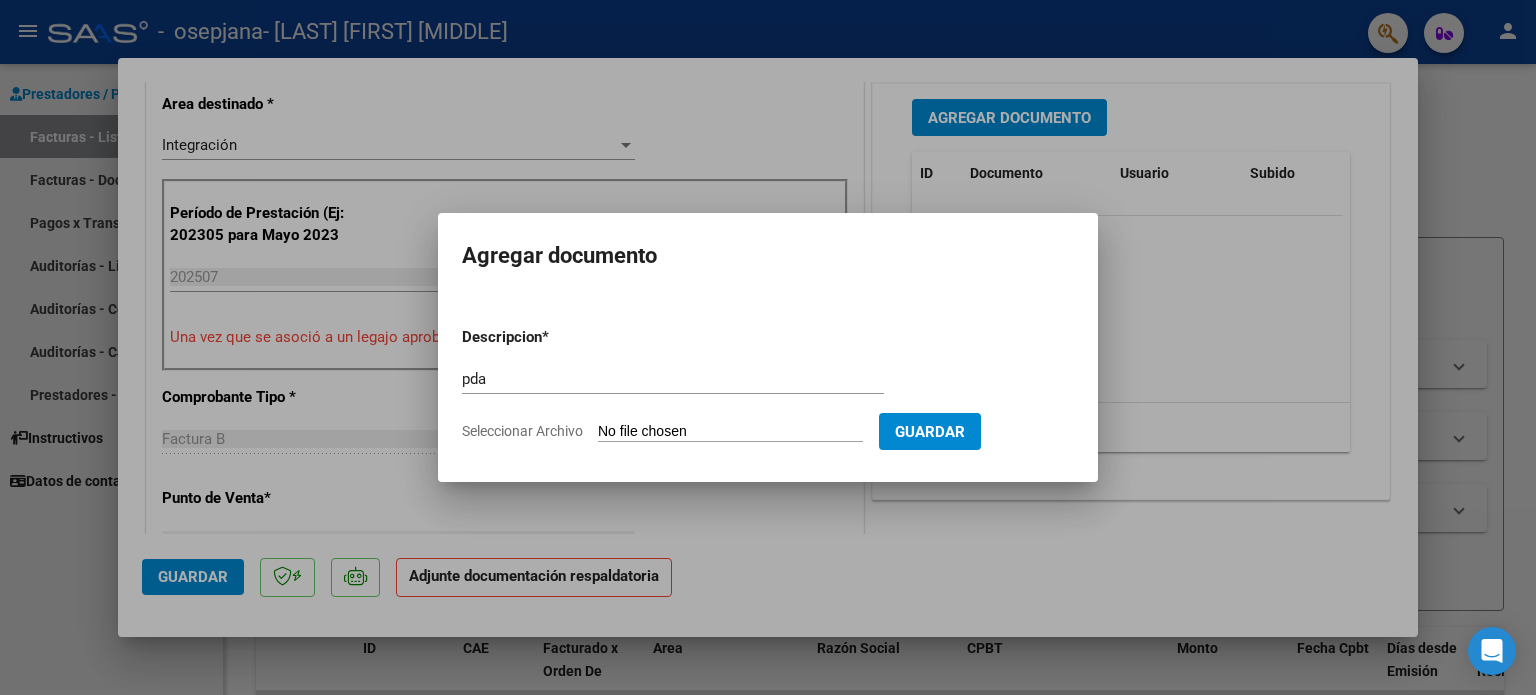 type on "C:\fakepath\Documento 77 (14).pdf" 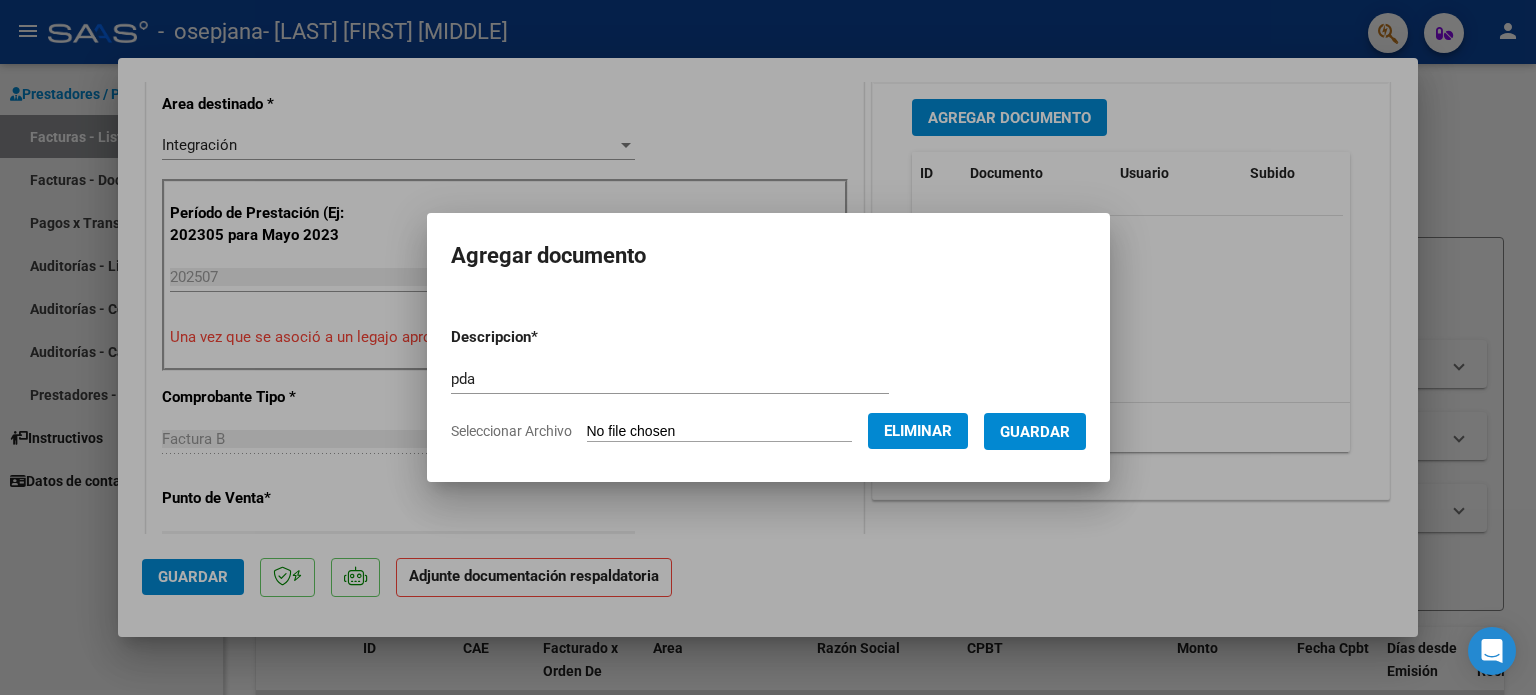 click on "Guardar" at bounding box center [1035, 432] 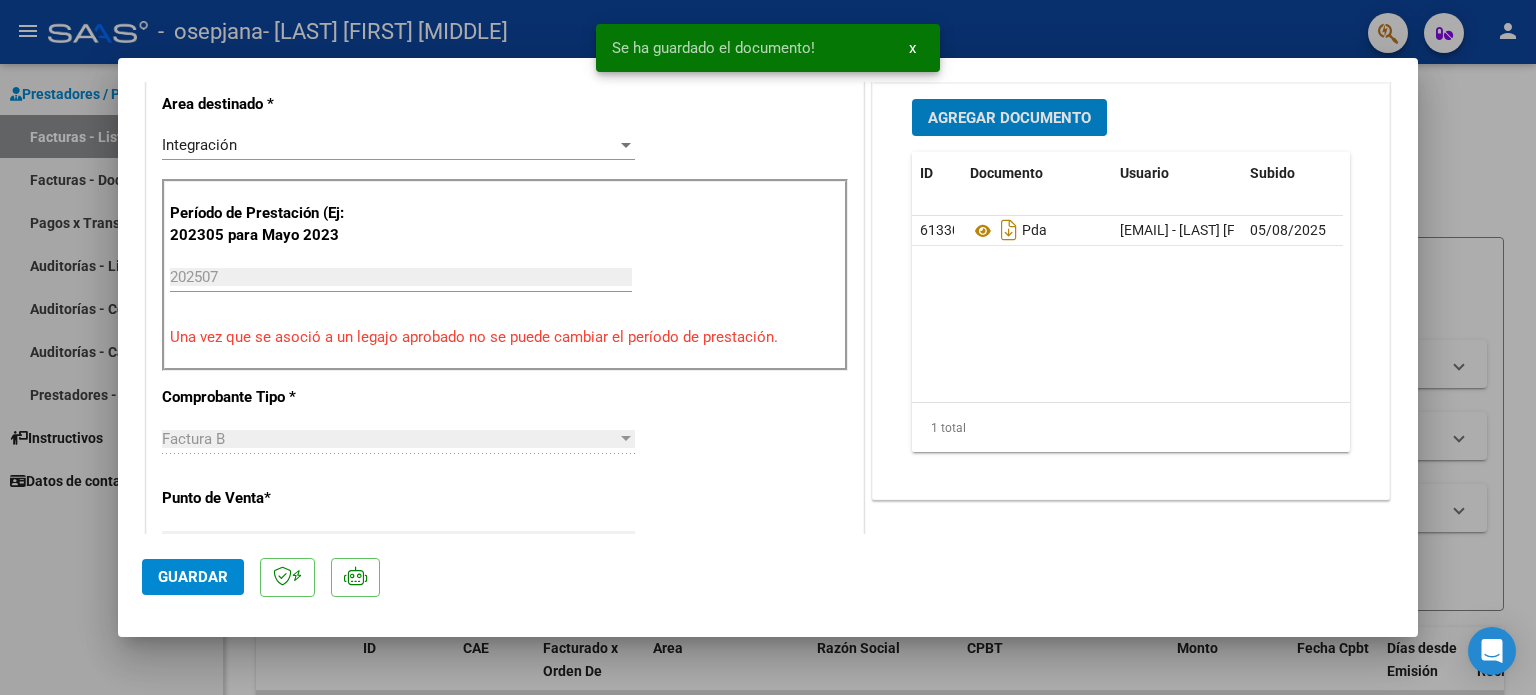 click on "Guardar" 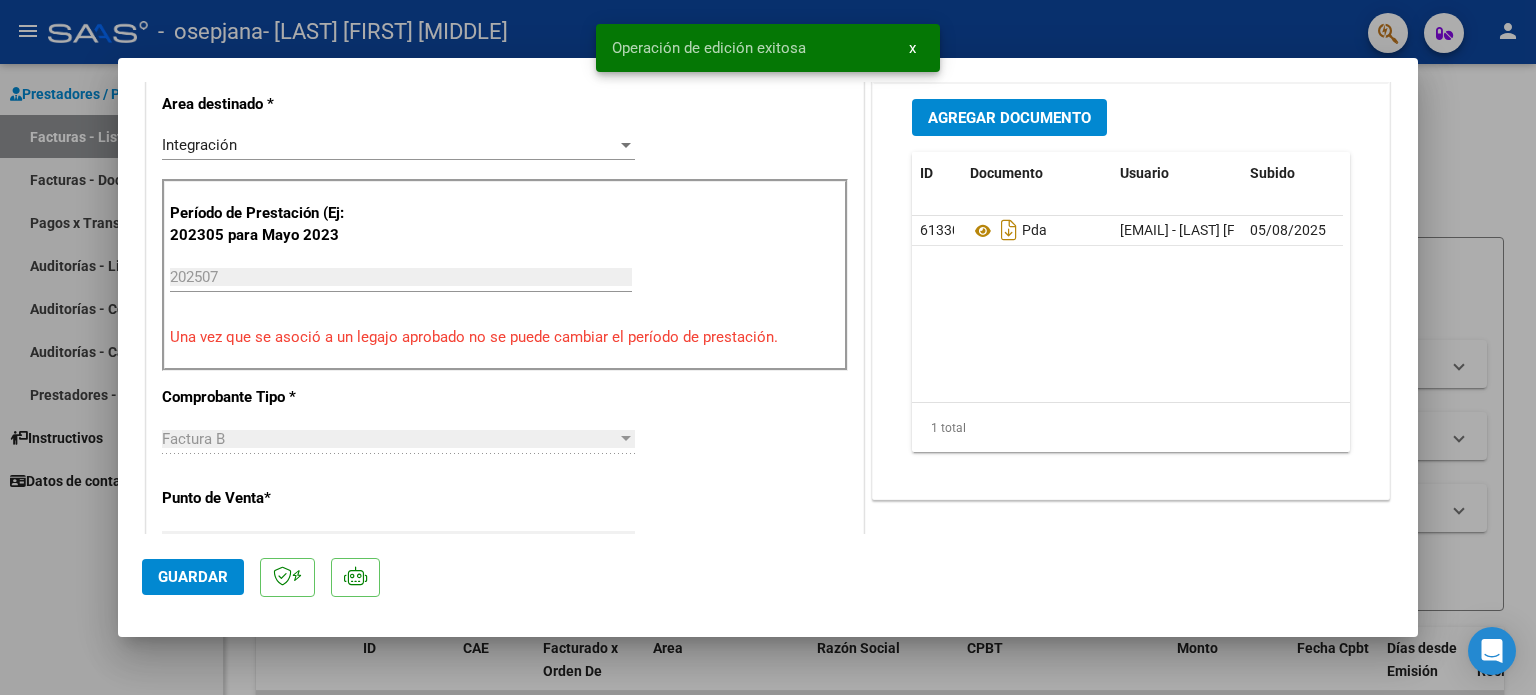 click on "Guardar" 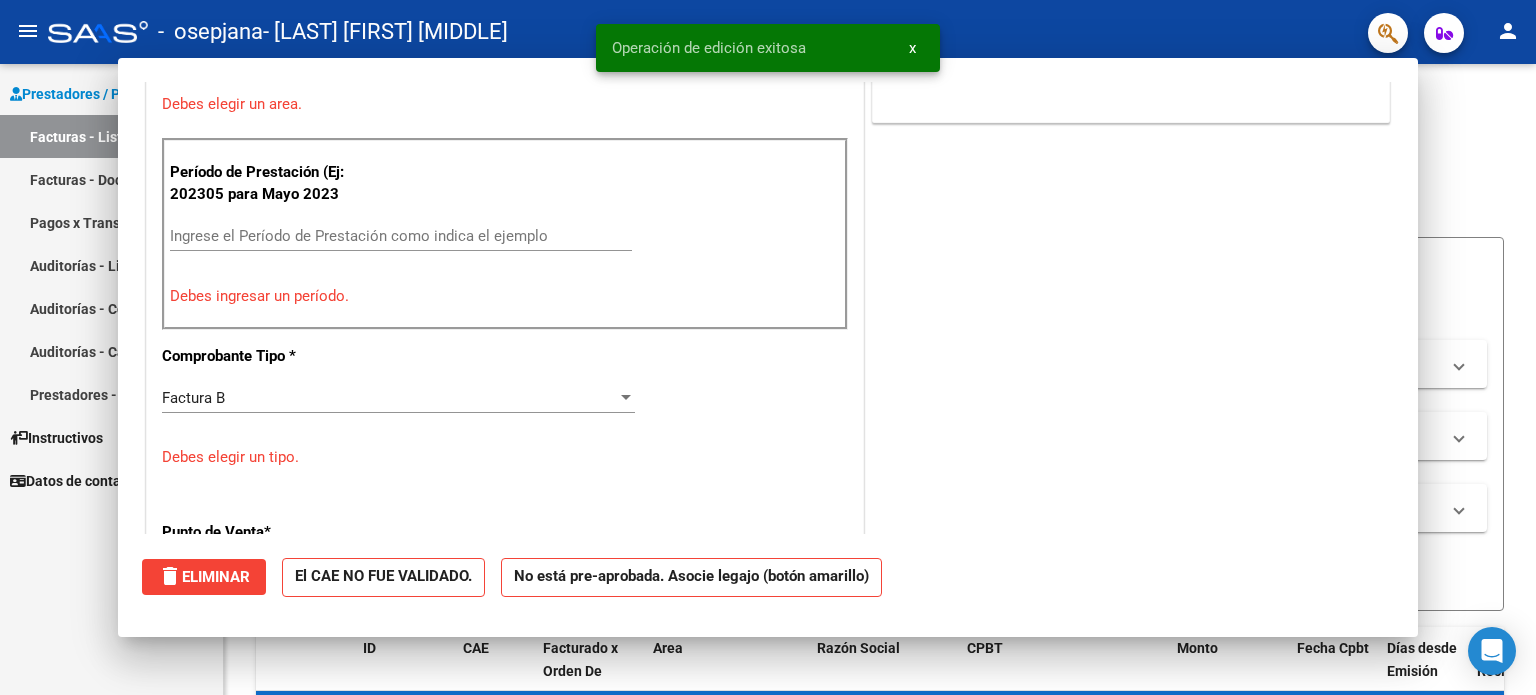 scroll, scrollTop: 0, scrollLeft: 0, axis: both 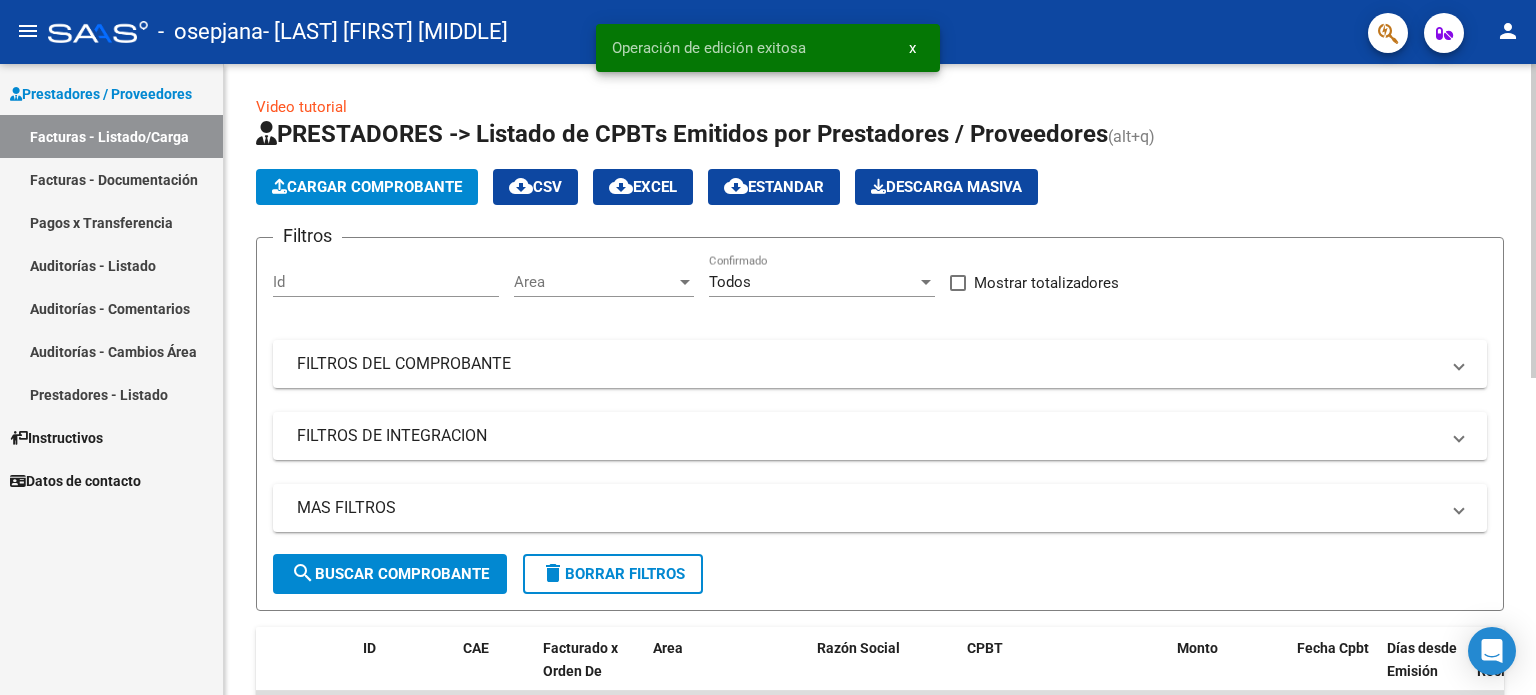 click on "Cargar Comprobante" 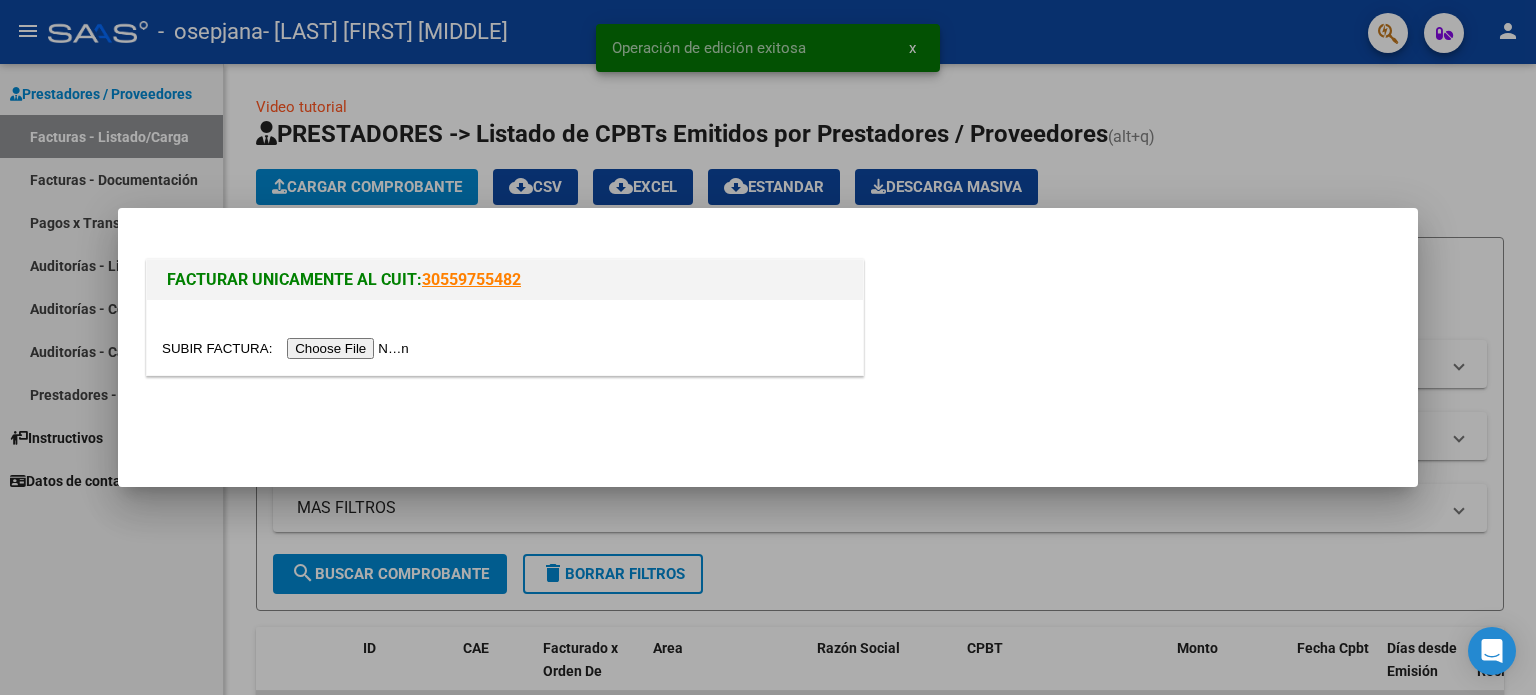 click at bounding box center (288, 348) 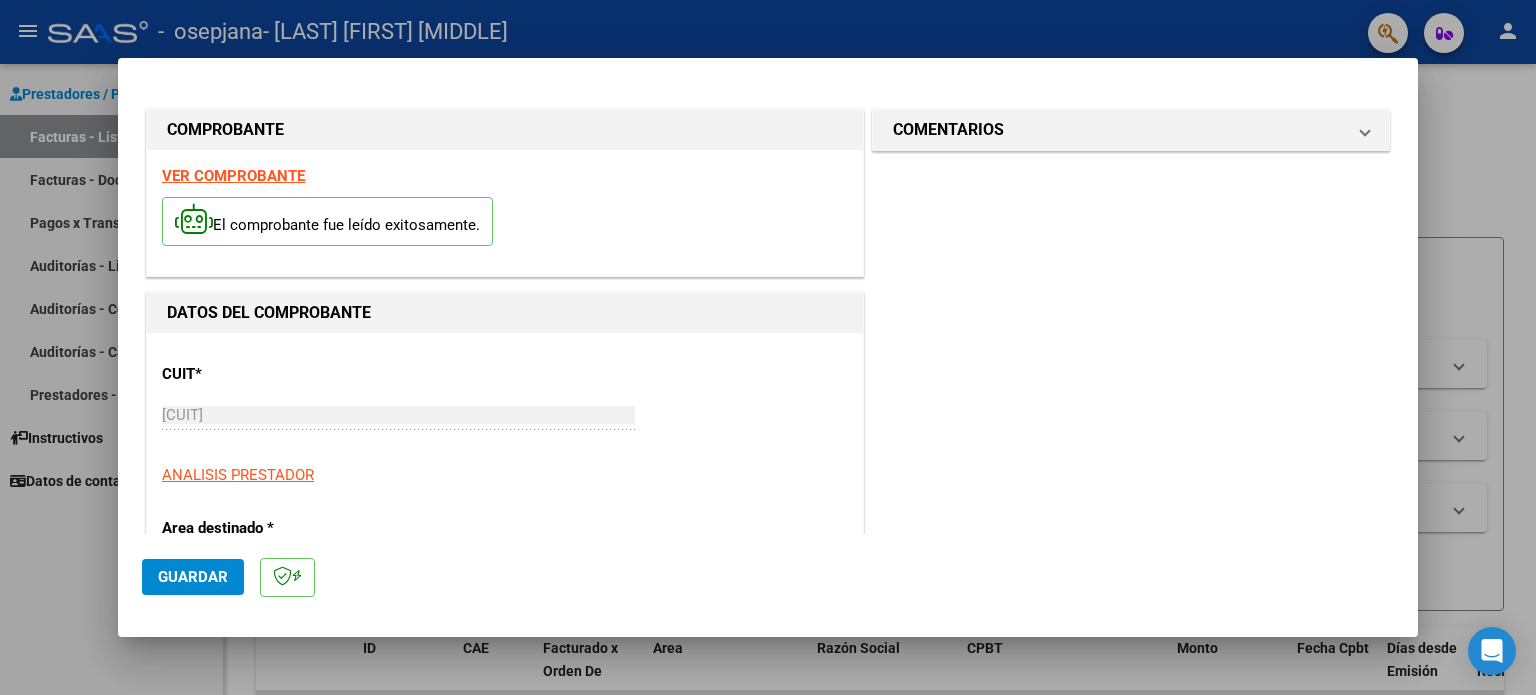 scroll, scrollTop: 300, scrollLeft: 0, axis: vertical 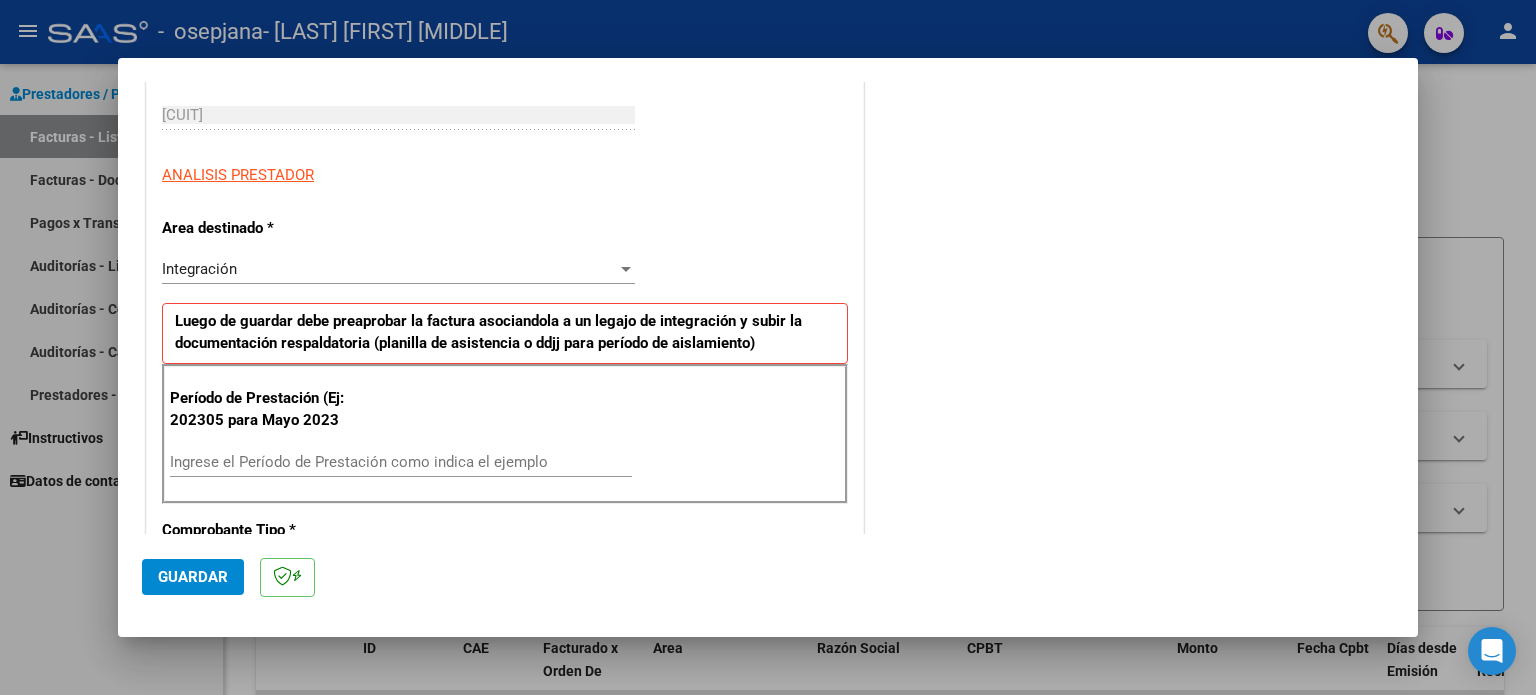 click on "Ingrese el Período de Prestación como indica el ejemplo" at bounding box center (401, 462) 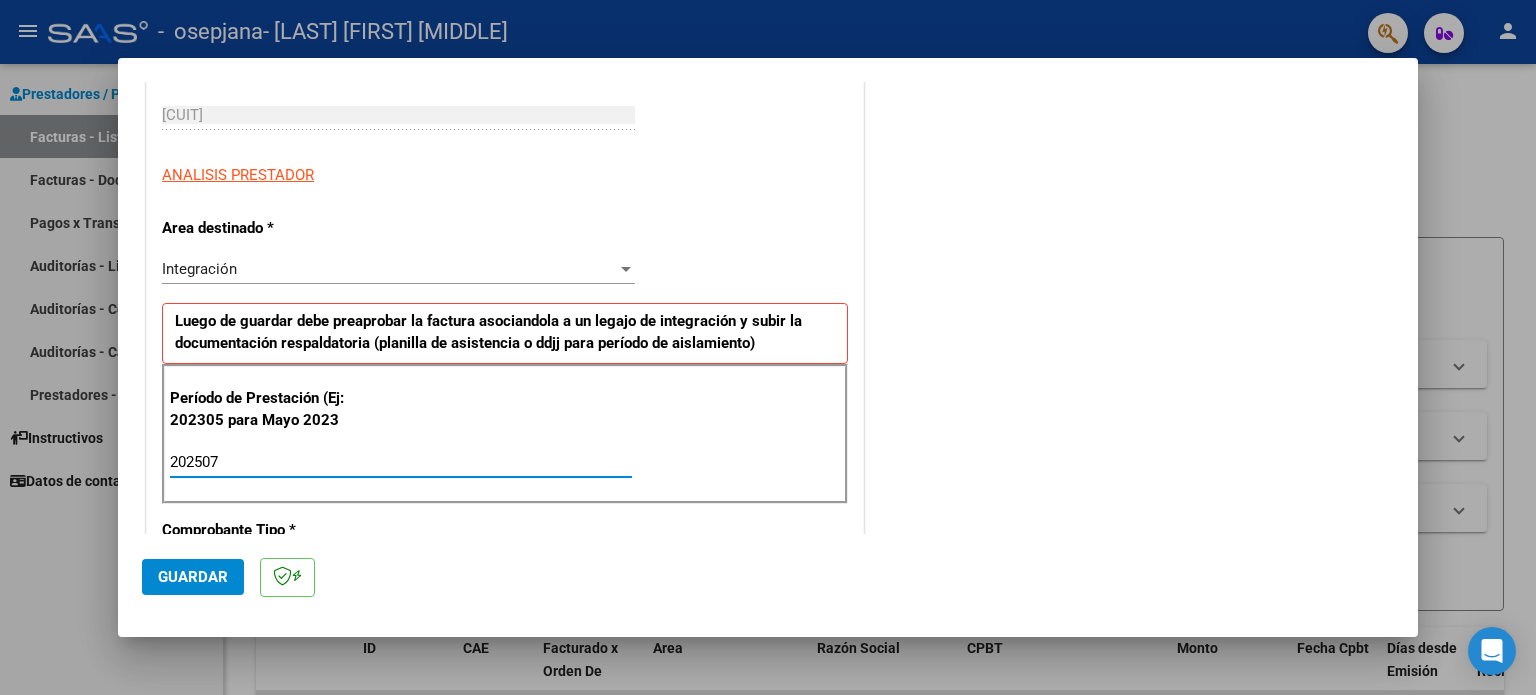 type on "202507" 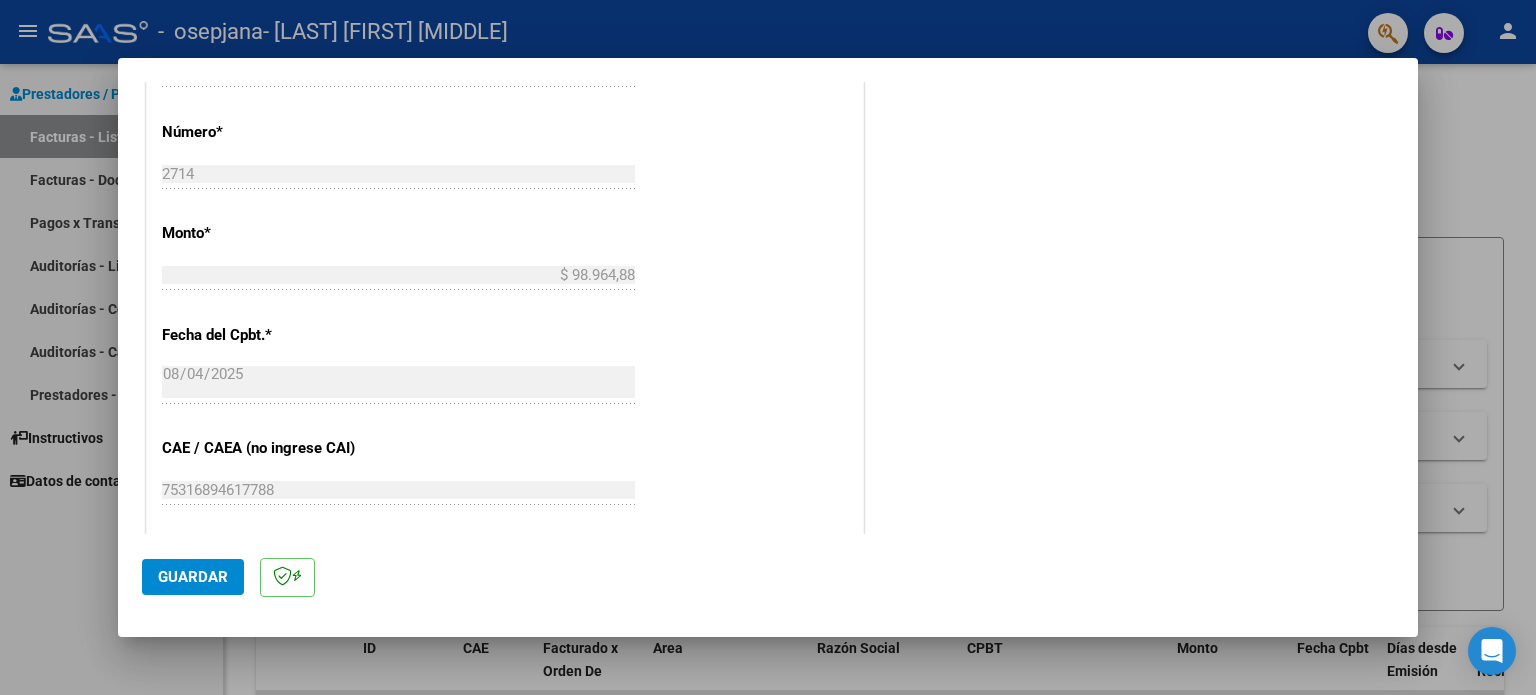 scroll, scrollTop: 1100, scrollLeft: 0, axis: vertical 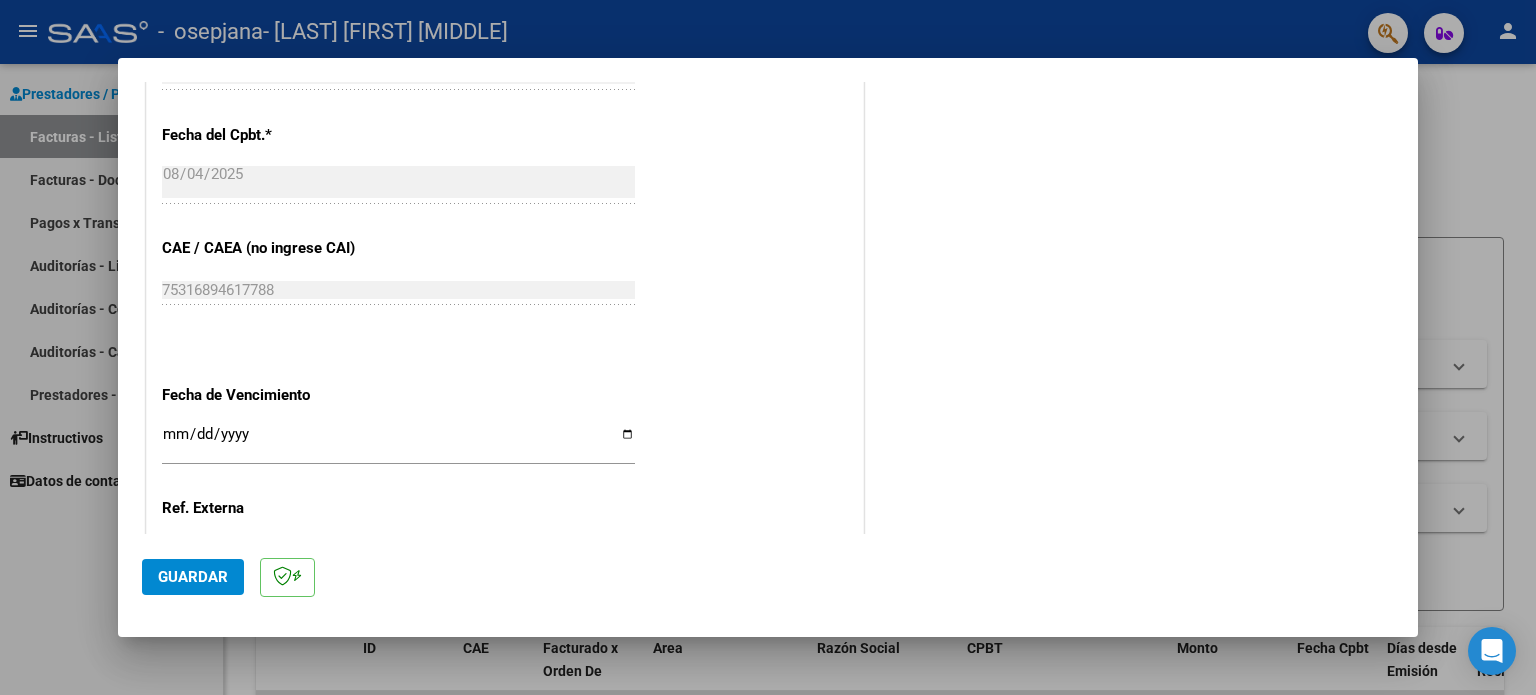 click on "Ingresar la fecha" at bounding box center [398, 442] 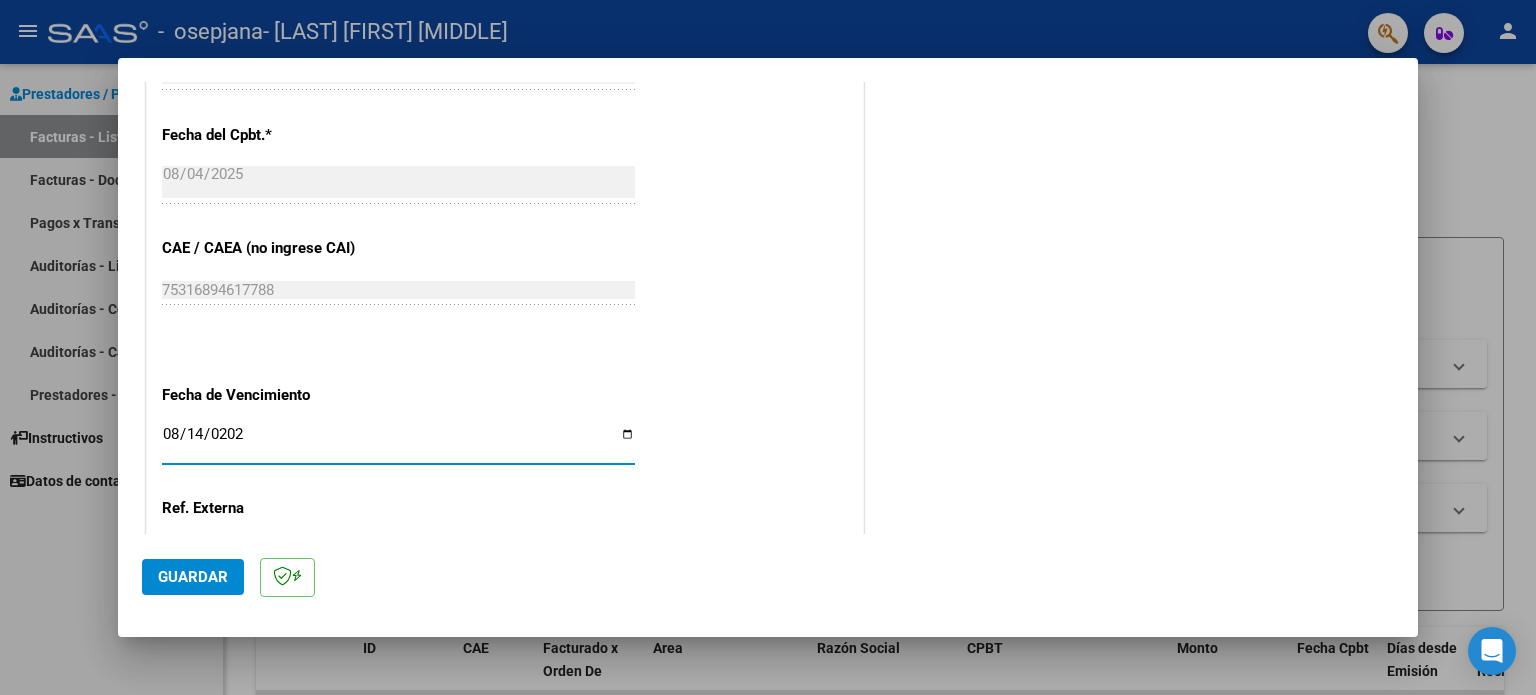 type on "2025-08-14" 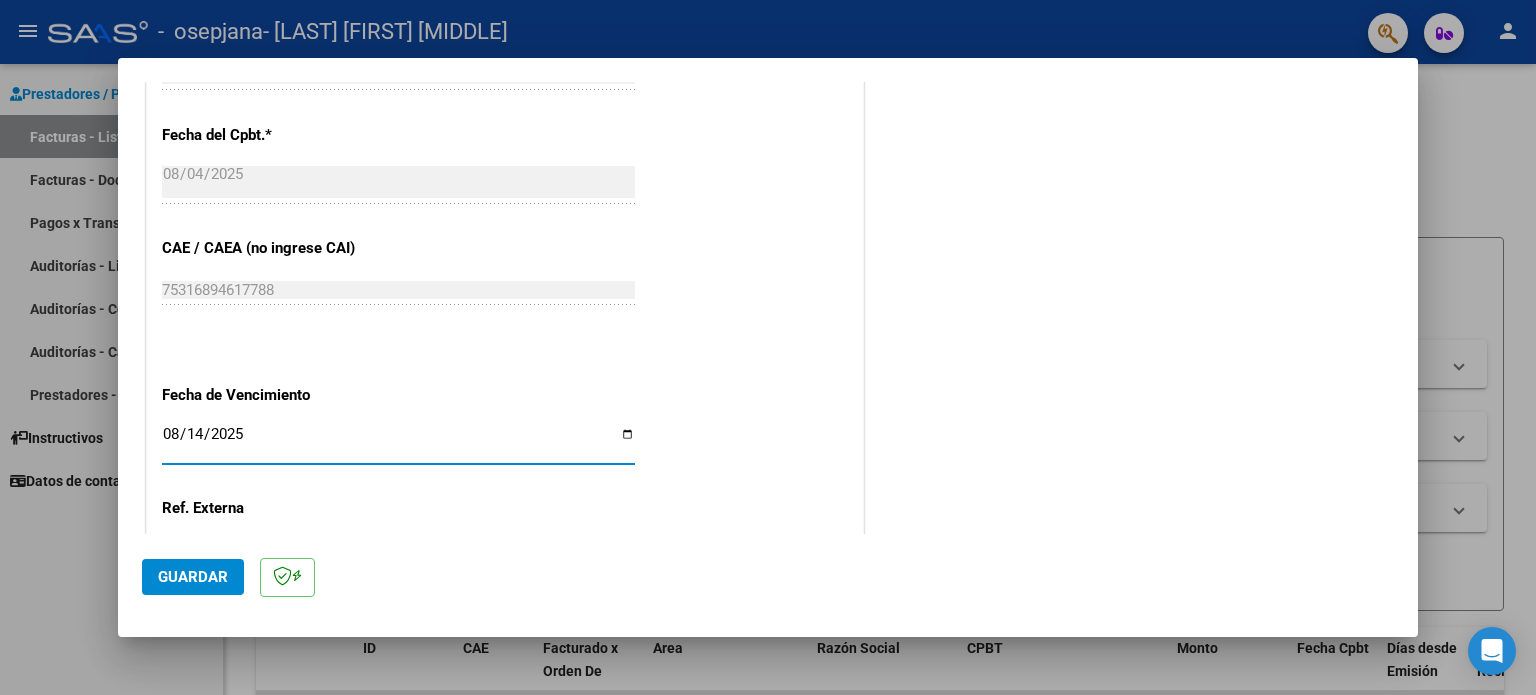 click on "Guardar" 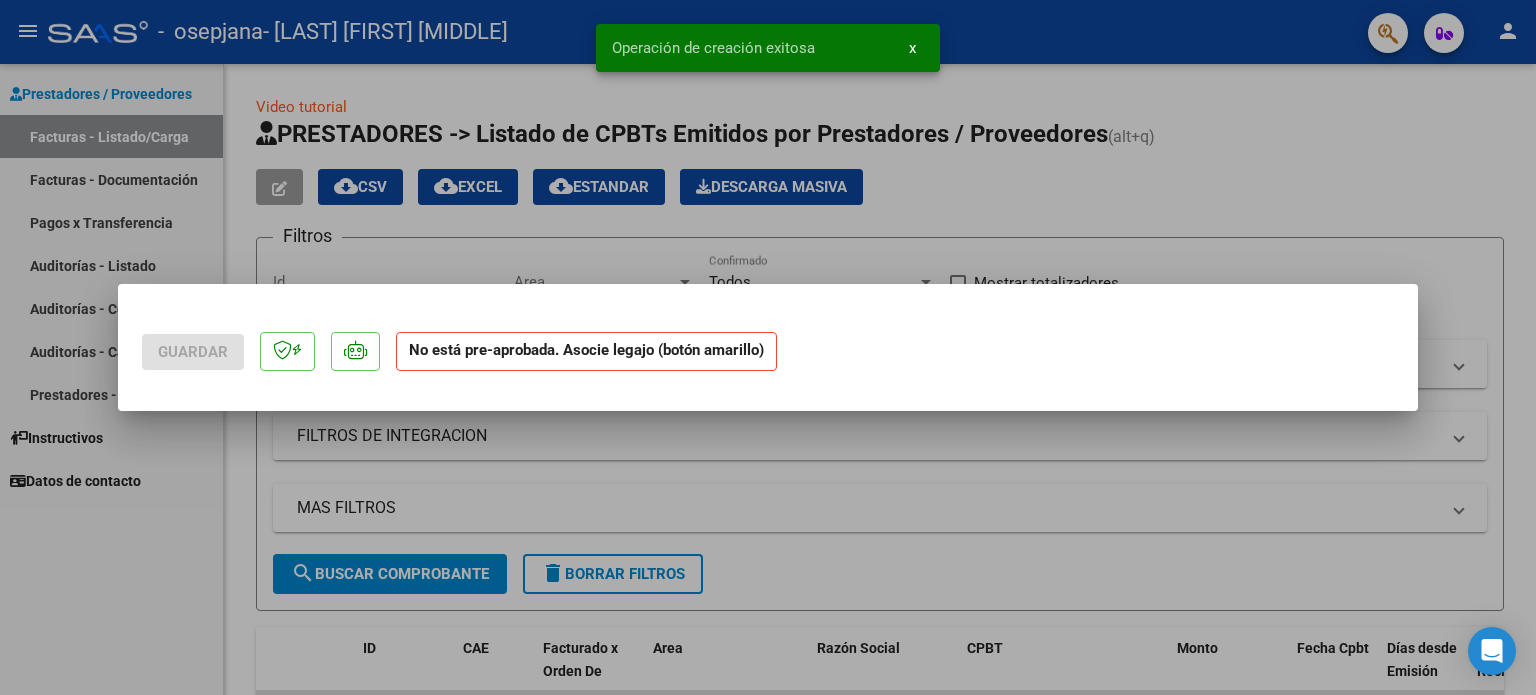 scroll, scrollTop: 0, scrollLeft: 0, axis: both 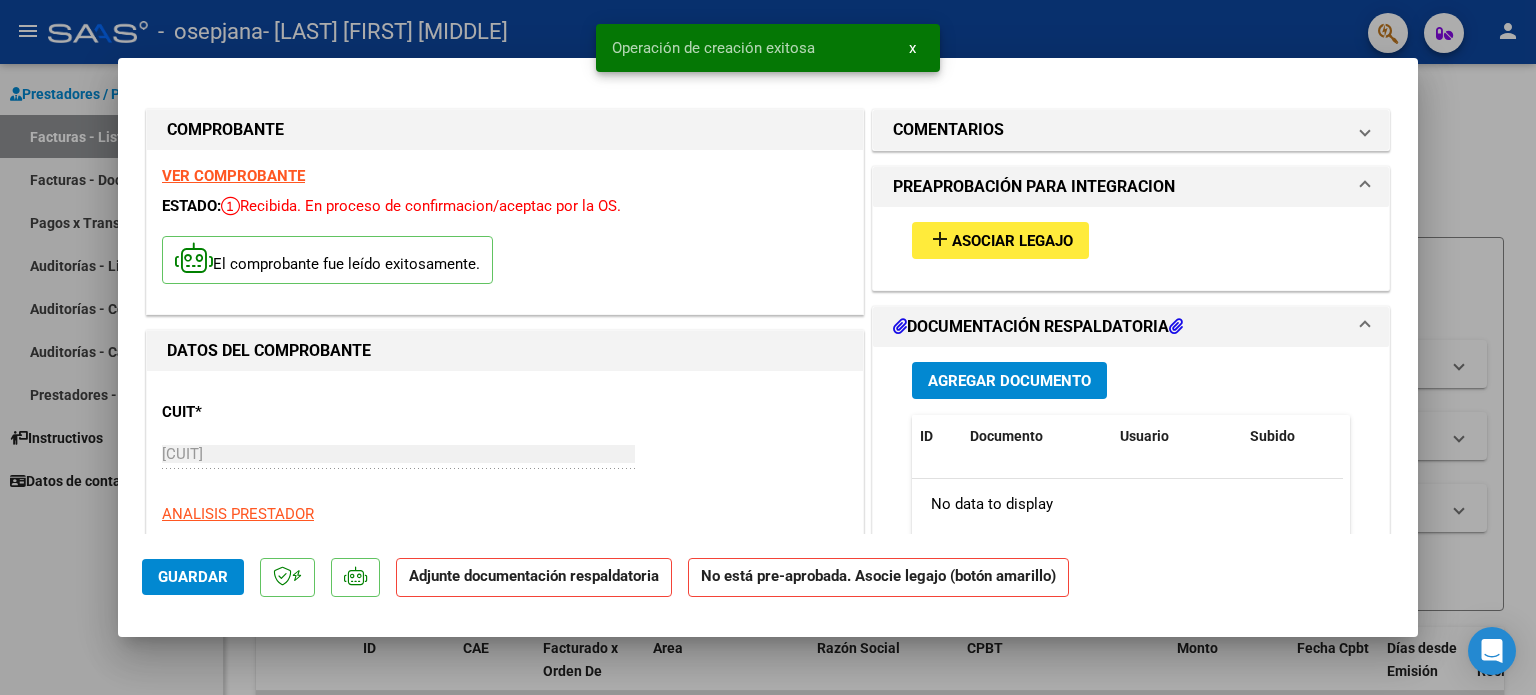 click on "Asociar Legajo" at bounding box center (1012, 241) 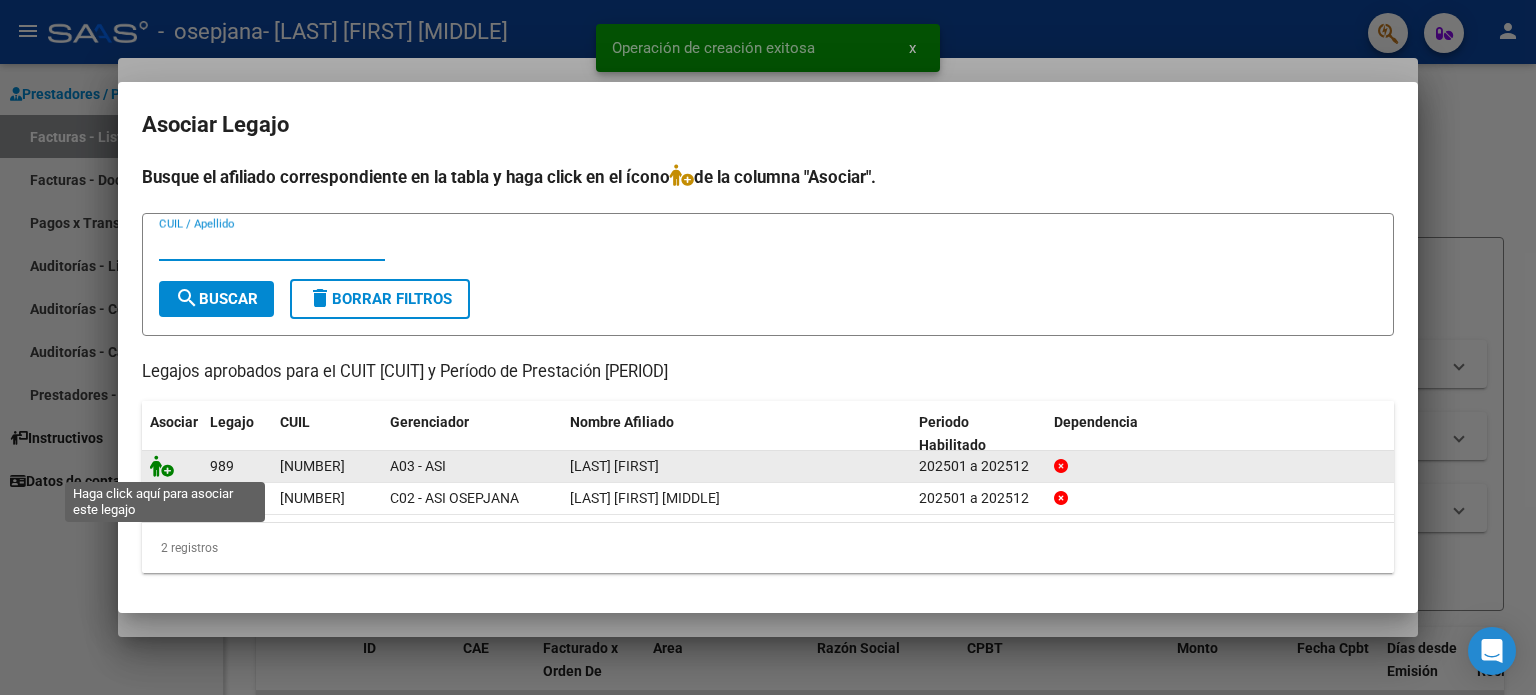 click 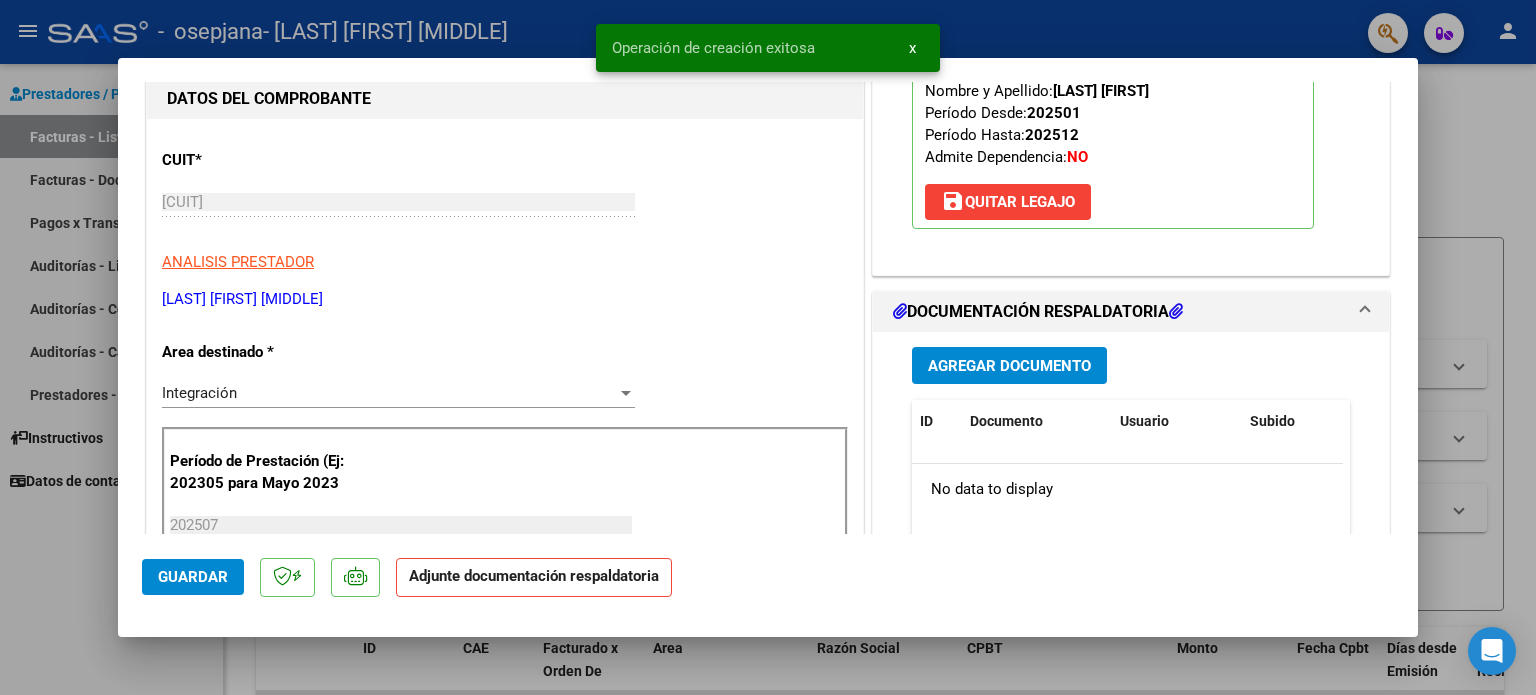 scroll, scrollTop: 400, scrollLeft: 0, axis: vertical 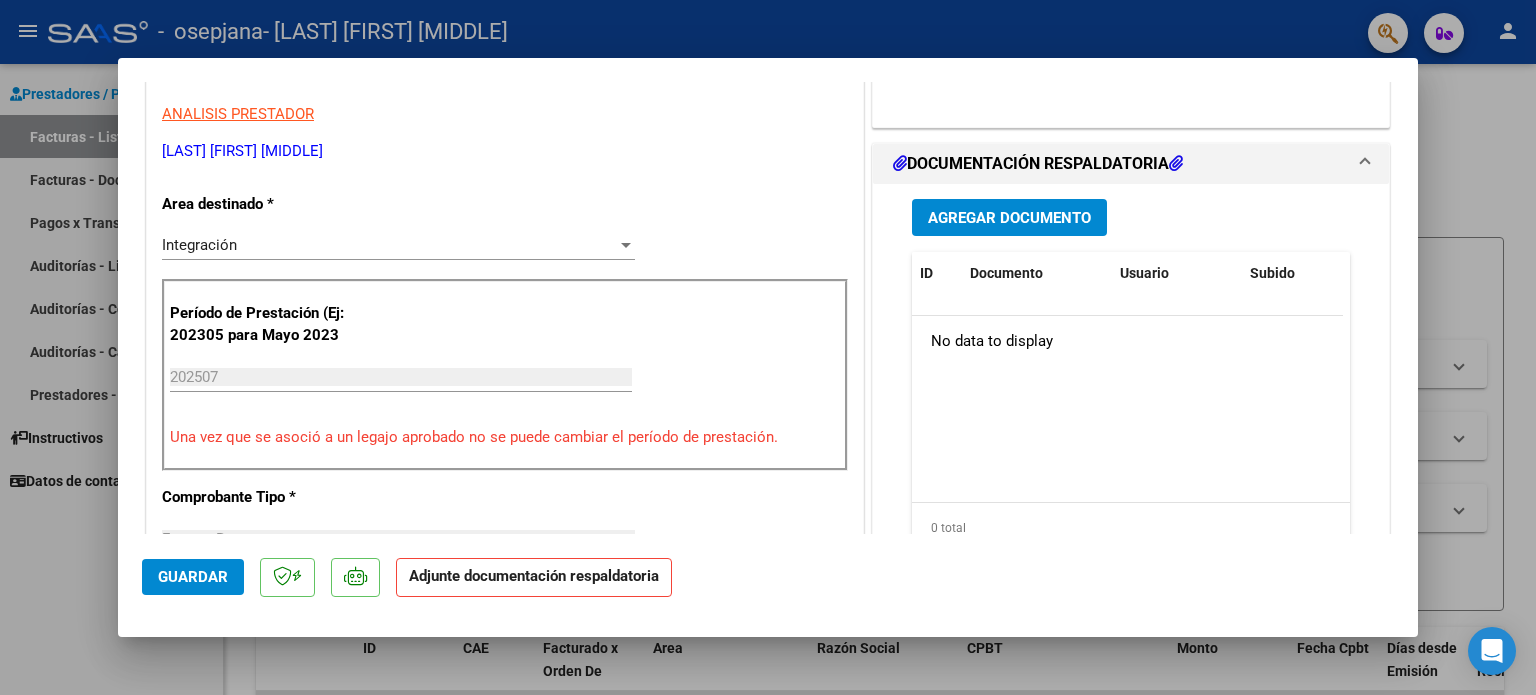 click on "Agregar Documento ID Documento Usuario Subido Acción No data to display  0 total   1" at bounding box center [1131, 383] 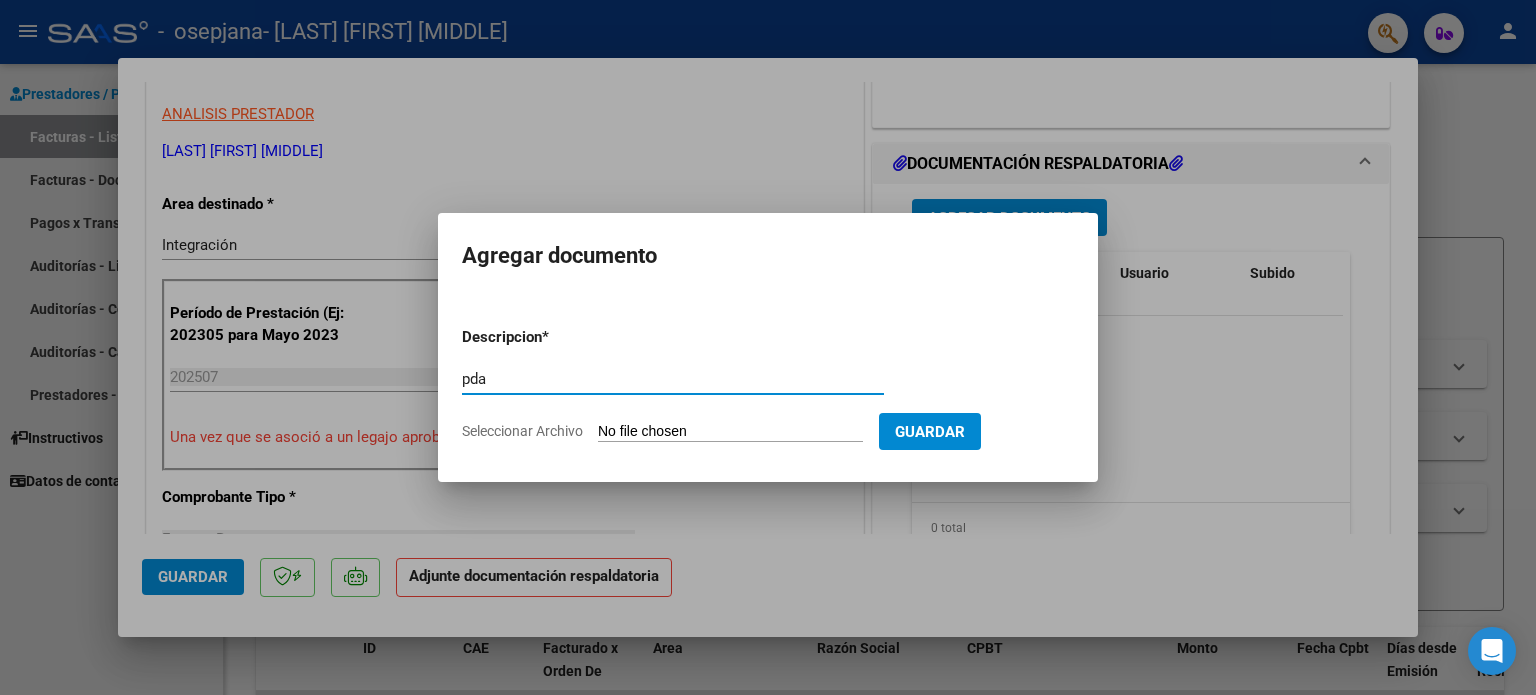 type on "pda" 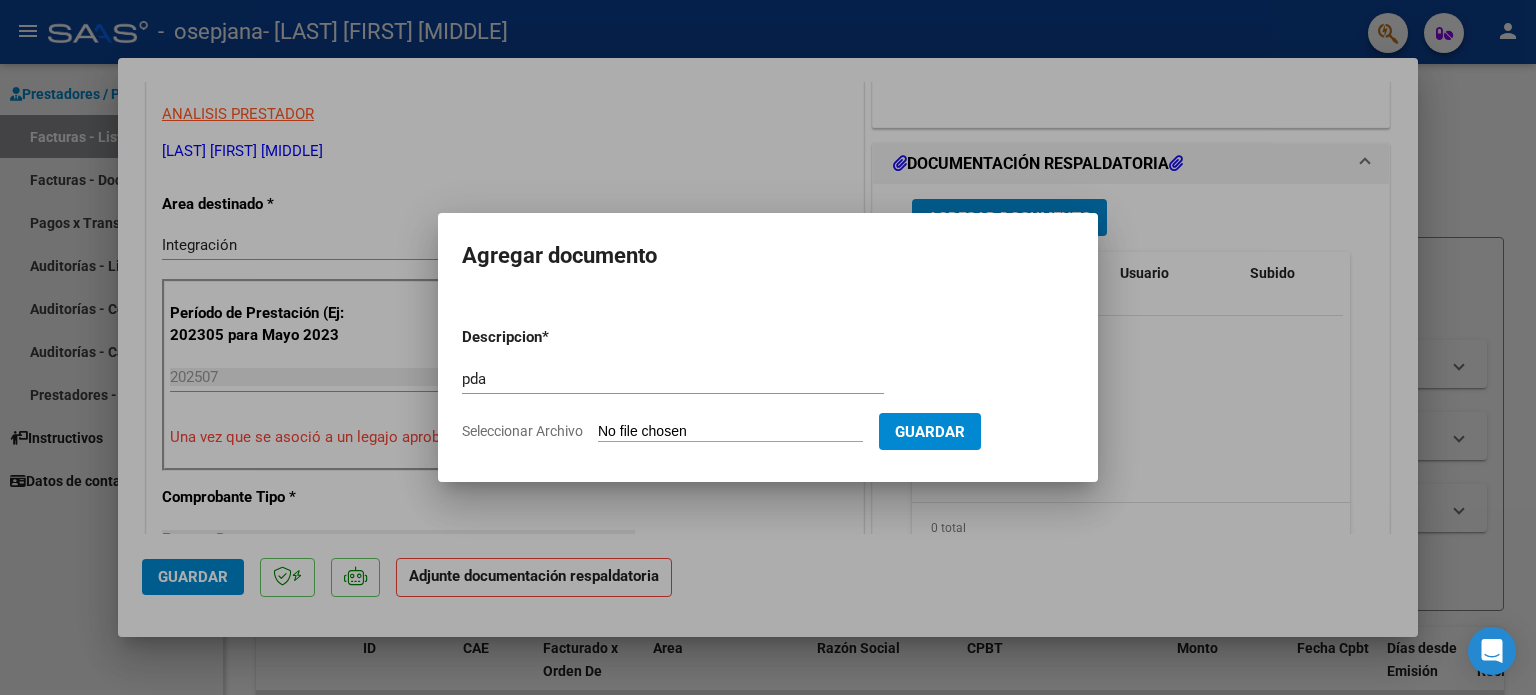 type on "C:\fakepath\Documento 75 (1).pdf" 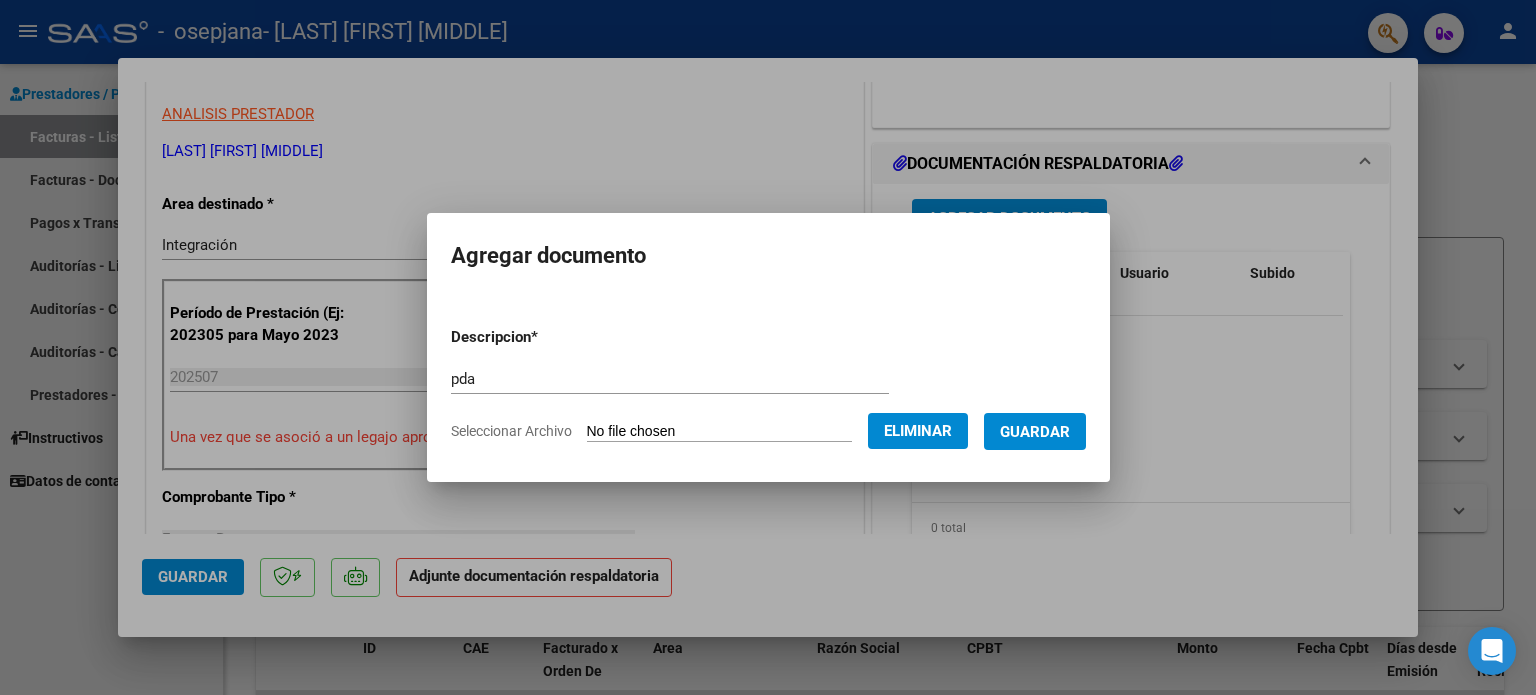 click on "Guardar" at bounding box center (1035, 432) 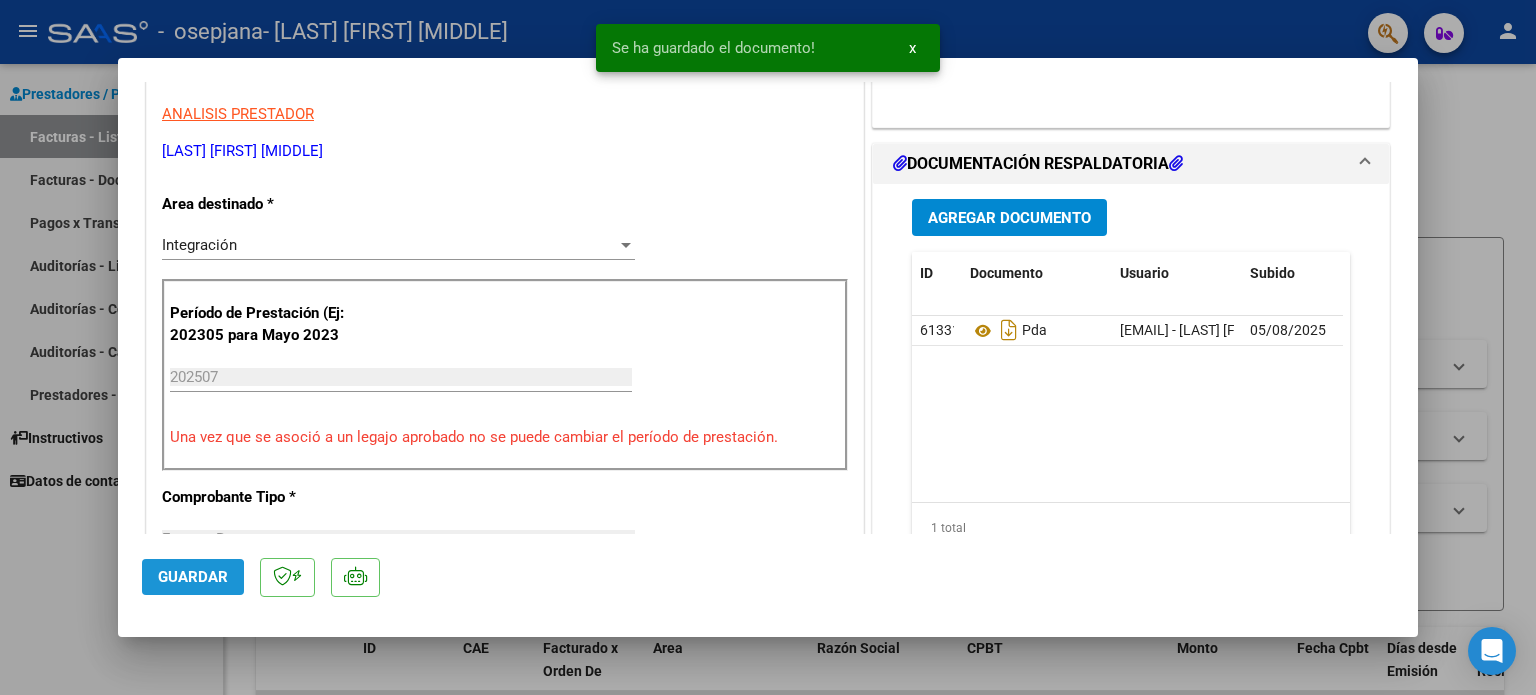 click on "Guardar" 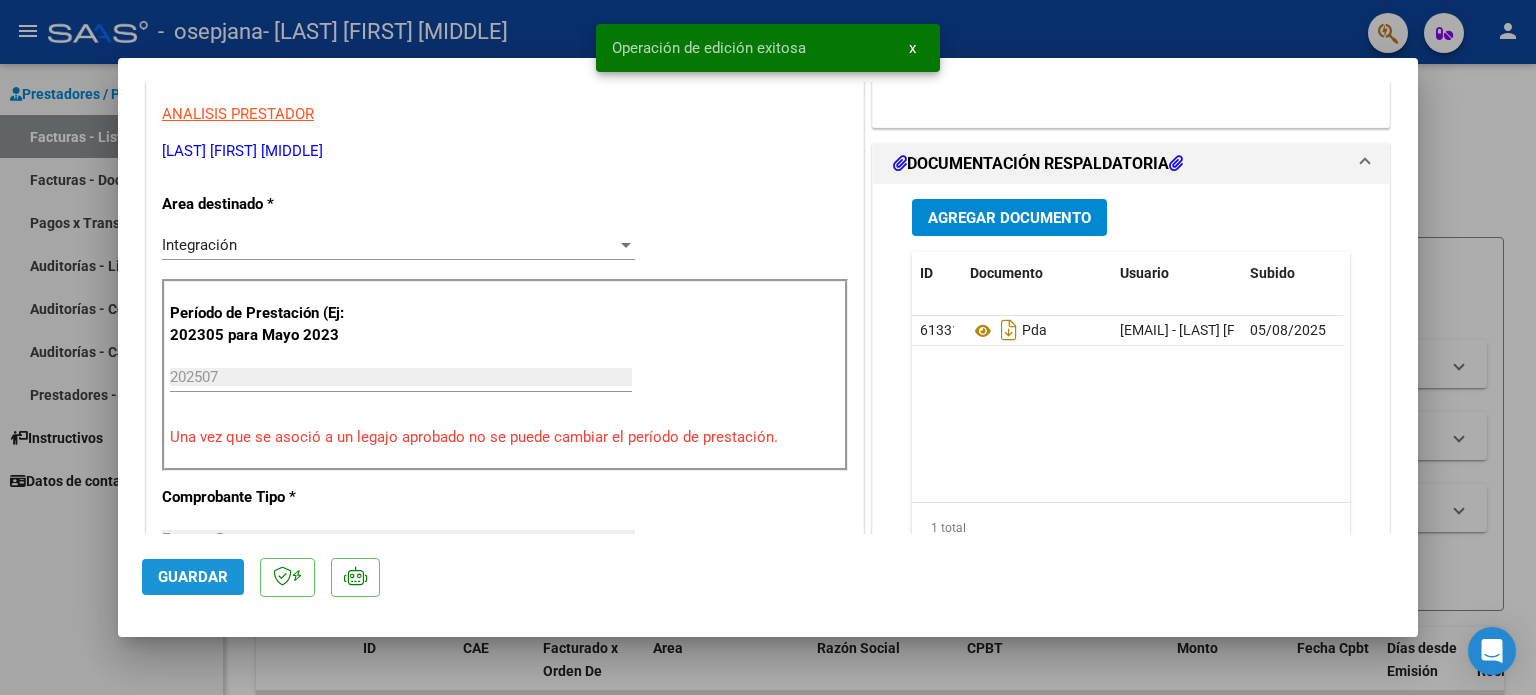 click on "Guardar" 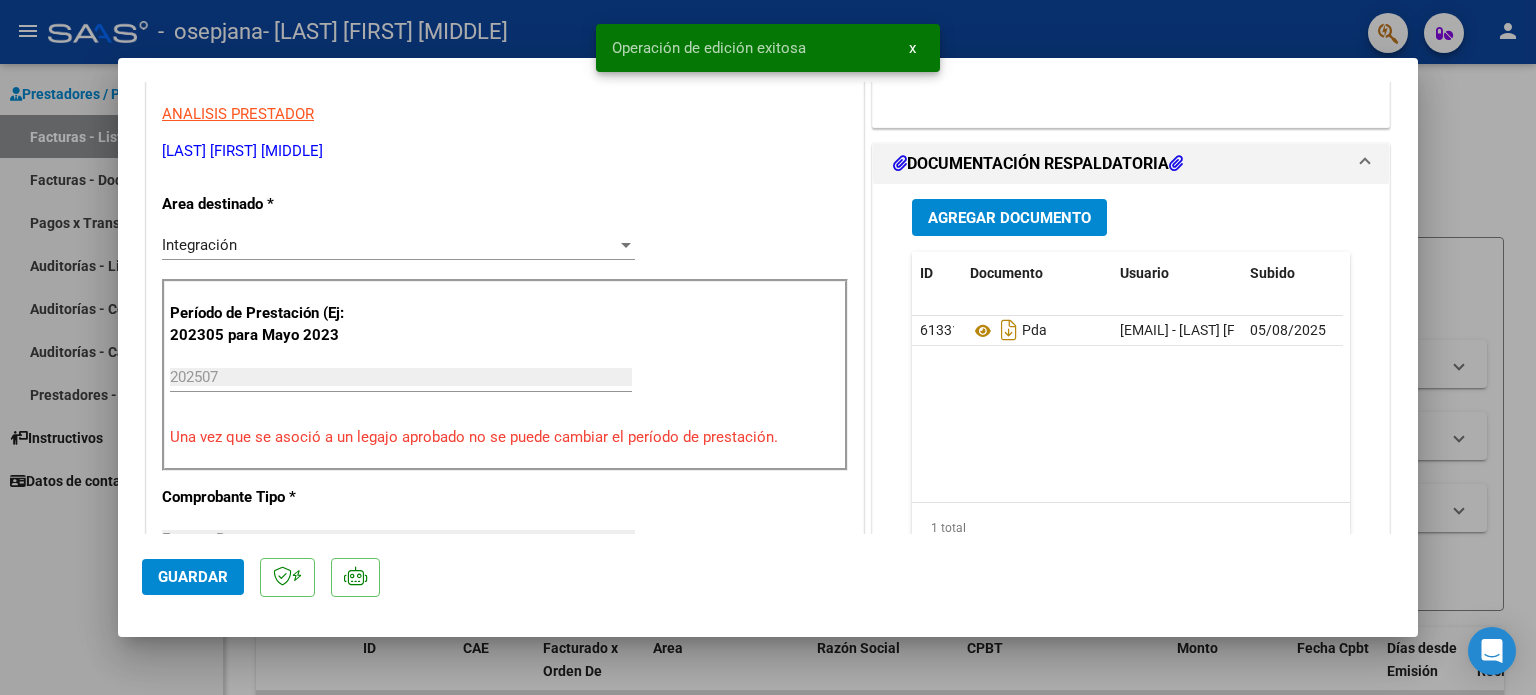 click on "Guardar" 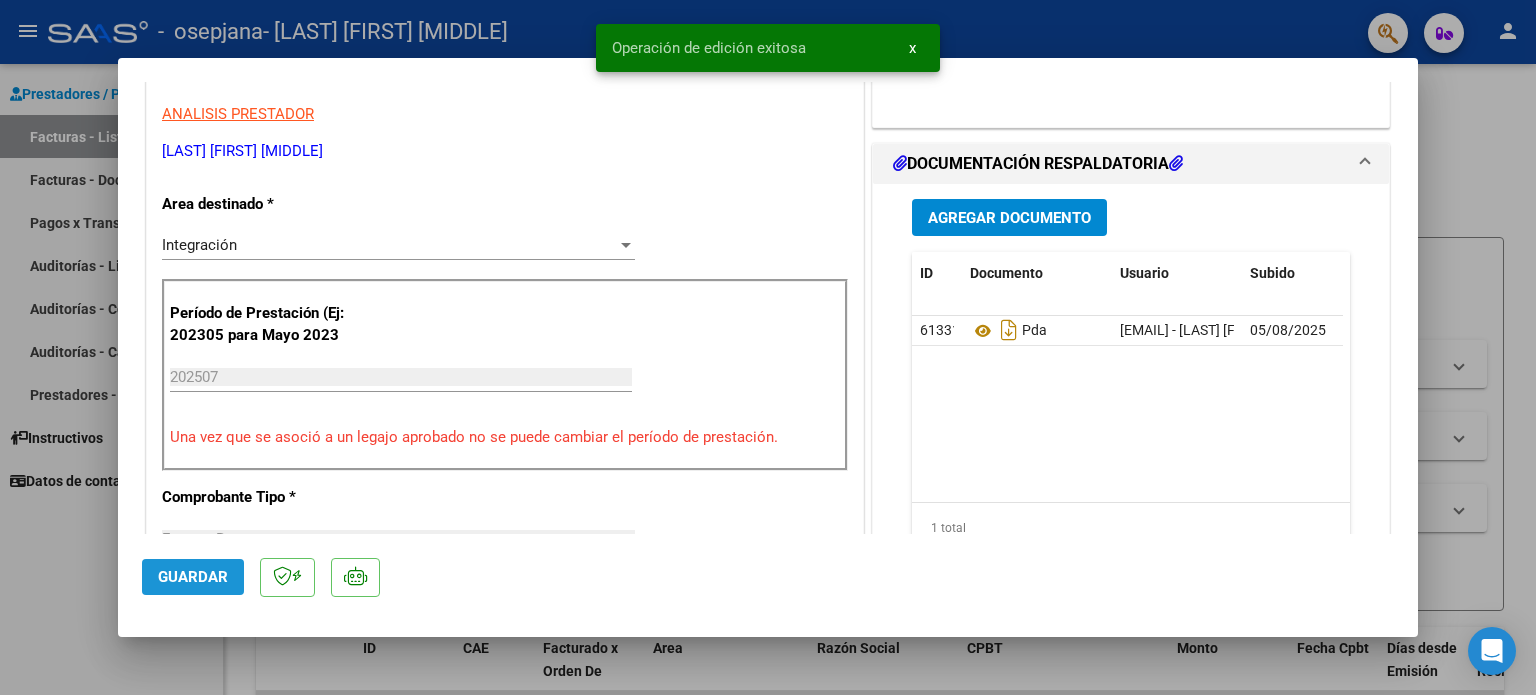 click on "Guardar" 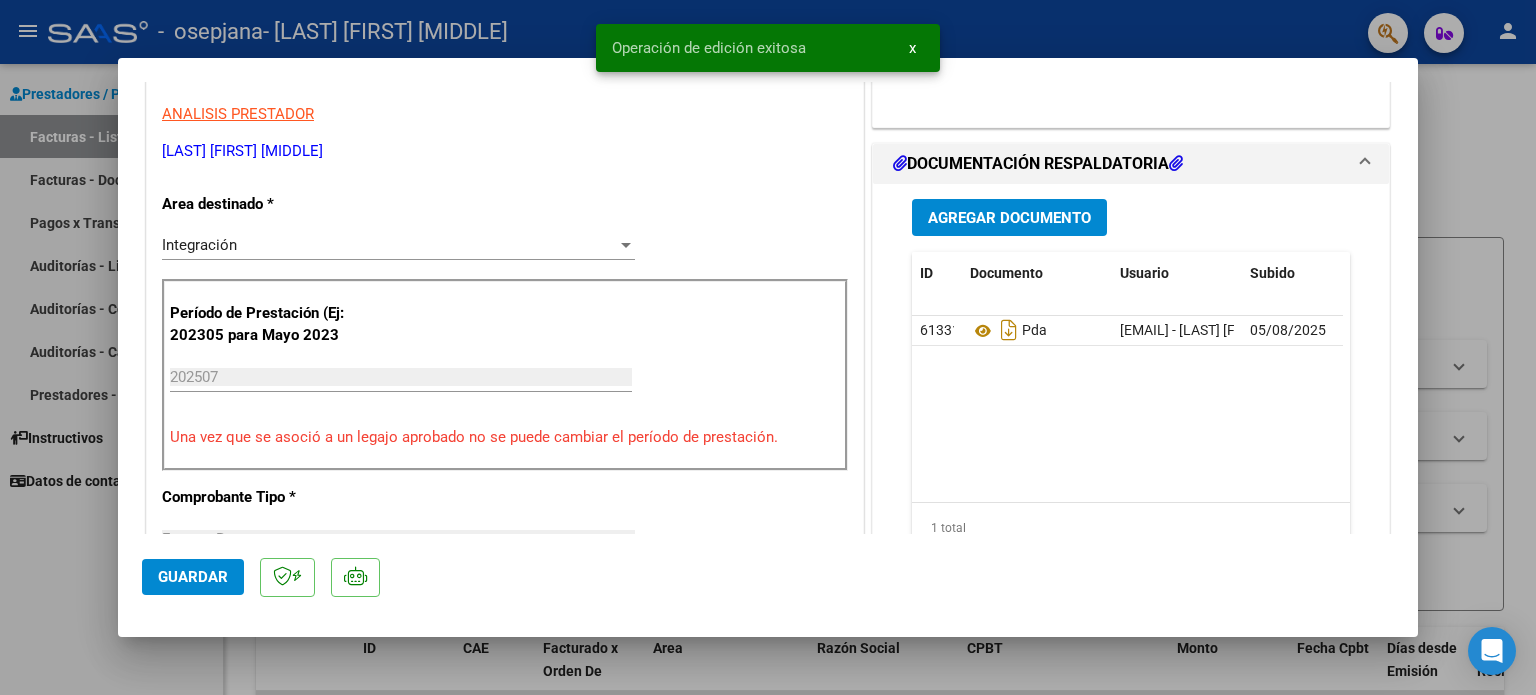 click at bounding box center (768, 347) 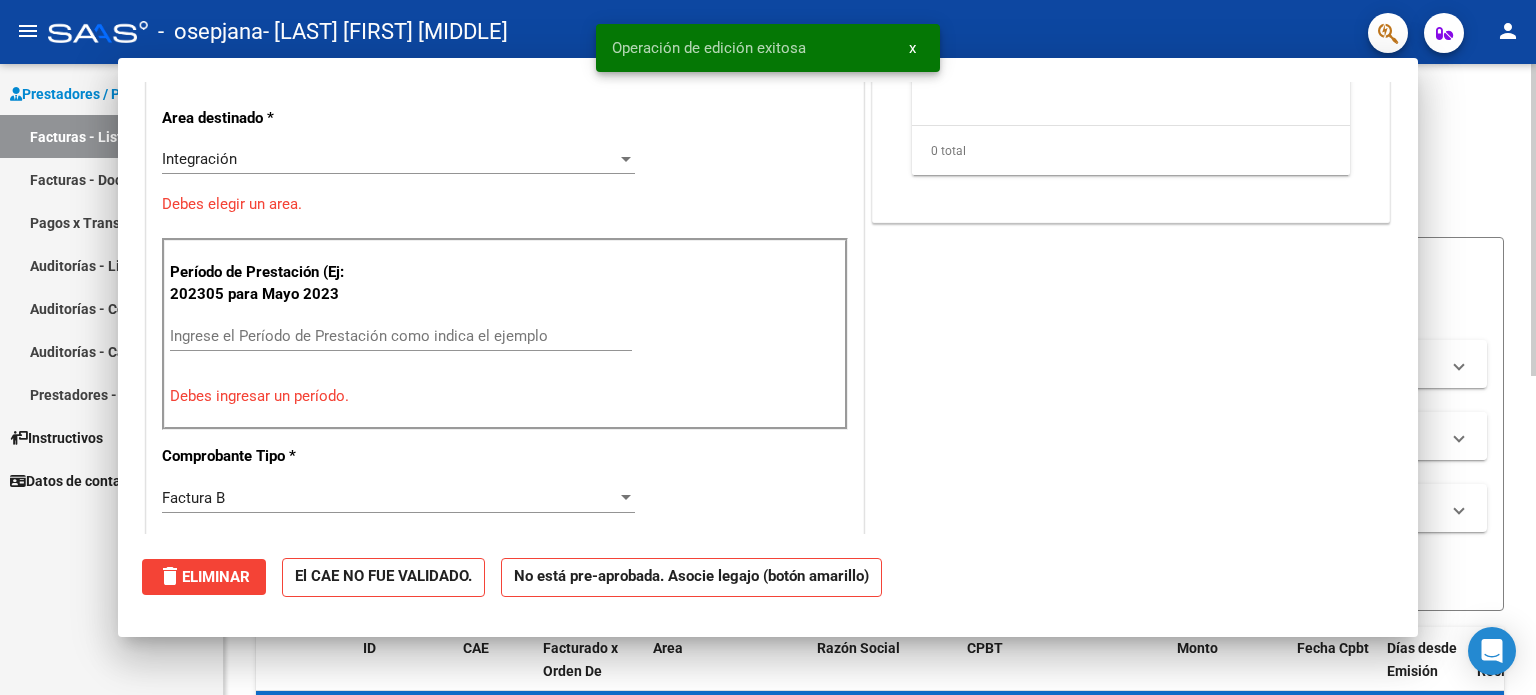scroll, scrollTop: 0, scrollLeft: 0, axis: both 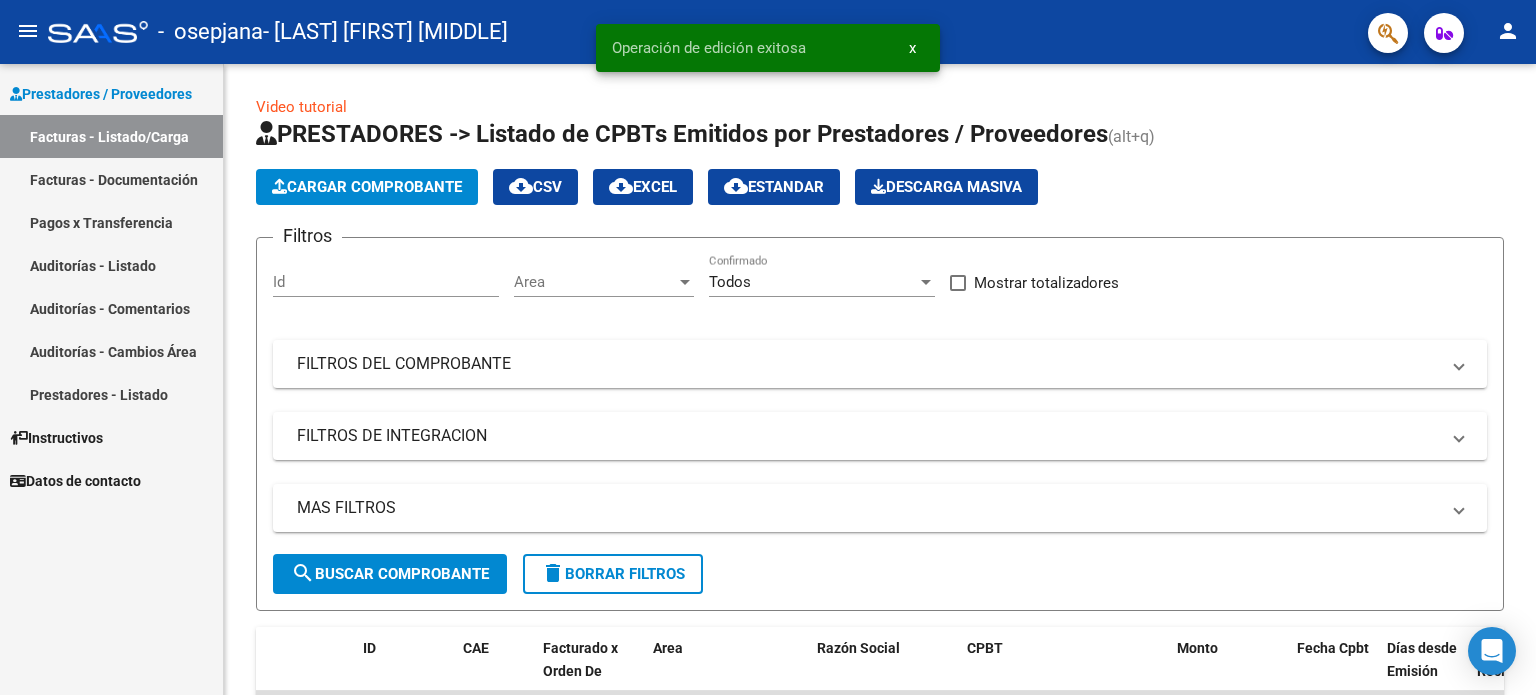 click on "person" 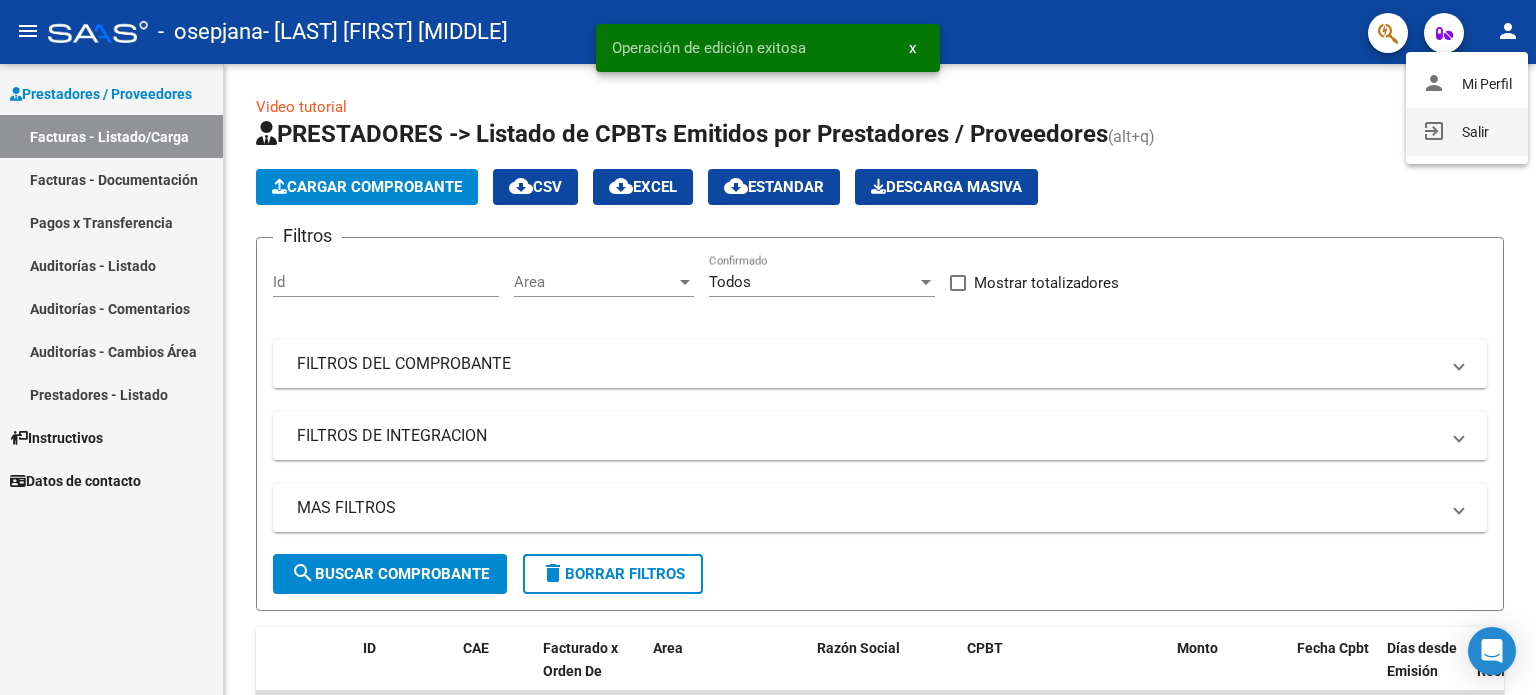 click on "exit_to_app" at bounding box center [1434, 131] 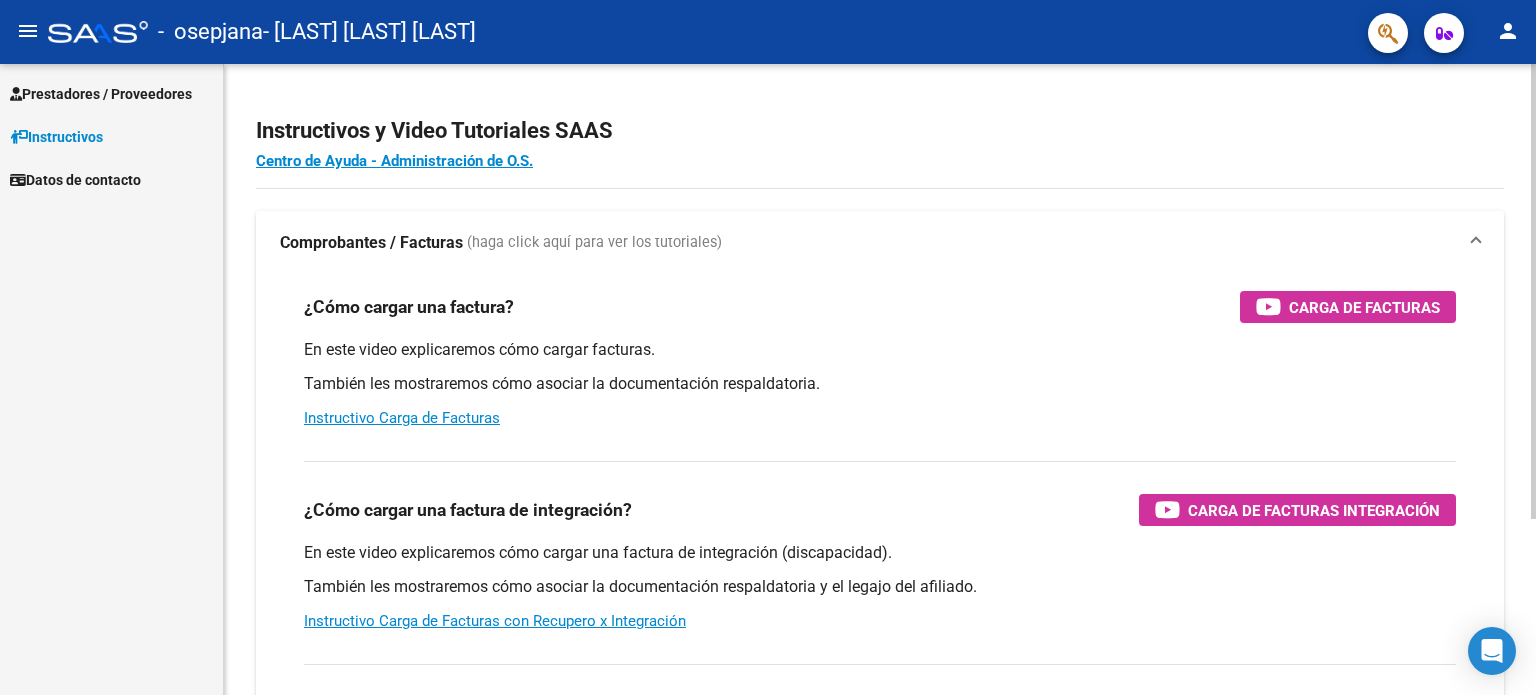 scroll, scrollTop: 0, scrollLeft: 0, axis: both 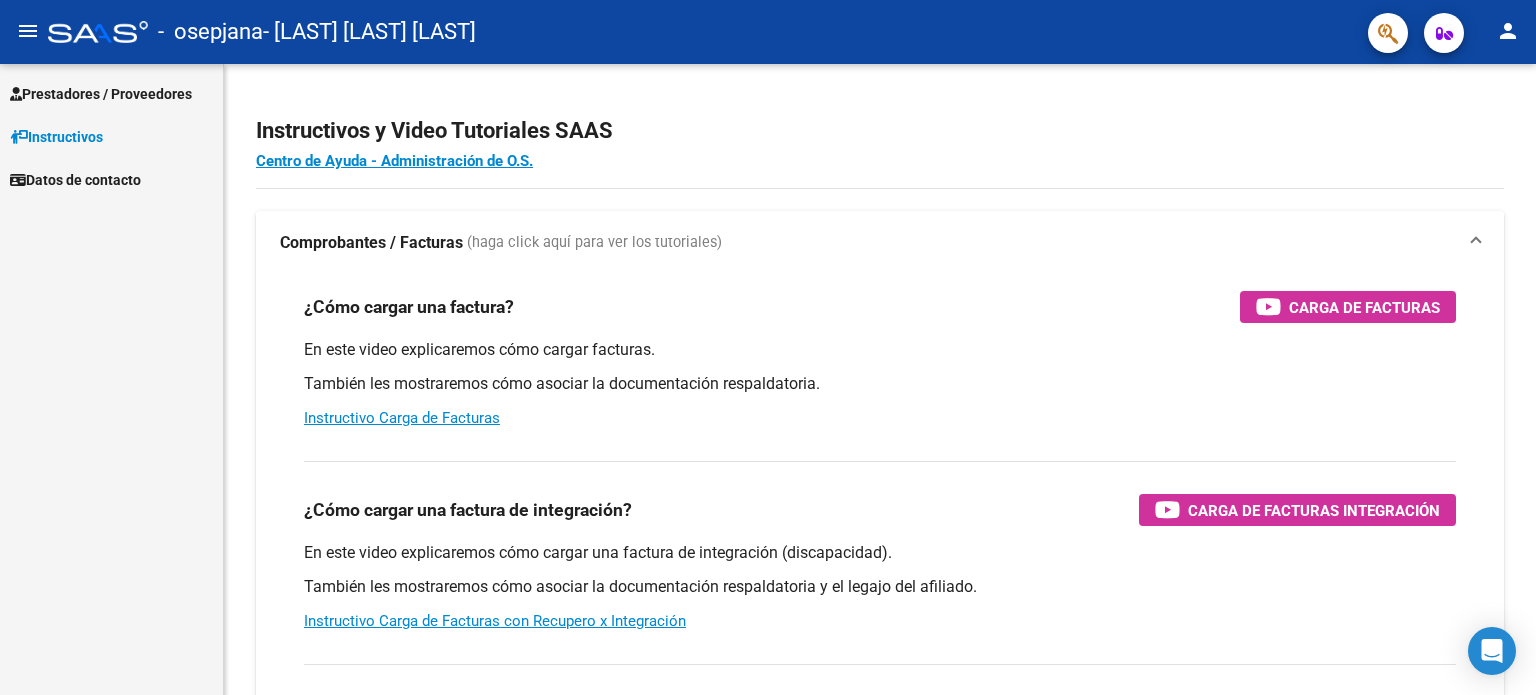 click on "Prestadores / Proveedores" at bounding box center [101, 94] 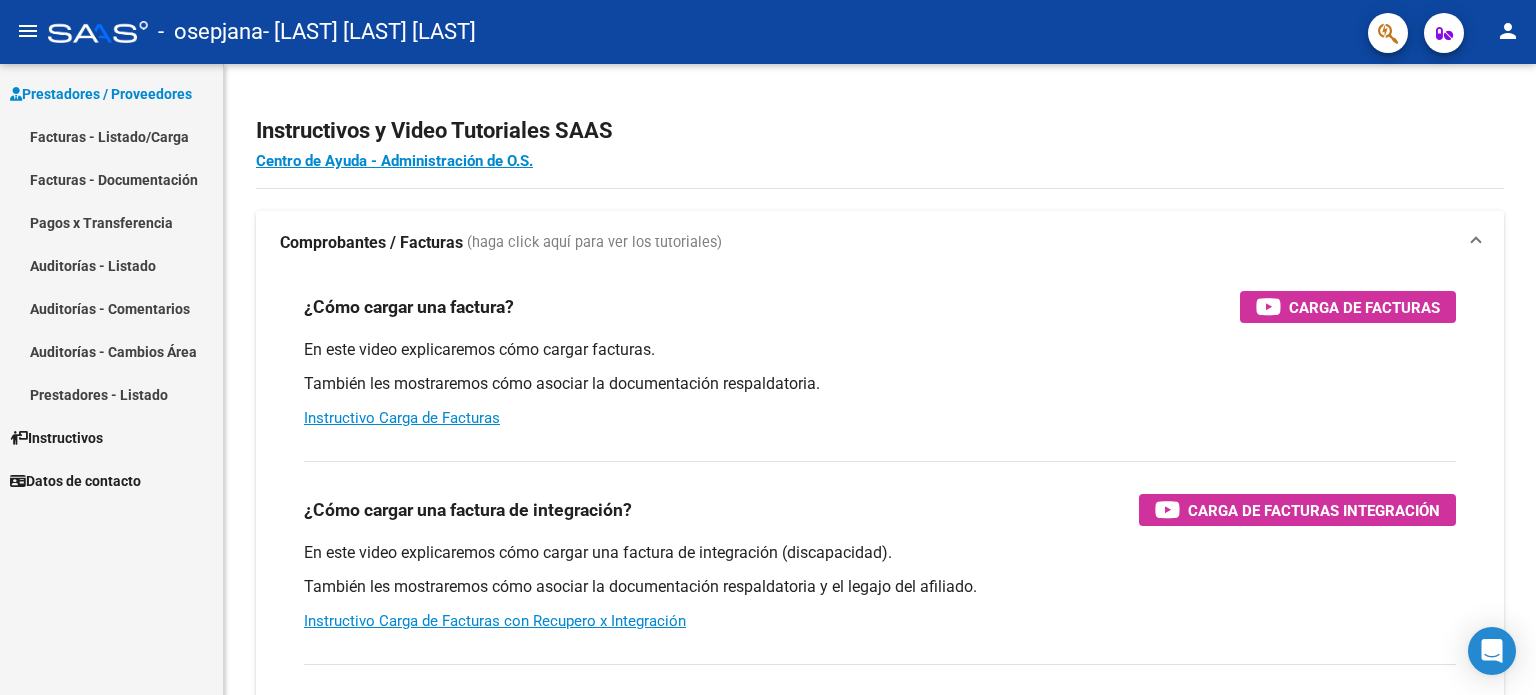 click on "Facturas - Listado/Carga" at bounding box center [111, 136] 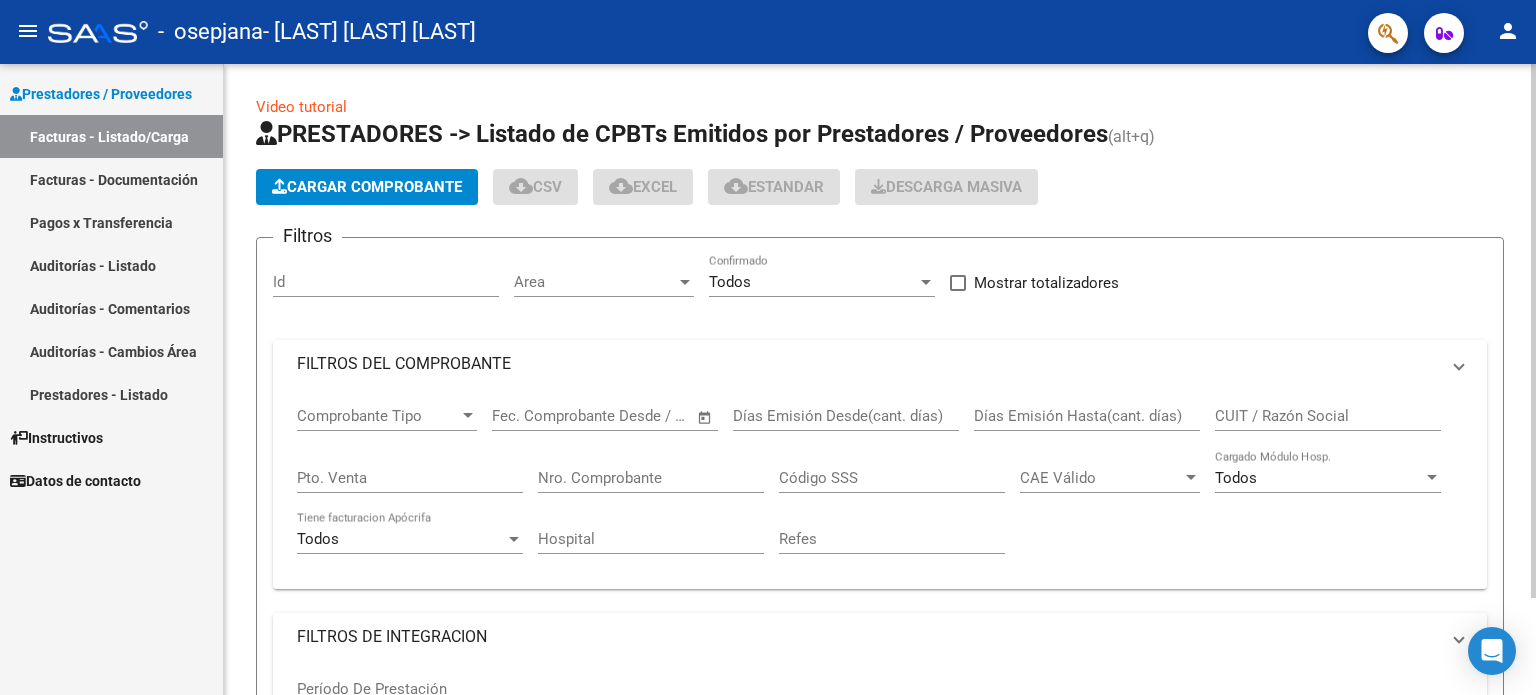 click on "Cargar Comprobante" 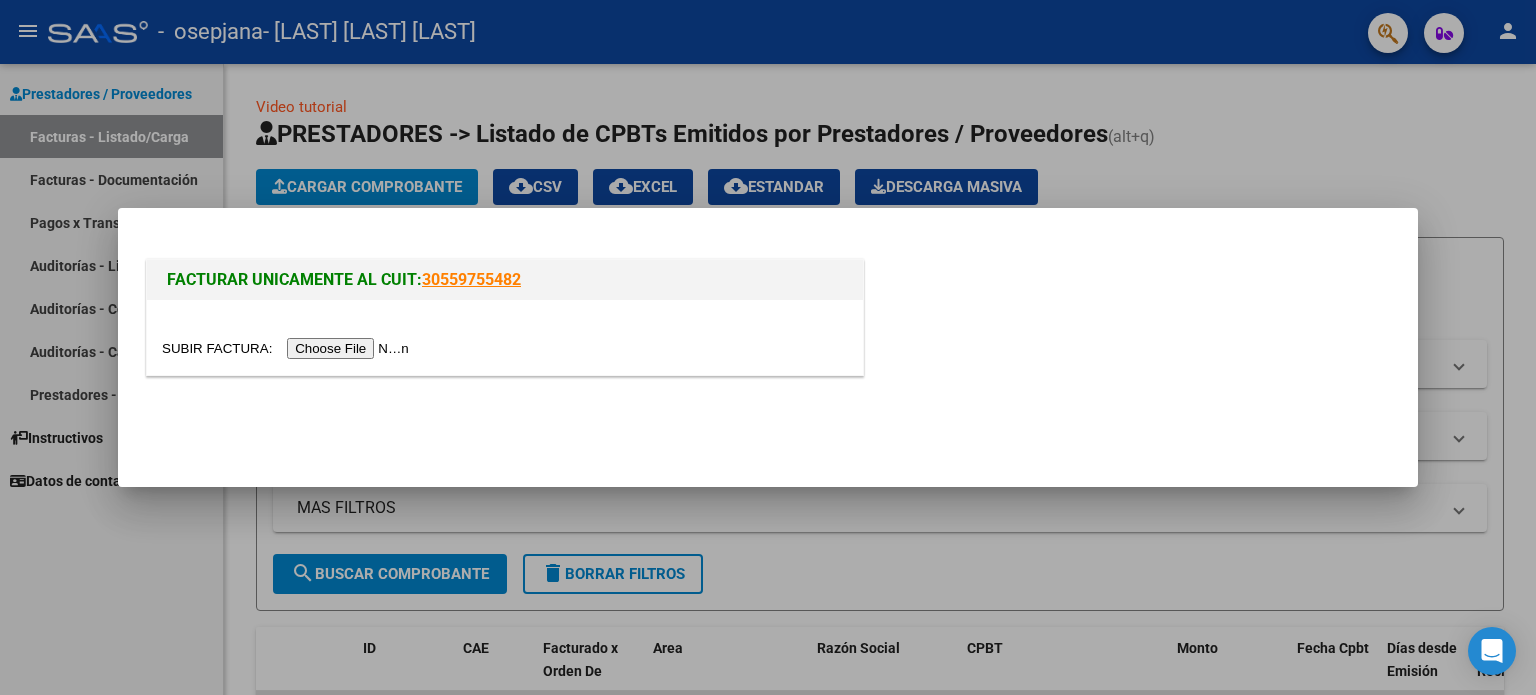 click at bounding box center (288, 348) 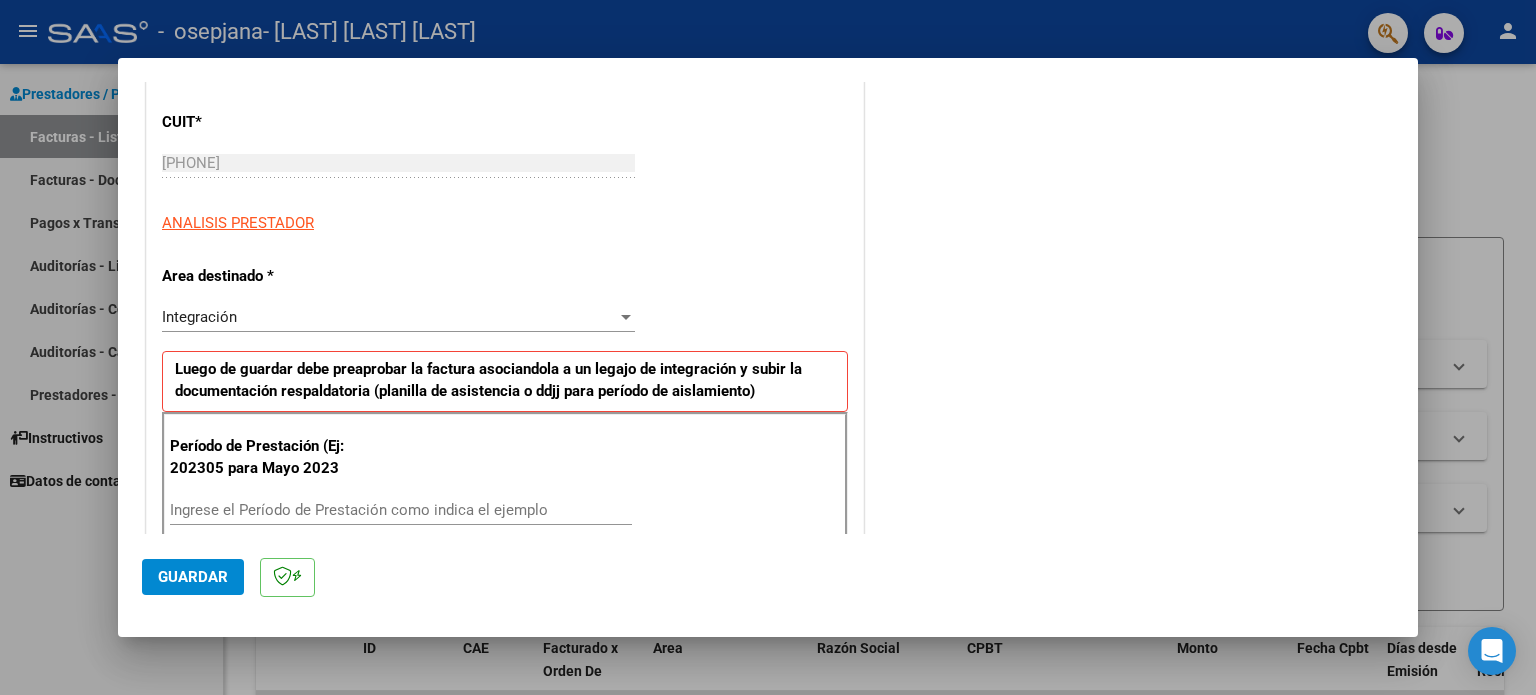 scroll, scrollTop: 300, scrollLeft: 0, axis: vertical 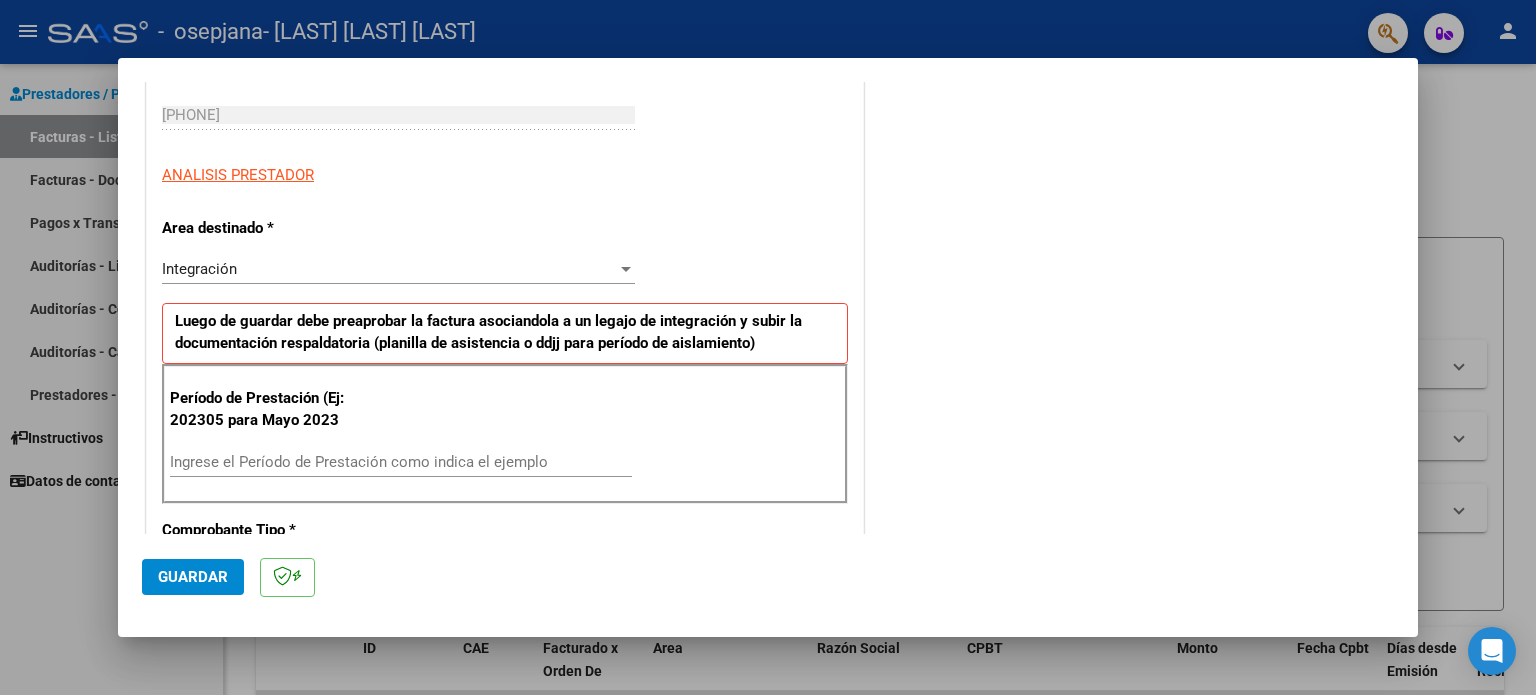 click on "Ingrese el Período de Prestación como indica el ejemplo" at bounding box center [401, 462] 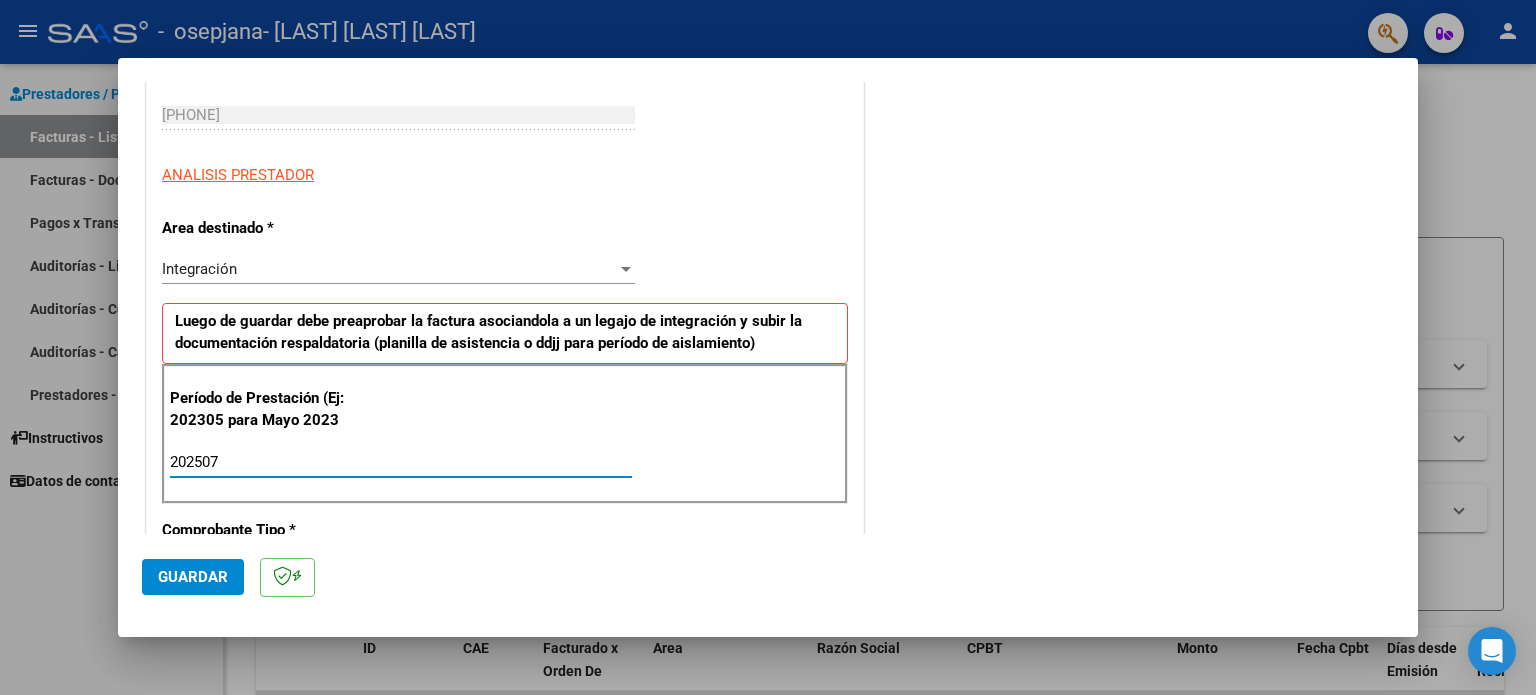 type on "202507" 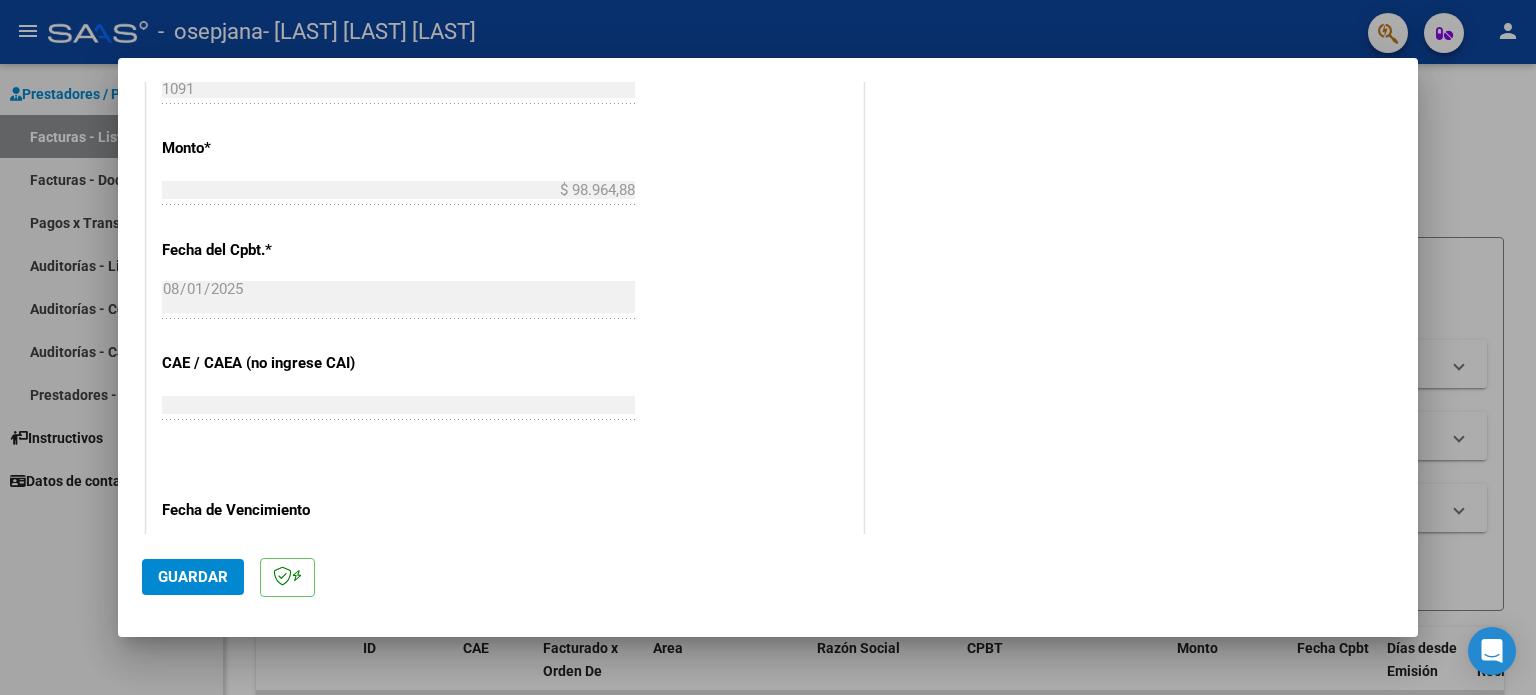 scroll, scrollTop: 1000, scrollLeft: 0, axis: vertical 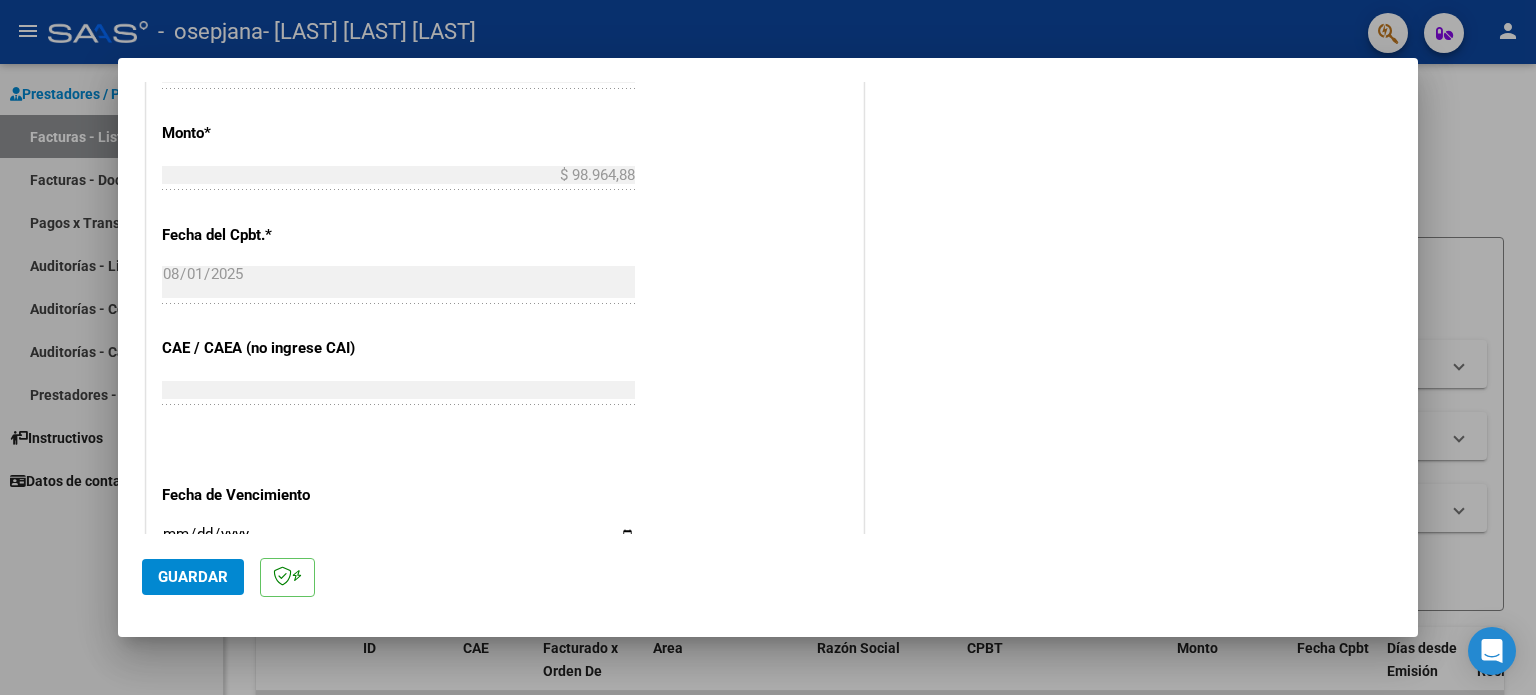 click on "Ingresar la fecha" at bounding box center (398, 542) 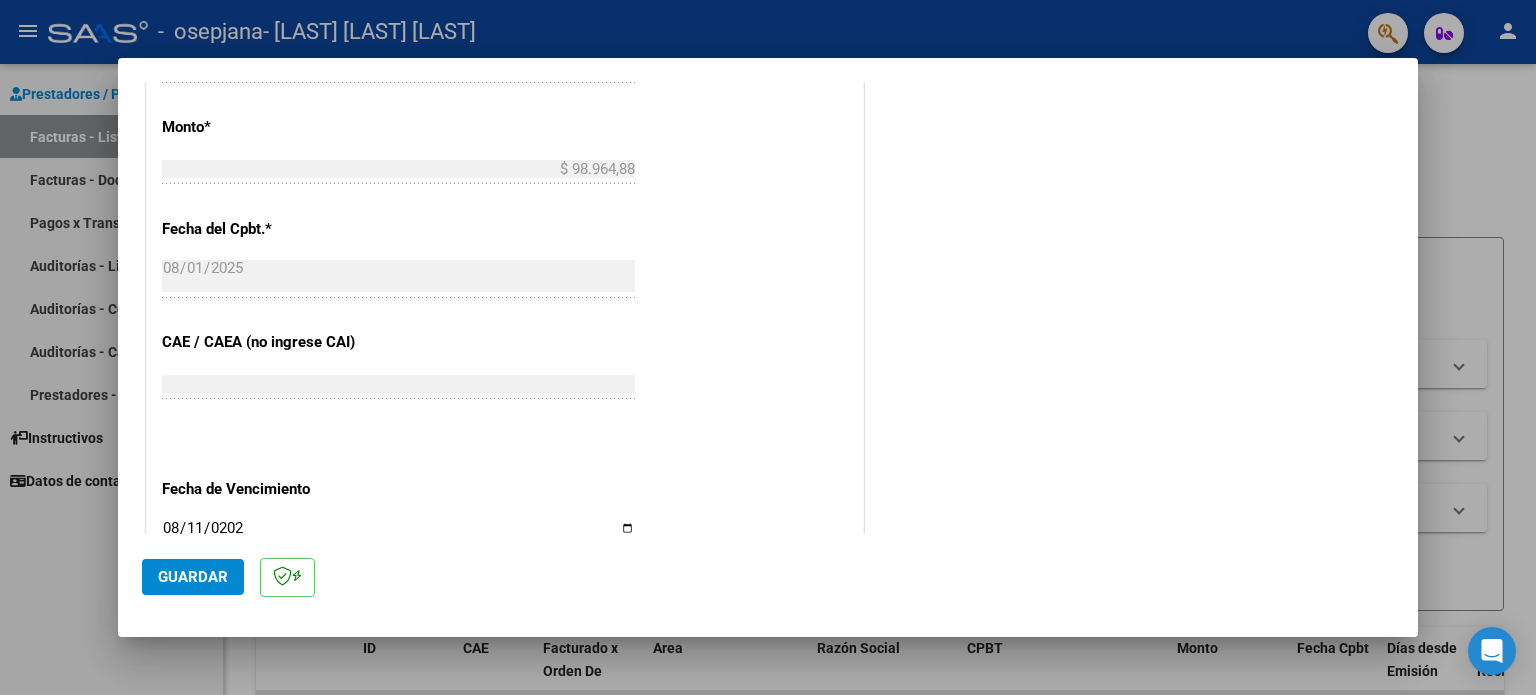 type on "2025-08-11" 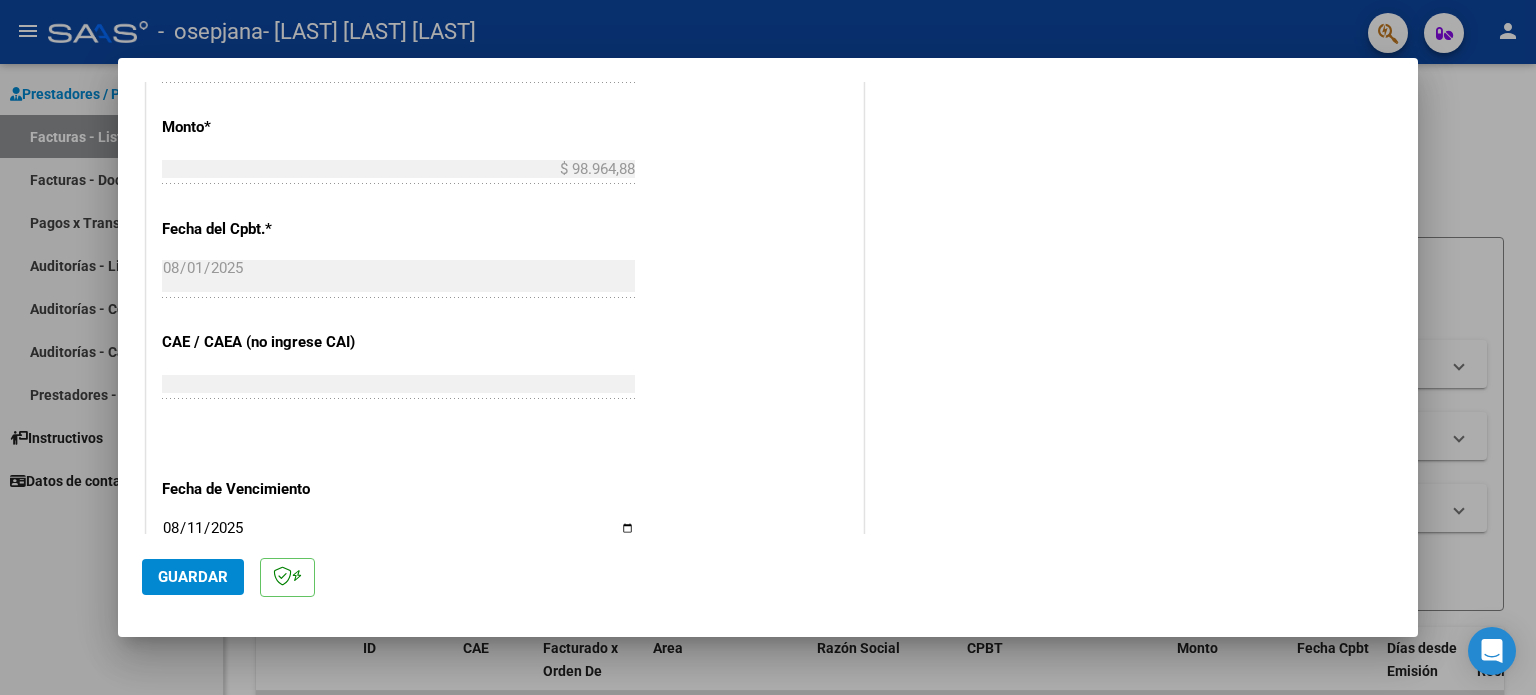 click on "Guardar" 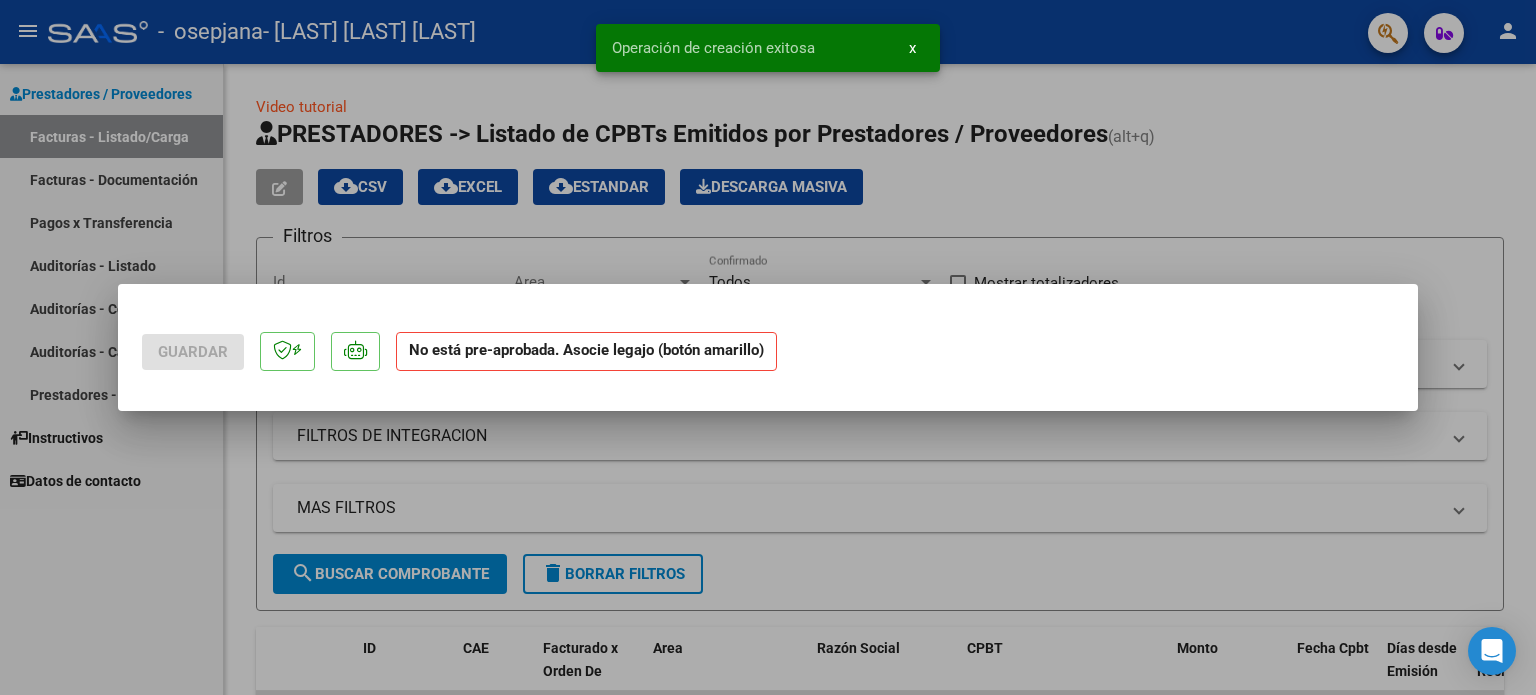 scroll, scrollTop: 0, scrollLeft: 0, axis: both 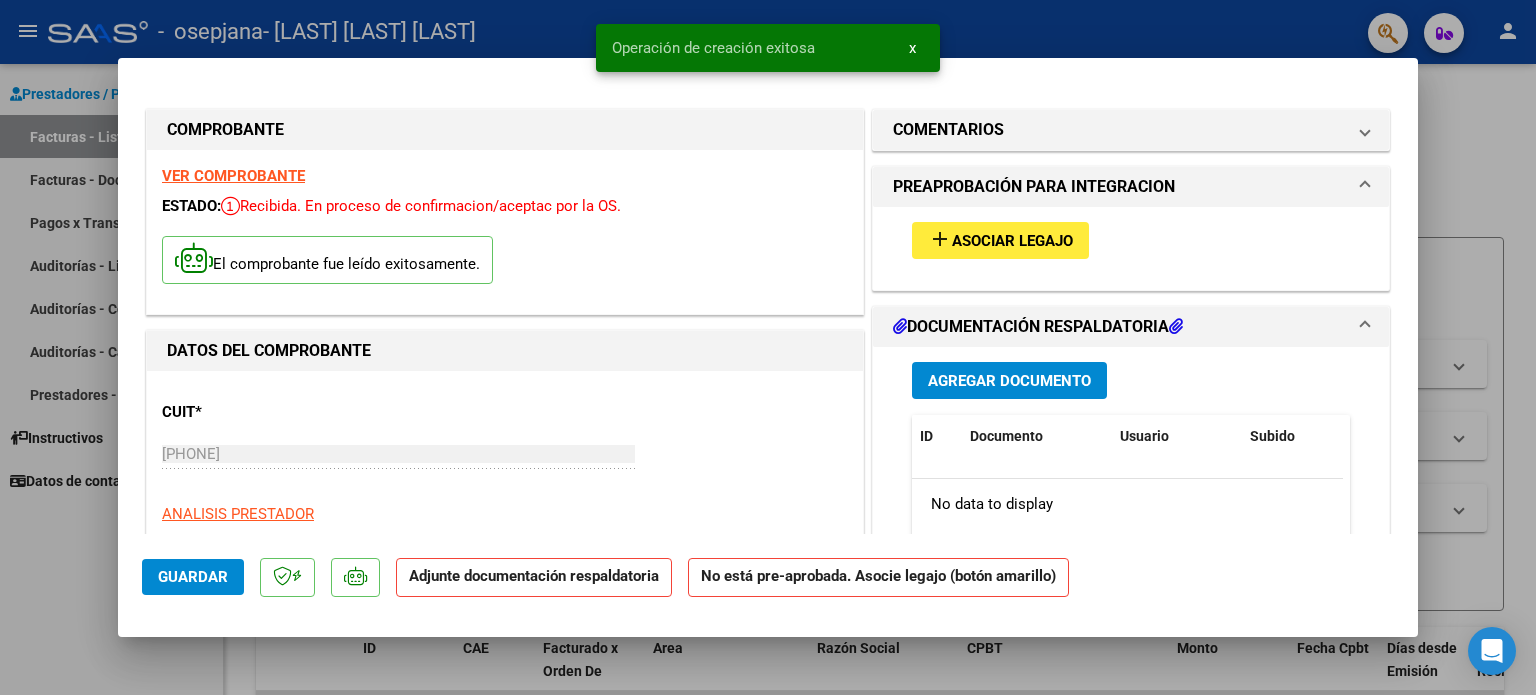 click on "add Asociar Legajo" at bounding box center (1000, 240) 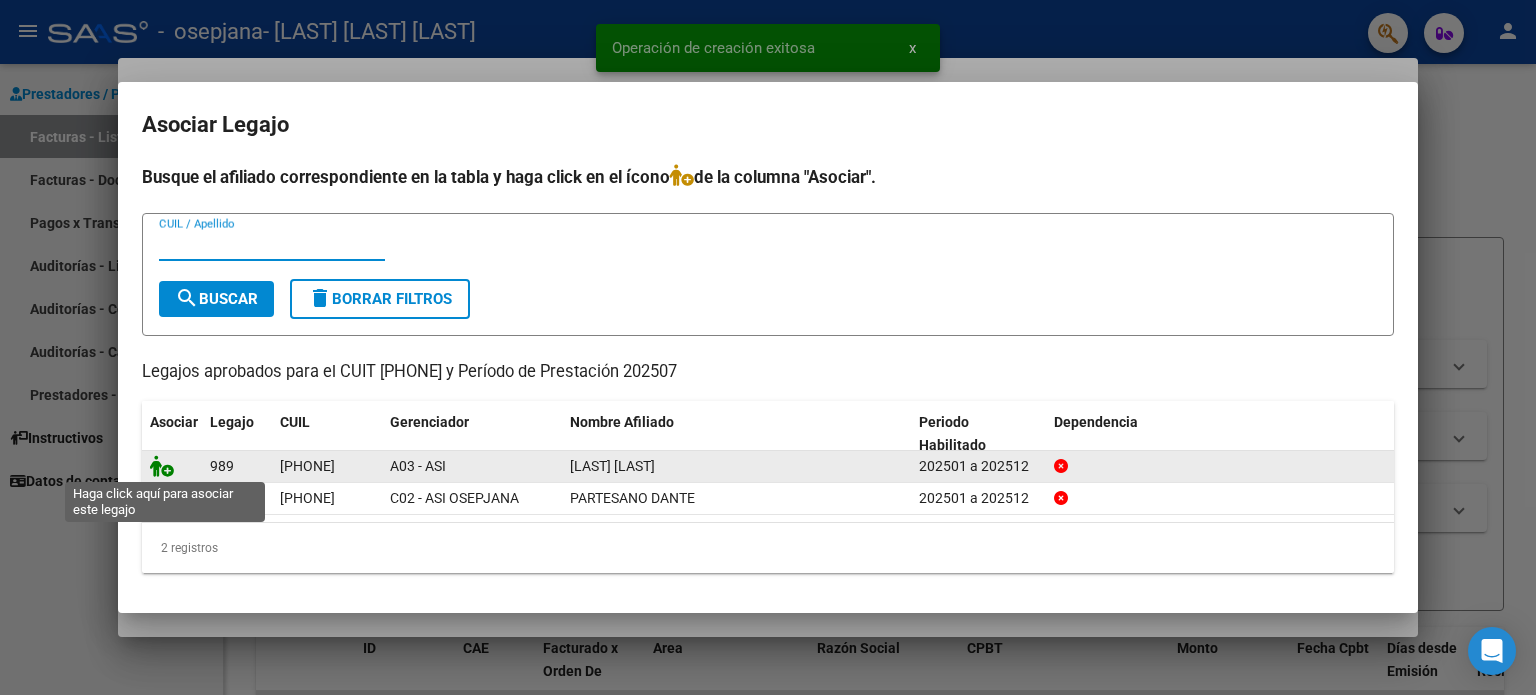 click 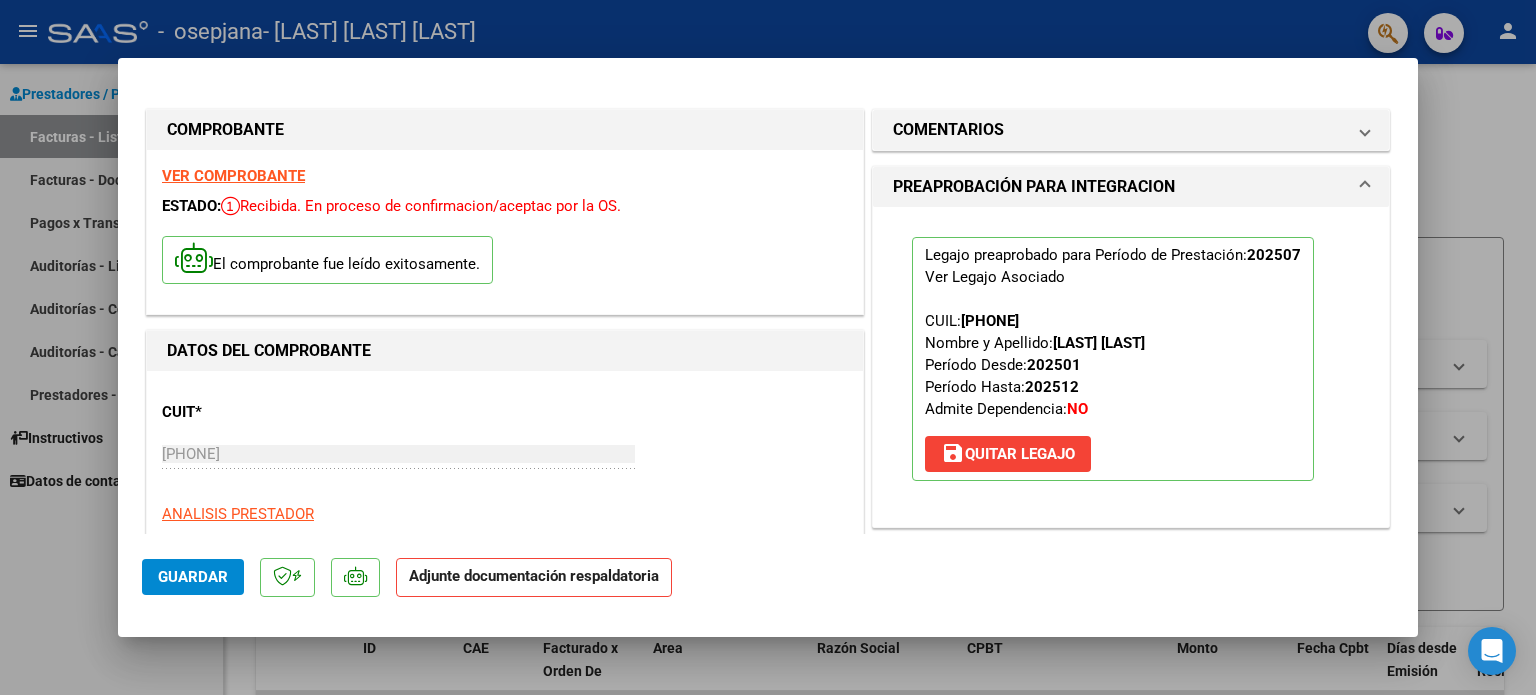 scroll, scrollTop: 200, scrollLeft: 0, axis: vertical 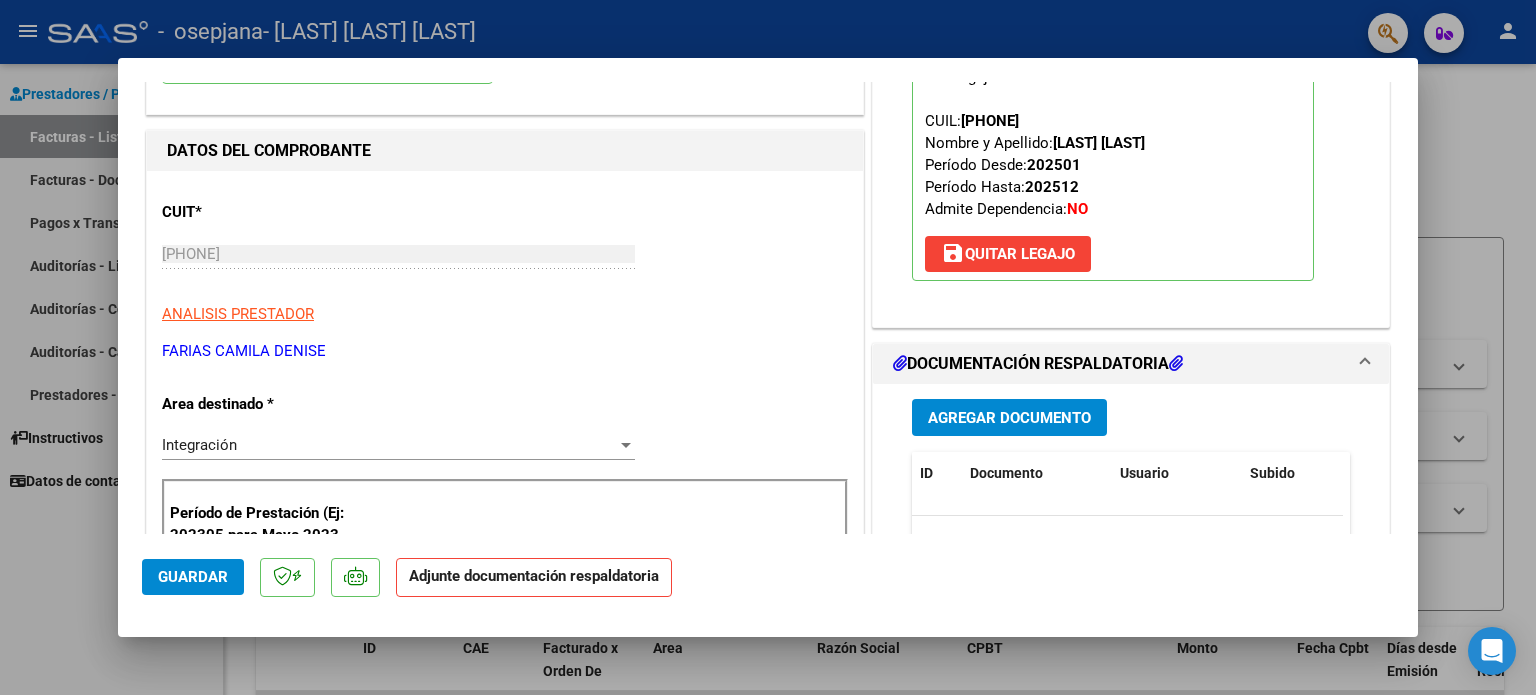 click on "Agregar Documento" at bounding box center (1009, 417) 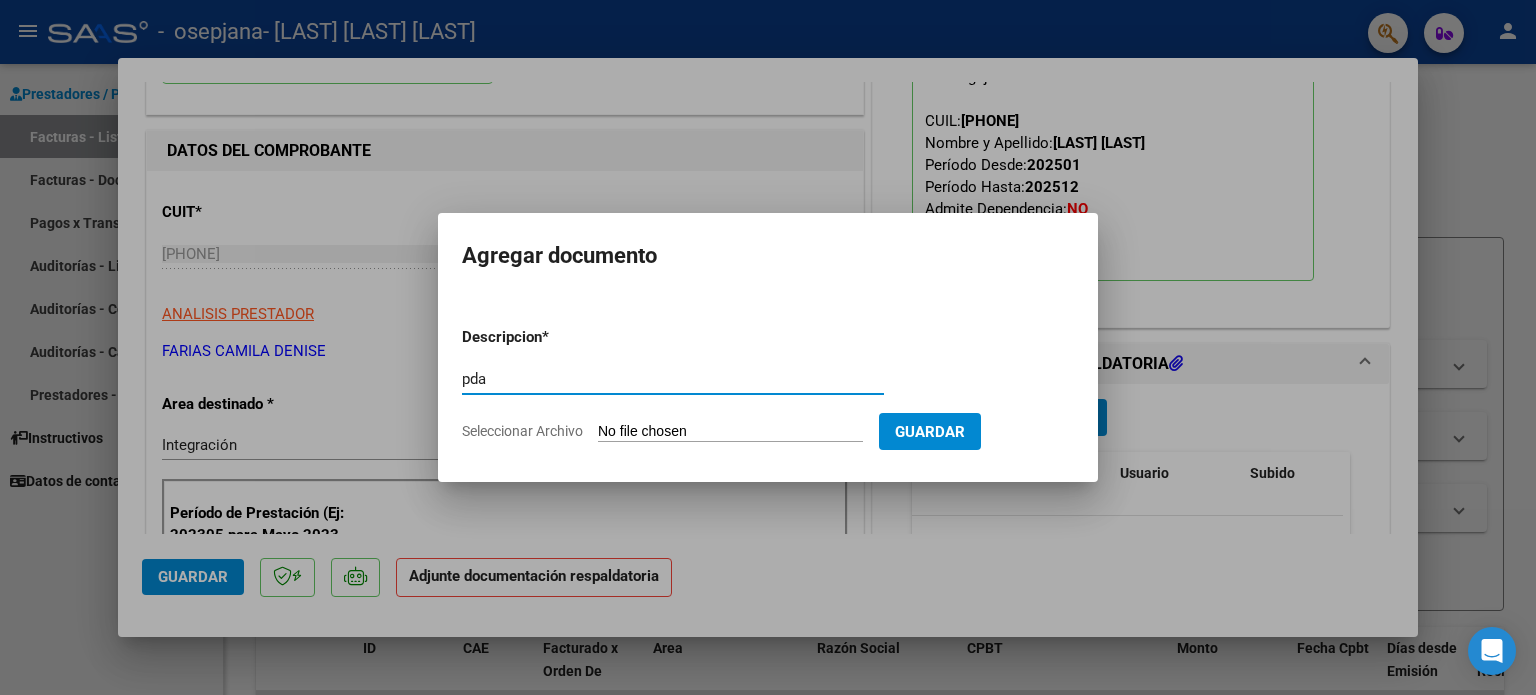type on "pda" 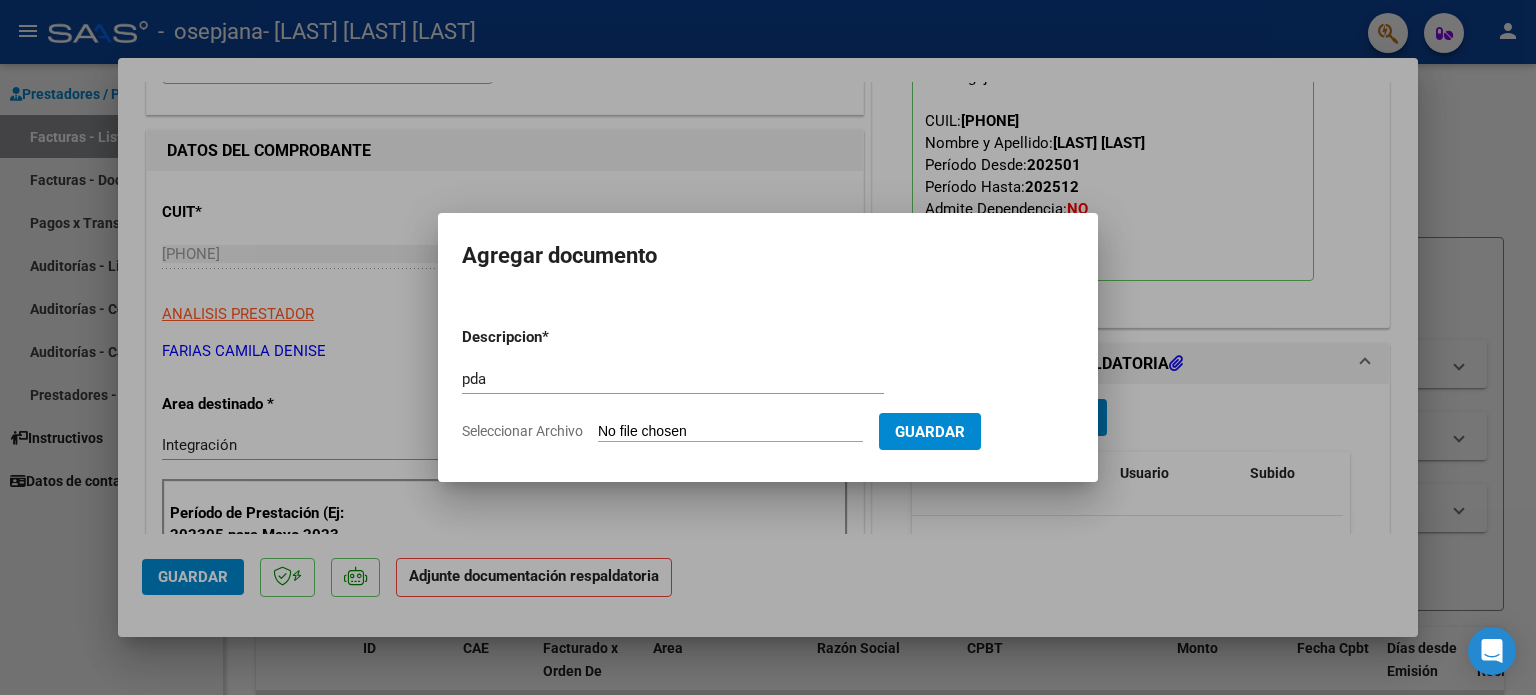 type on "C:\fakepath\yalasi julio psp.pdf" 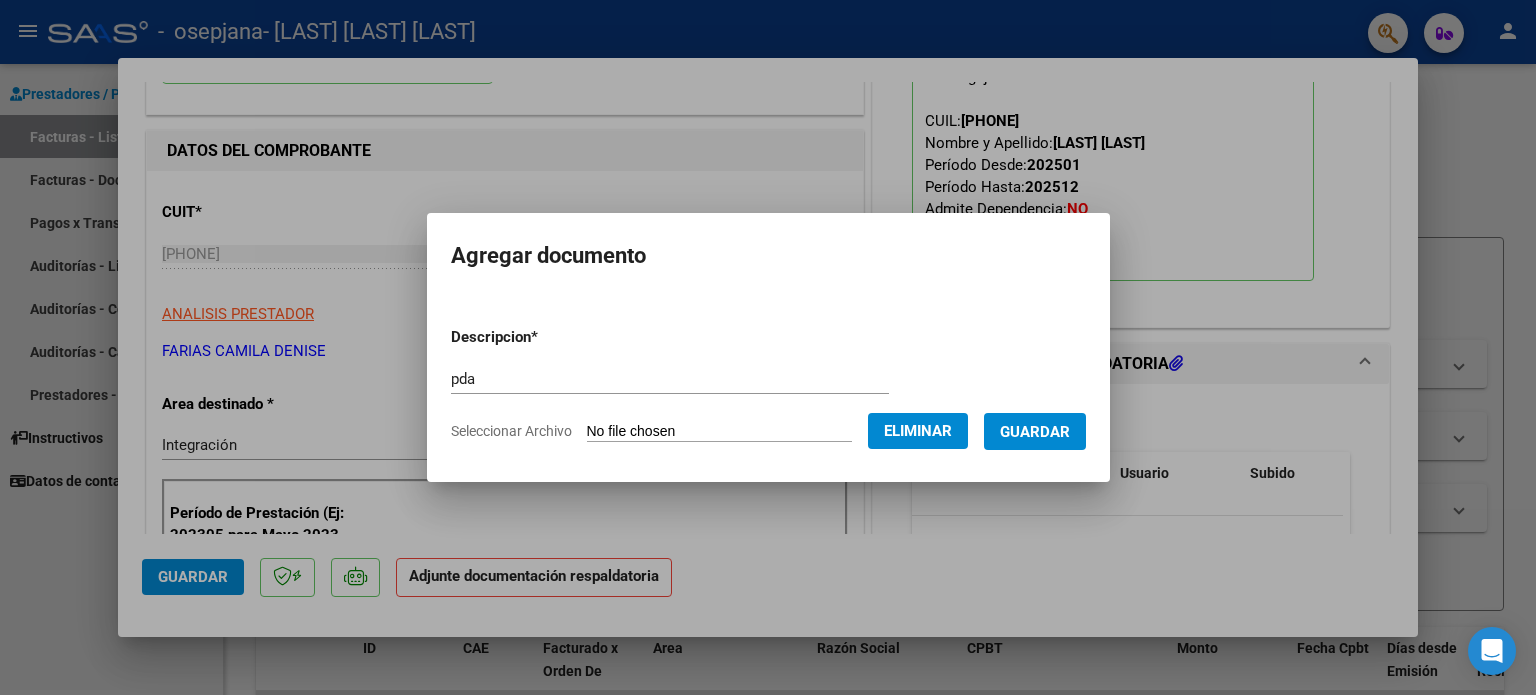 click on "Guardar" at bounding box center (1035, 431) 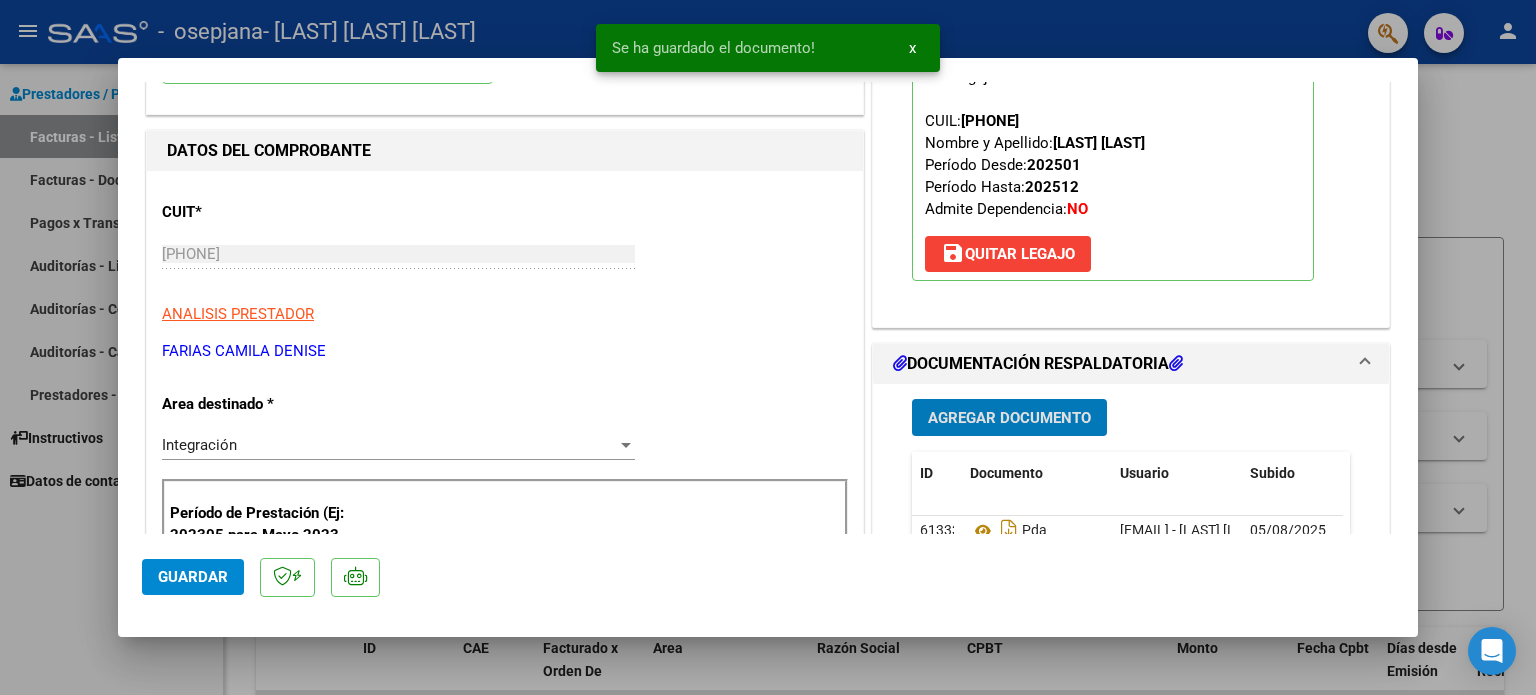 click on "Guardar" 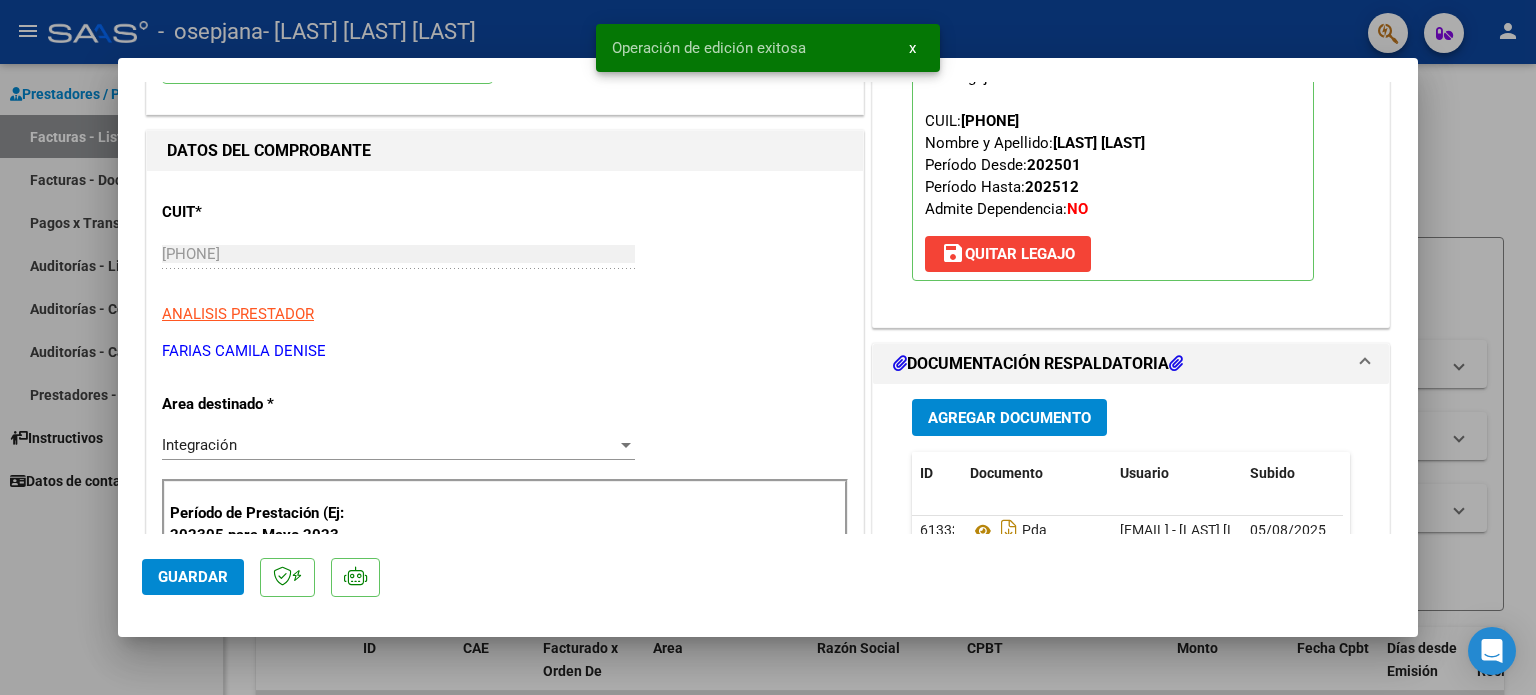 click on "Guardar" 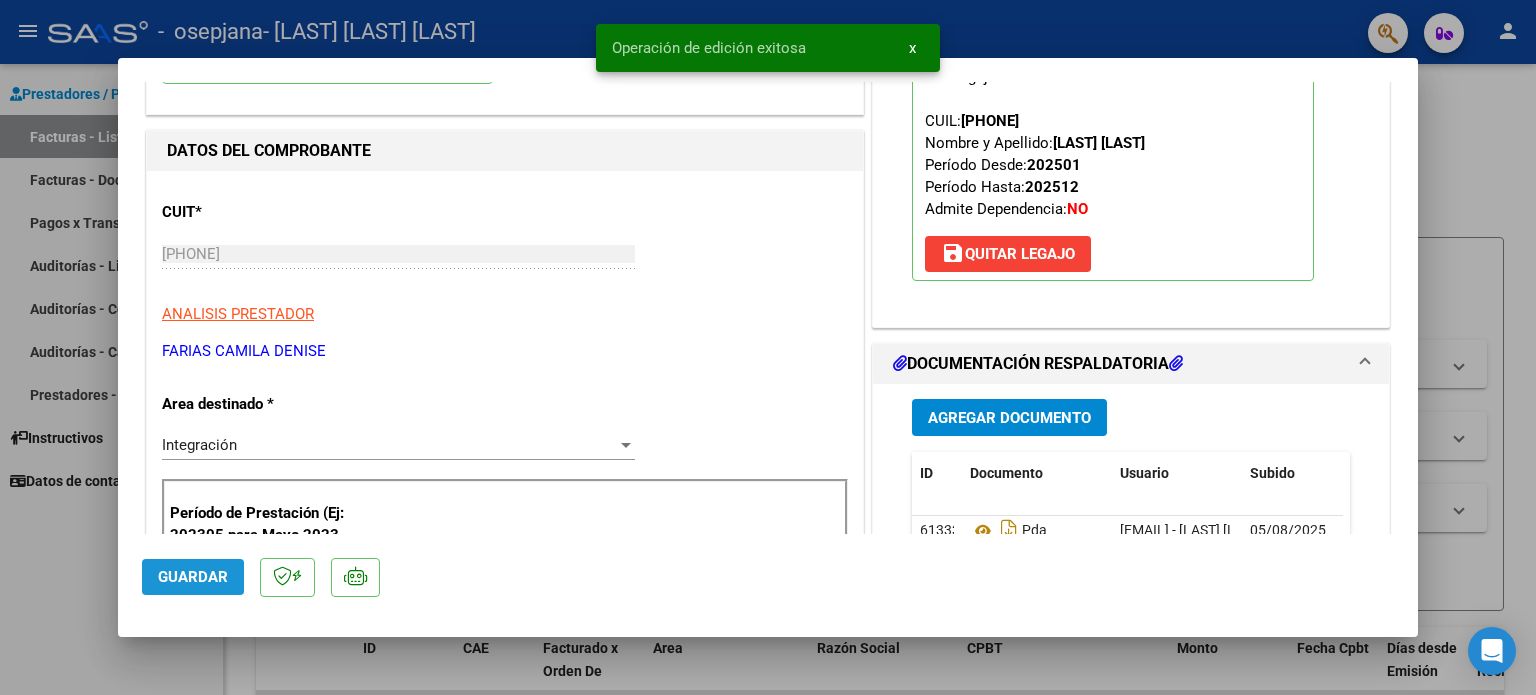 click on "Guardar" 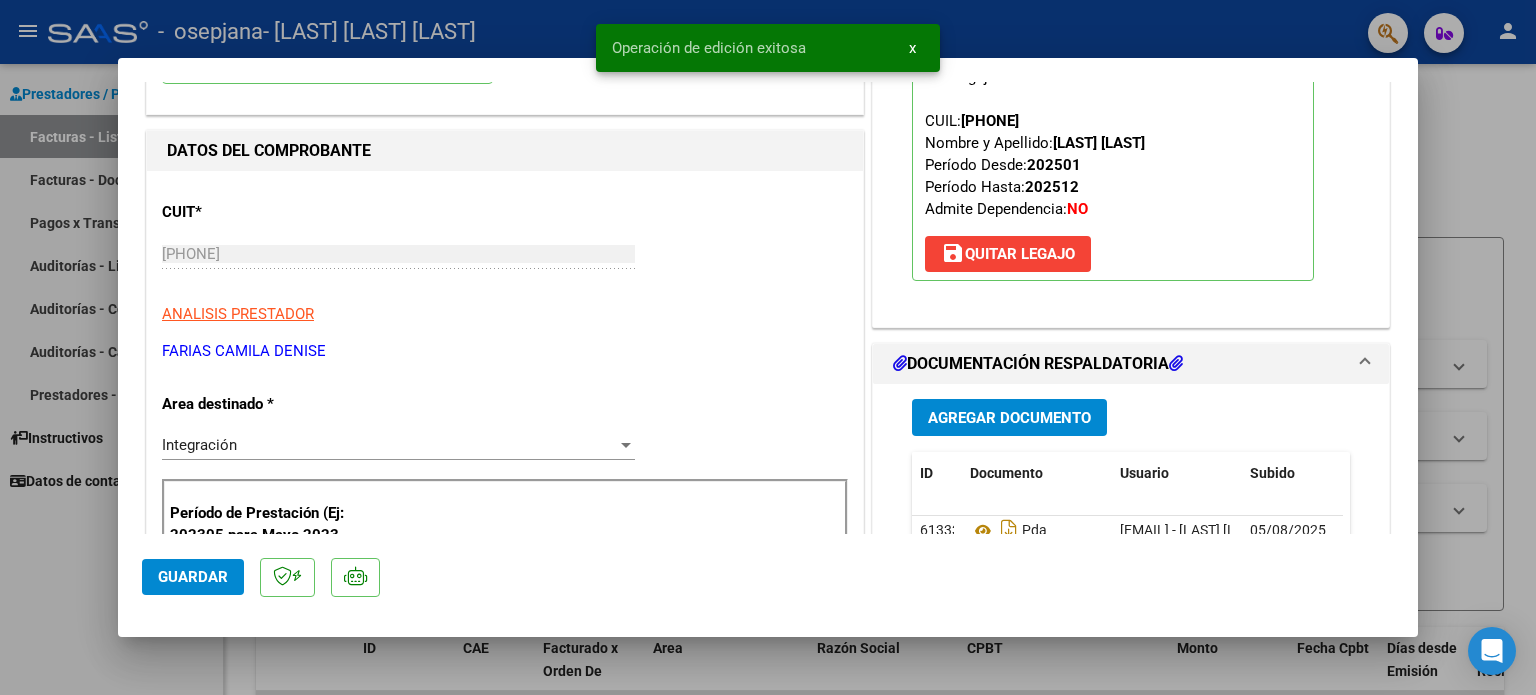 click on "Guardar" 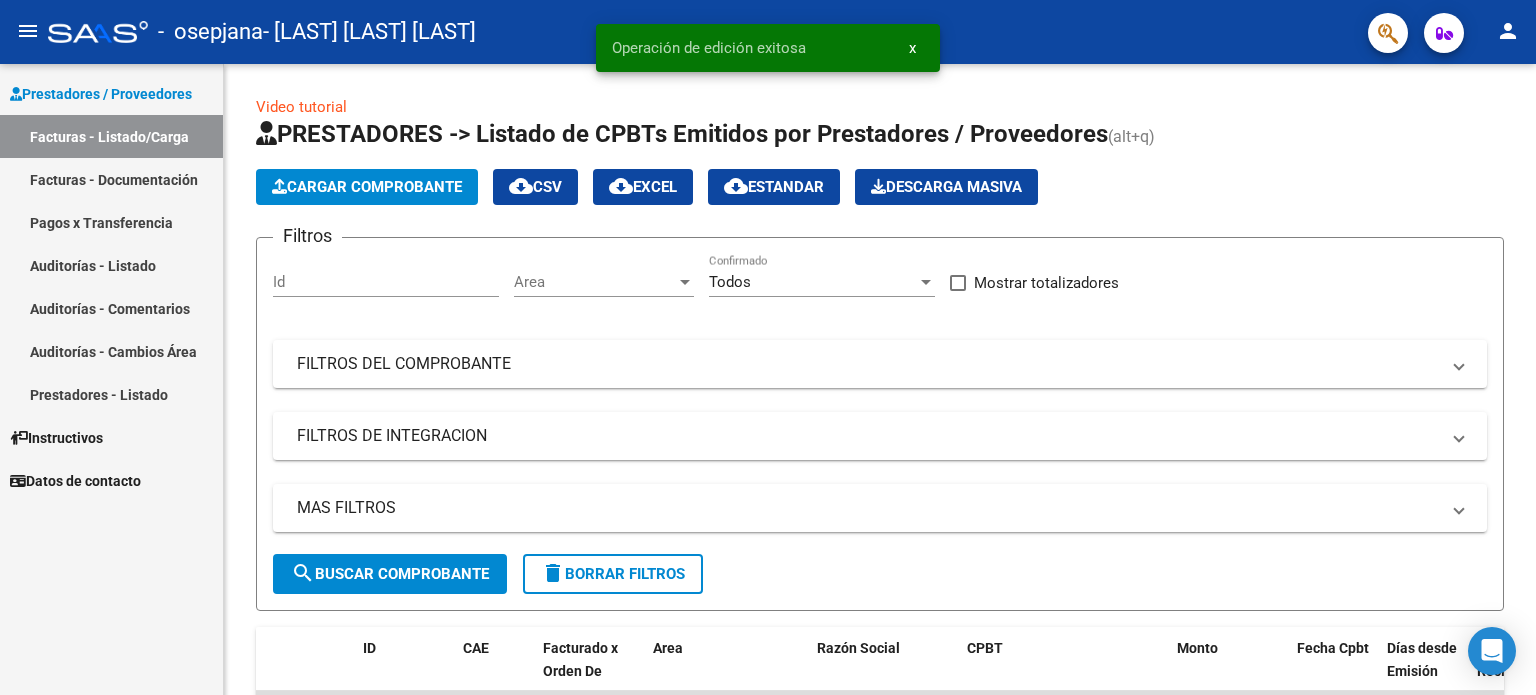 click on "person" 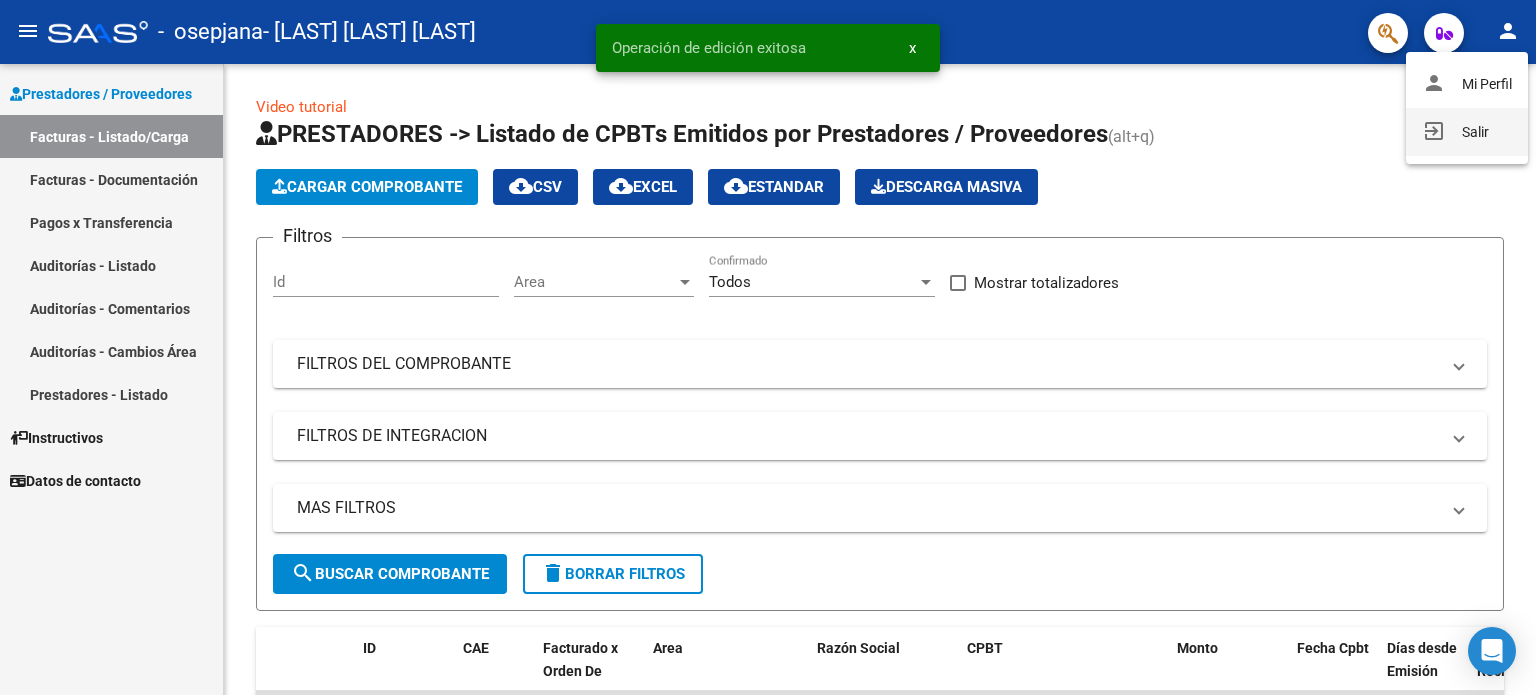 click on "exit_to_app  Salir" at bounding box center [1467, 132] 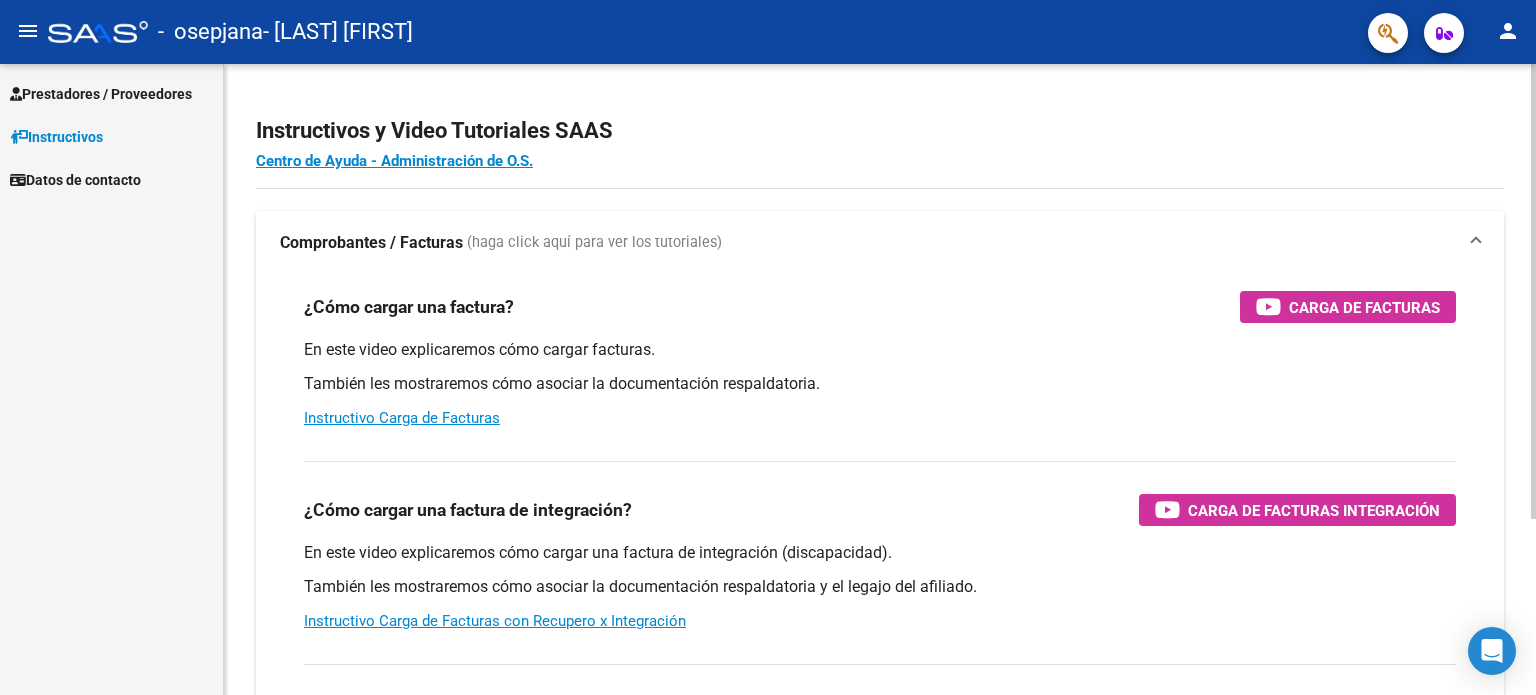 scroll, scrollTop: 0, scrollLeft: 0, axis: both 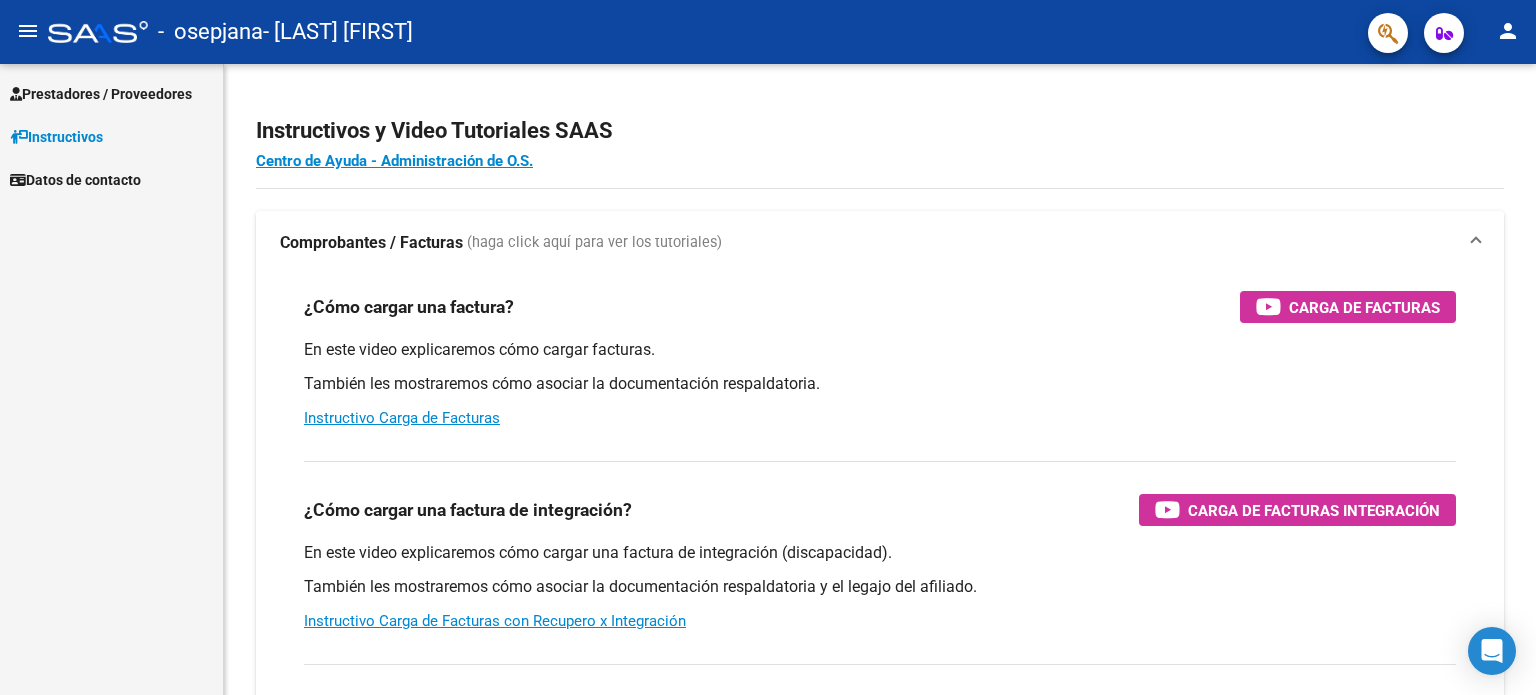 click on "Prestadores / Proveedores" at bounding box center (101, 94) 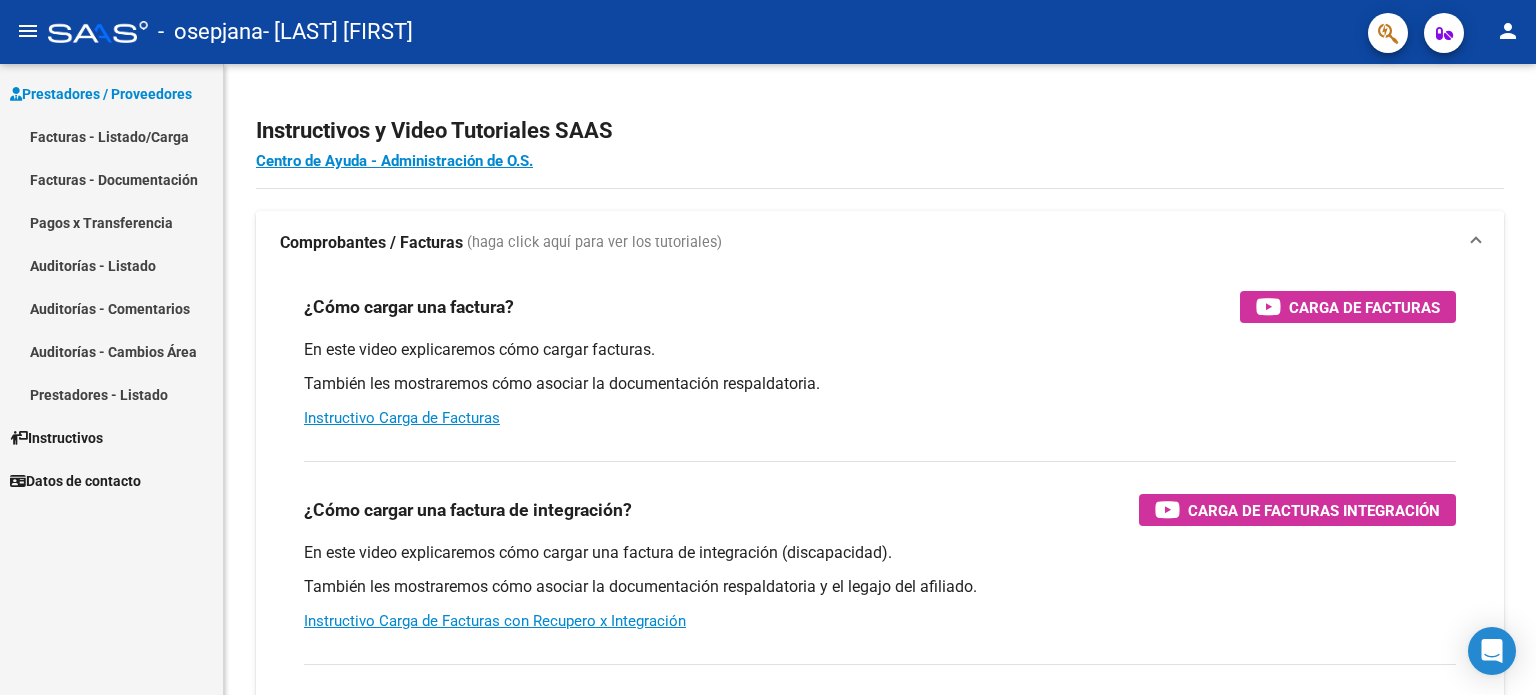 click on "Facturas - Listado/Carga" at bounding box center (111, 136) 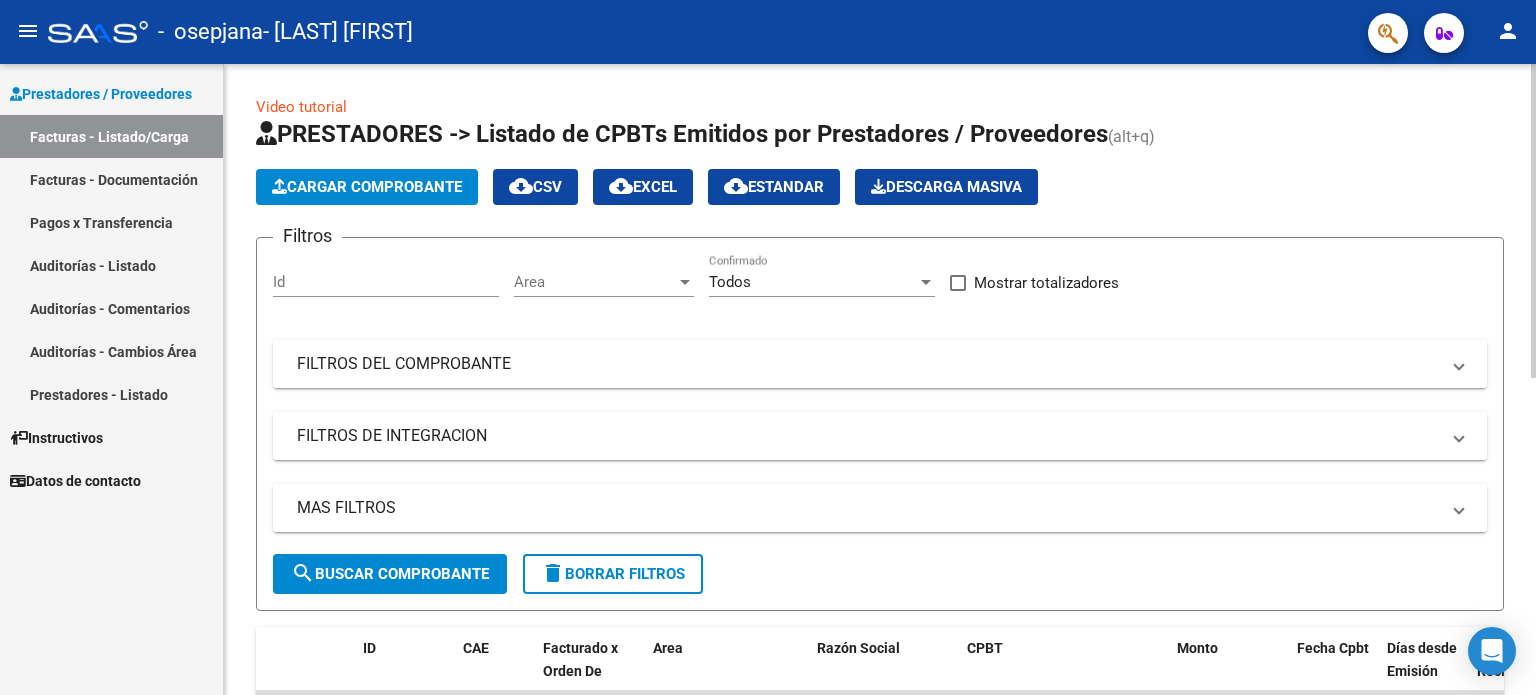 click on "Cargar Comprobante" 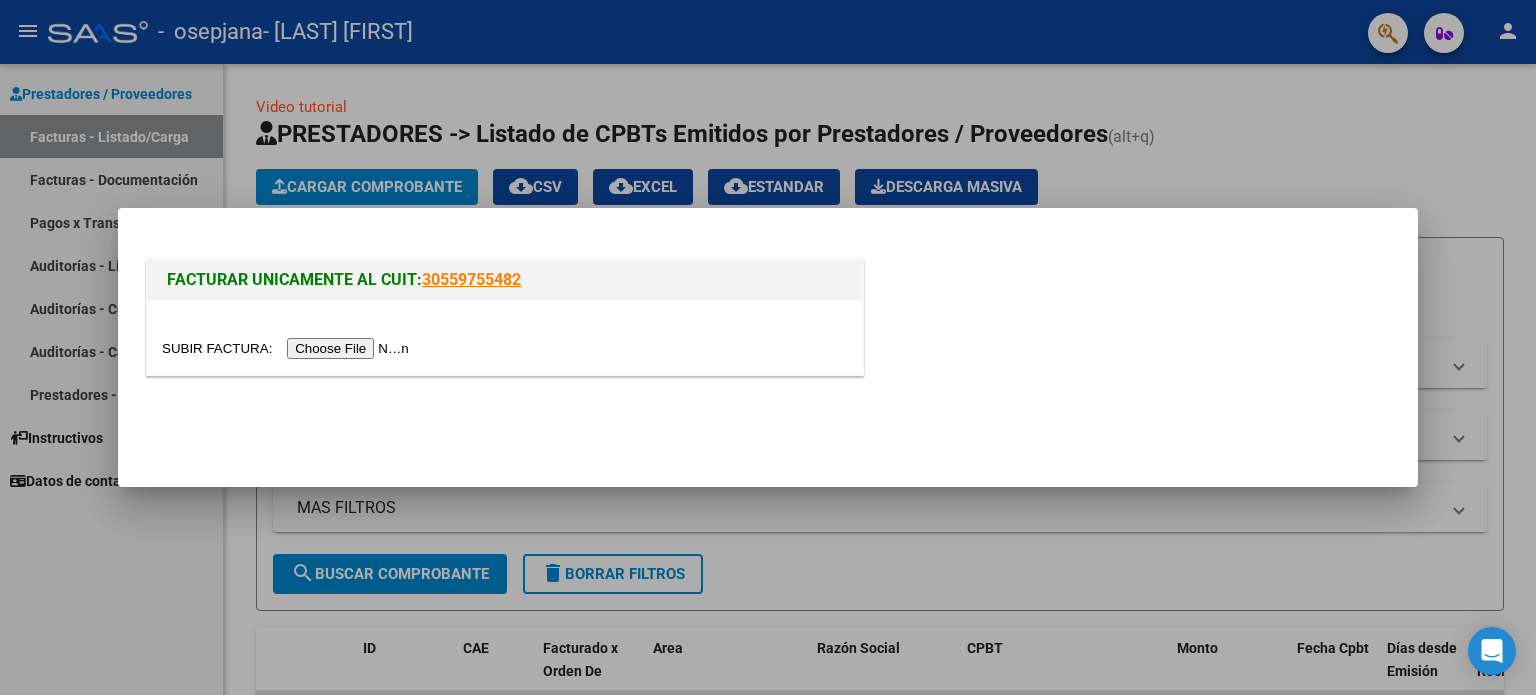 click at bounding box center (288, 348) 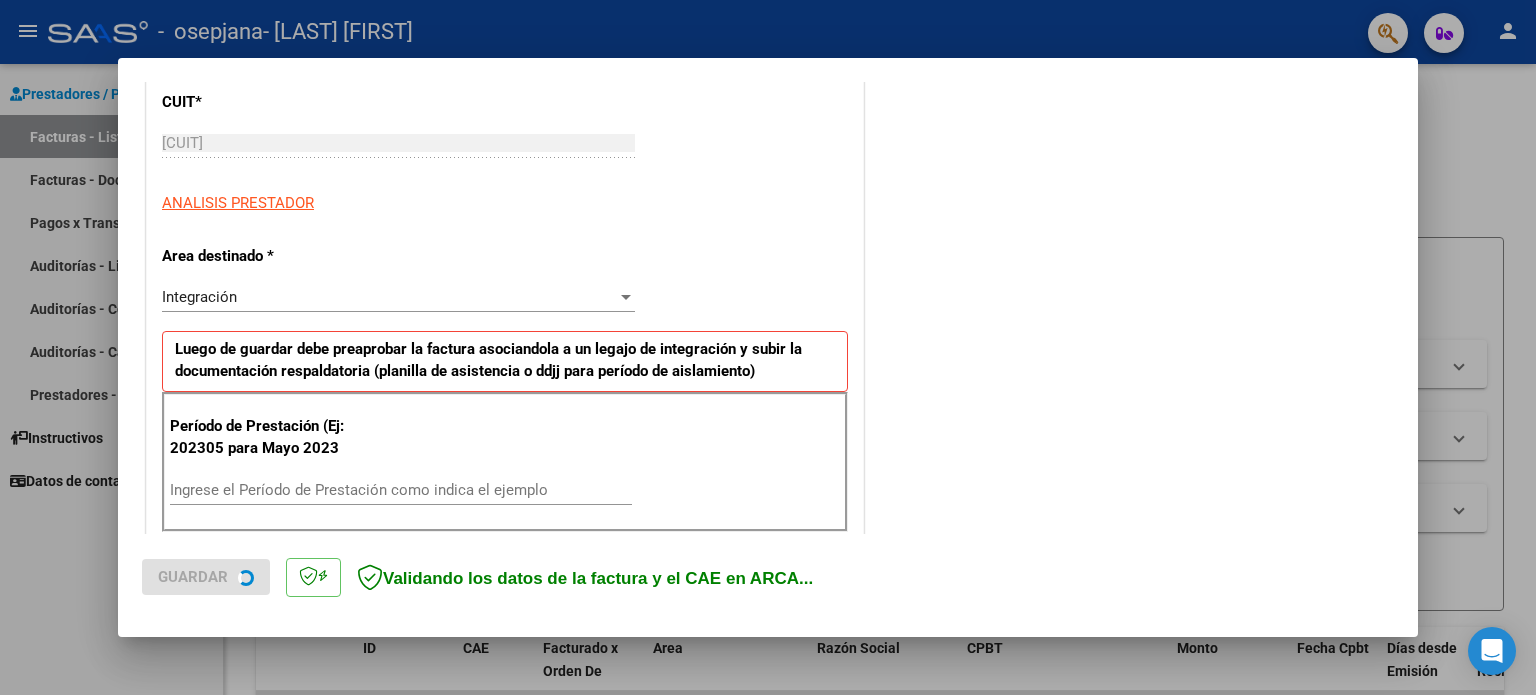 scroll, scrollTop: 400, scrollLeft: 0, axis: vertical 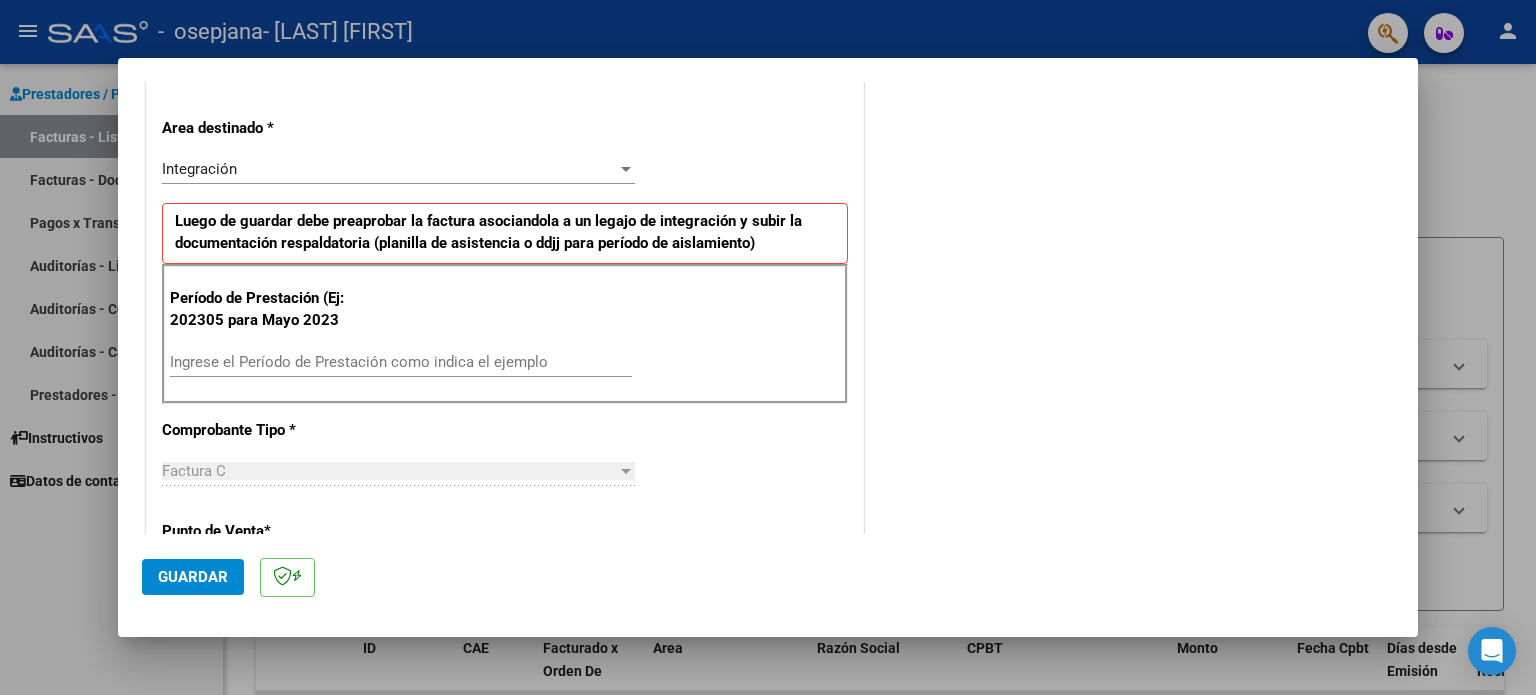 click on "Ingrese el Período de Prestación como indica el ejemplo" at bounding box center [401, 362] 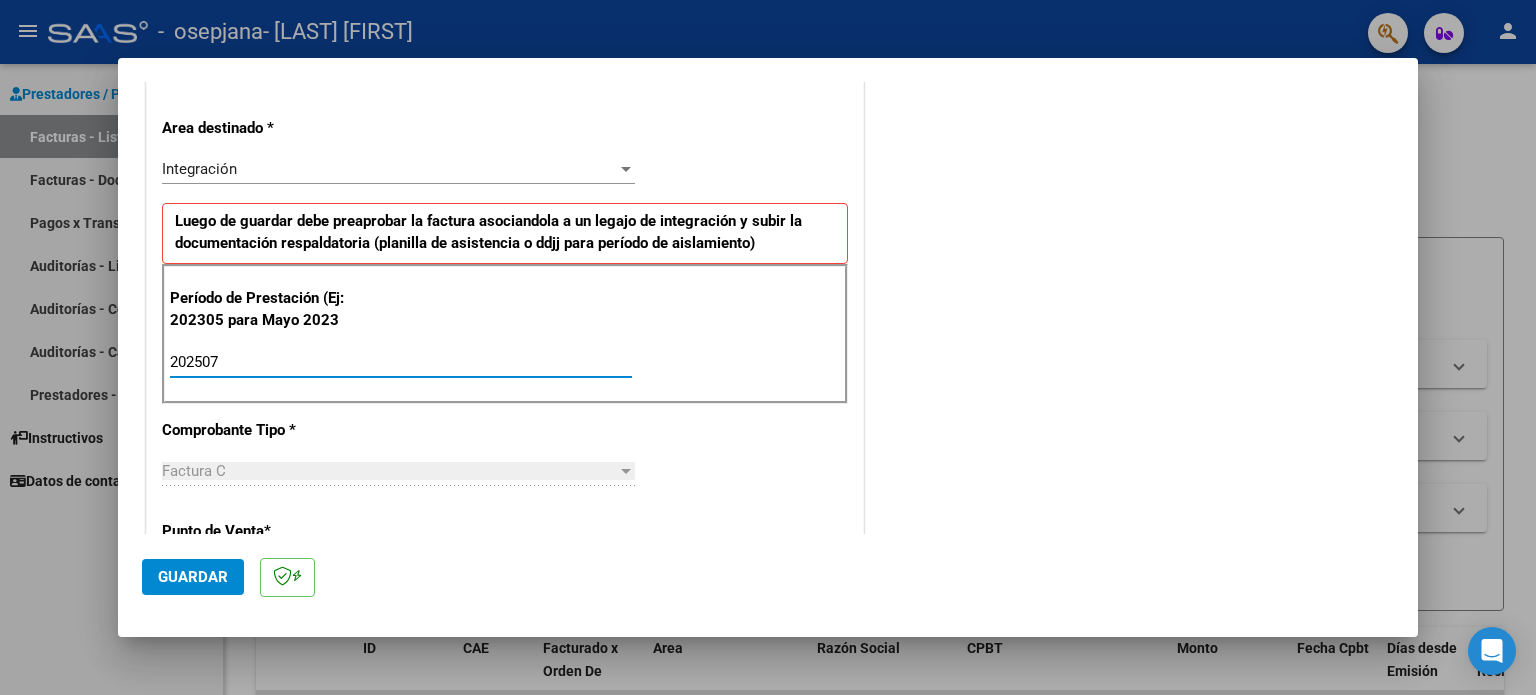 type on "202507" 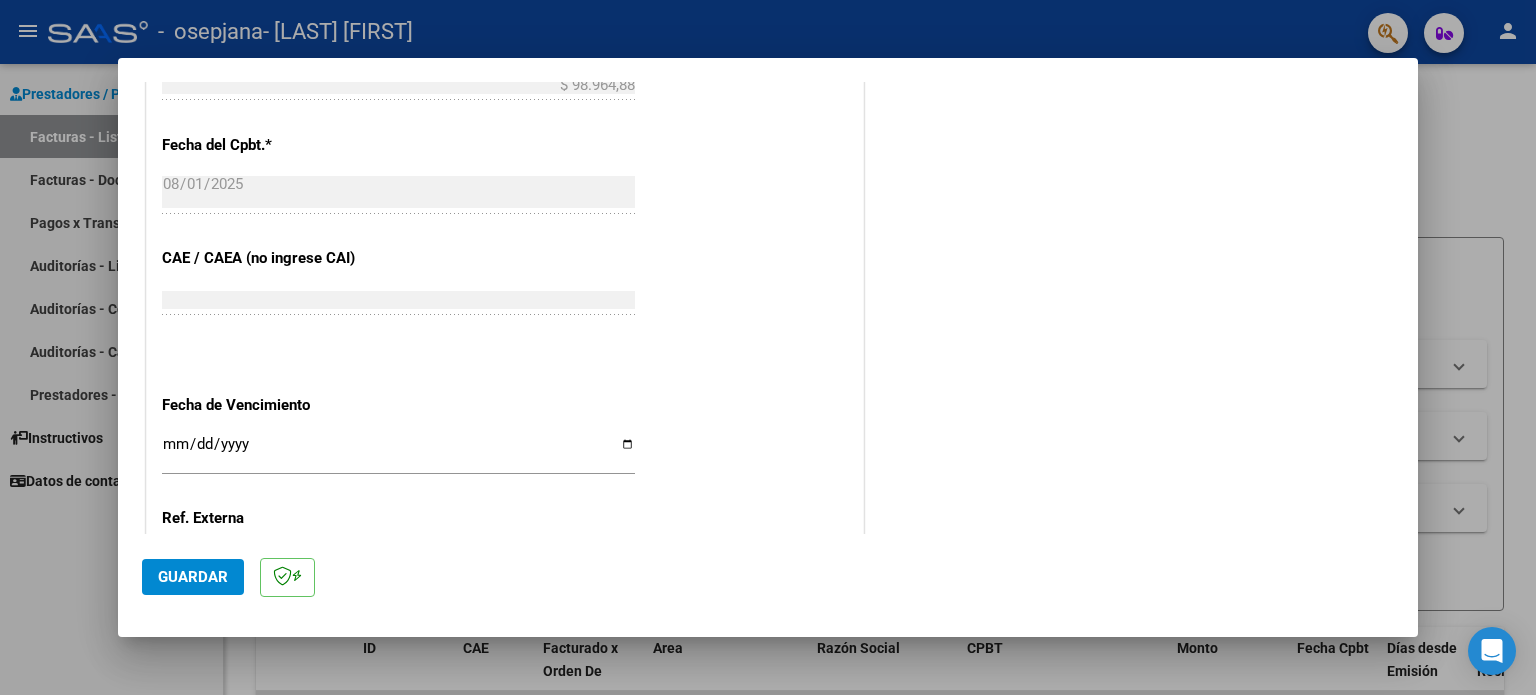 scroll, scrollTop: 1100, scrollLeft: 0, axis: vertical 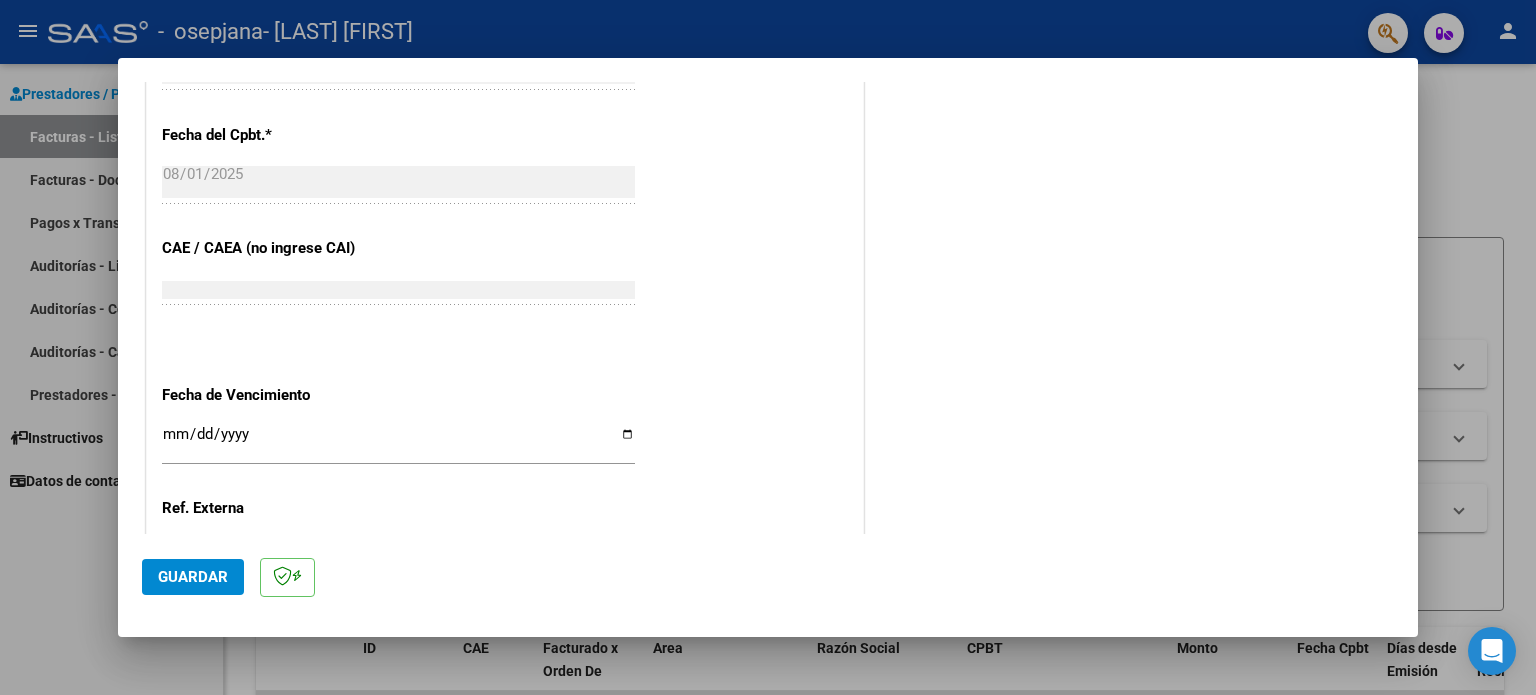 click on "Ingresar la fecha" at bounding box center (398, 442) 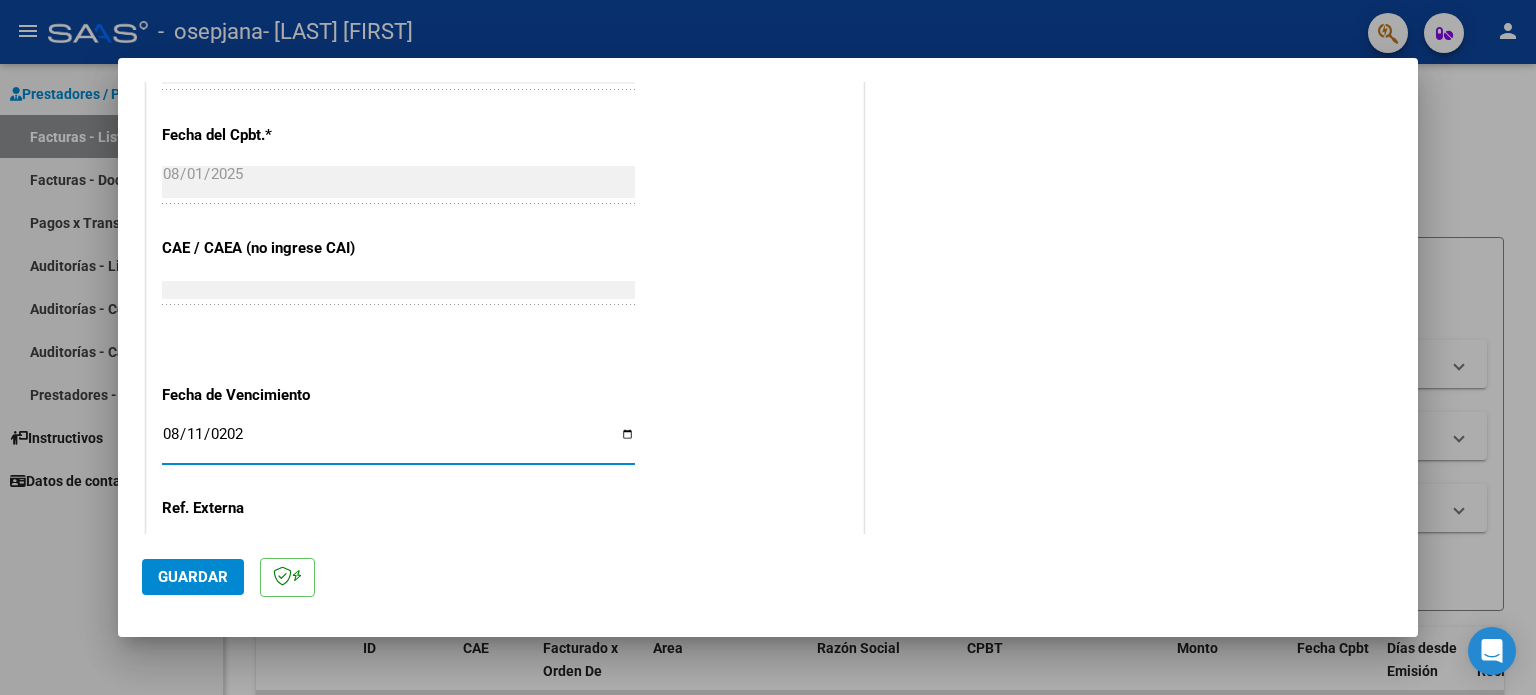 type on "2025-08-11" 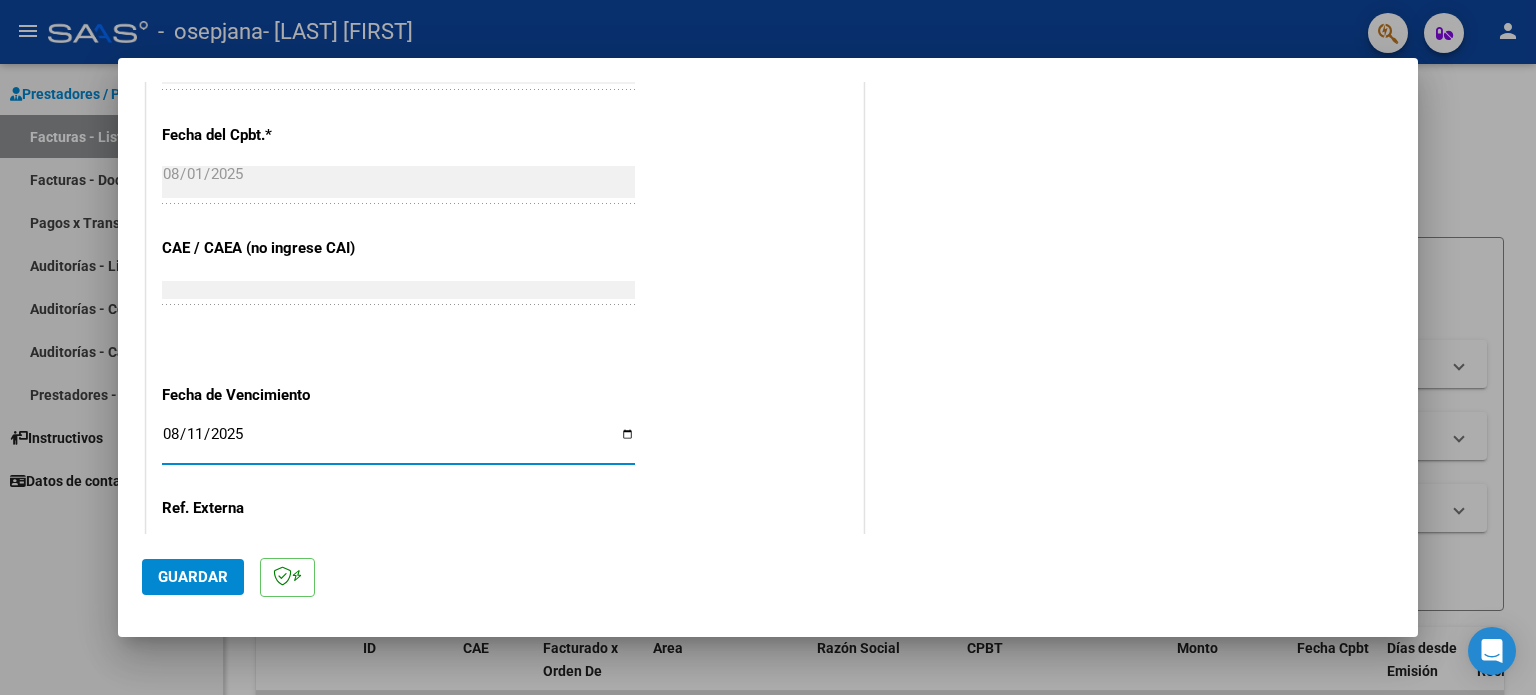 click on "Guardar" 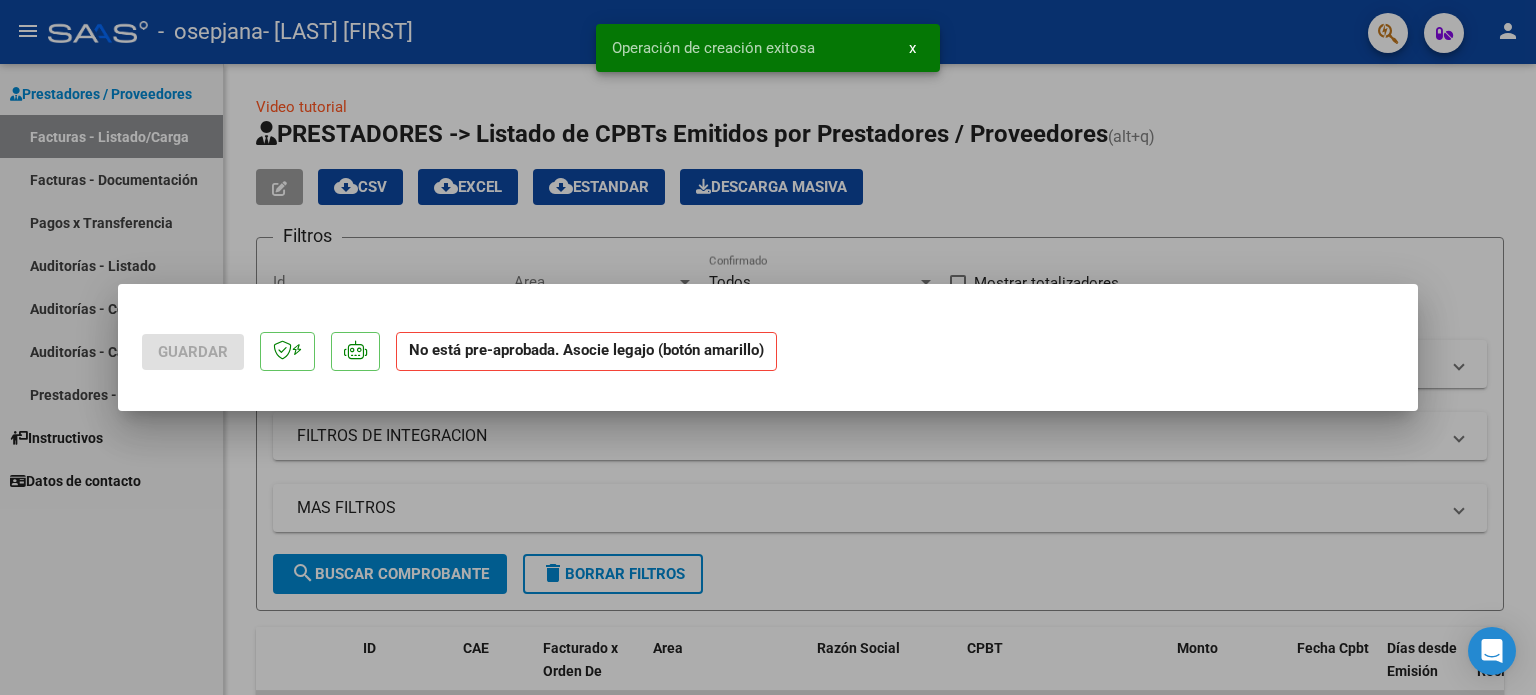 scroll, scrollTop: 0, scrollLeft: 0, axis: both 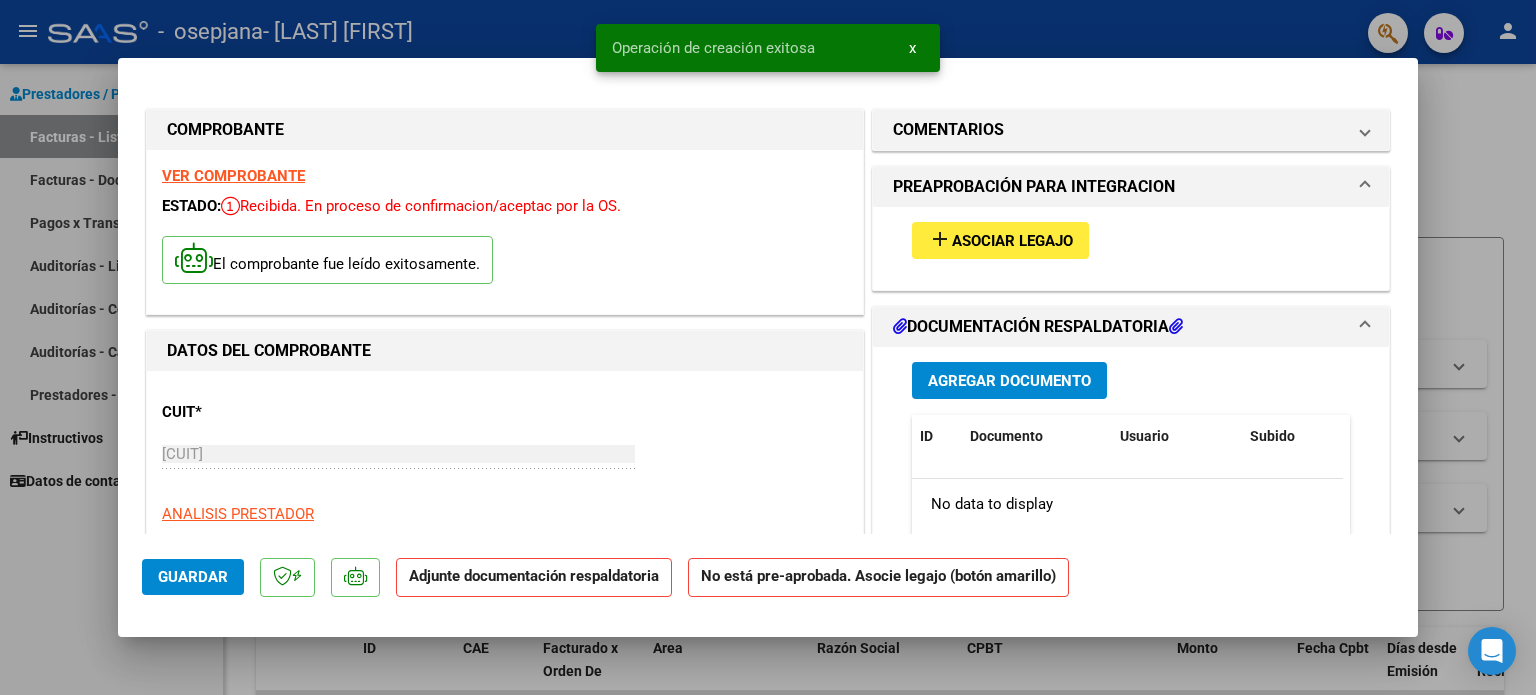 click on "Asociar Legajo" at bounding box center [1012, 241] 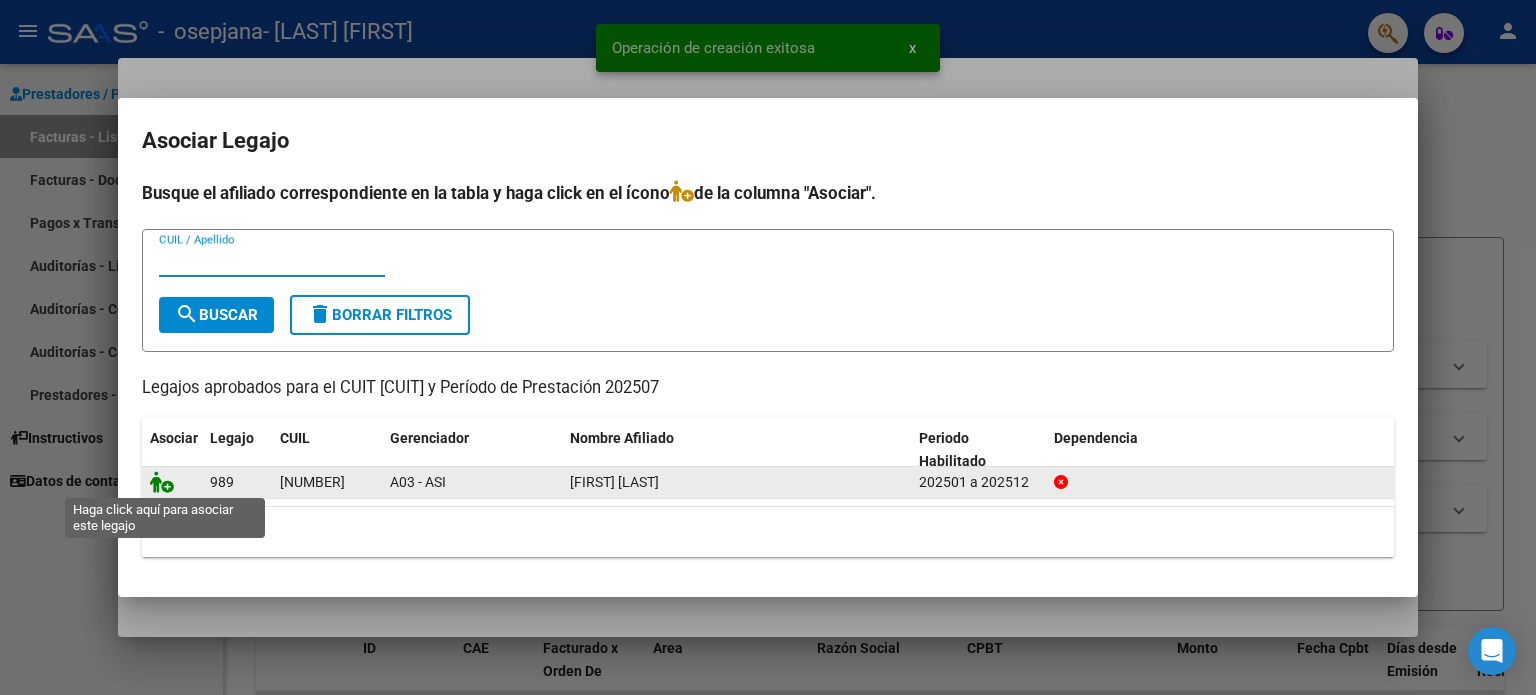 click 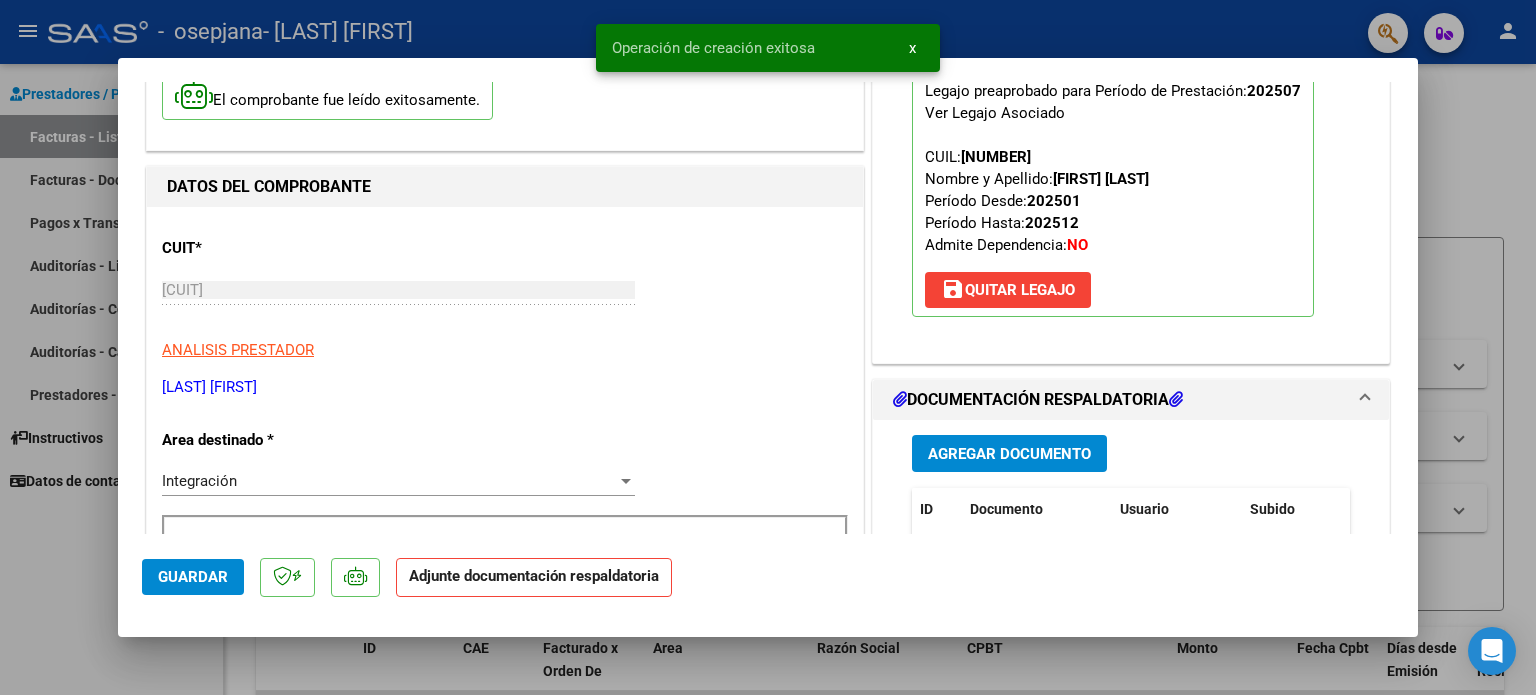 scroll, scrollTop: 300, scrollLeft: 0, axis: vertical 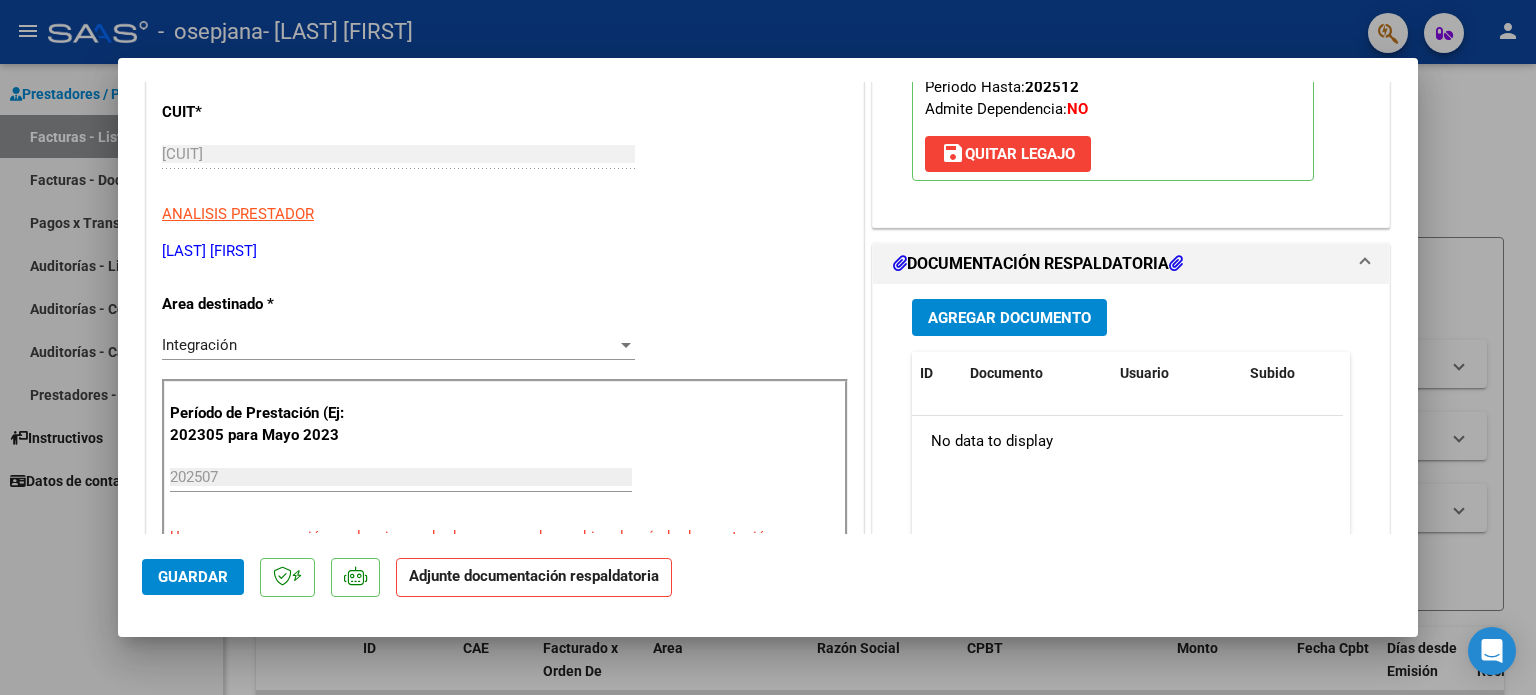 click on "Agregar Documento" at bounding box center (1009, 318) 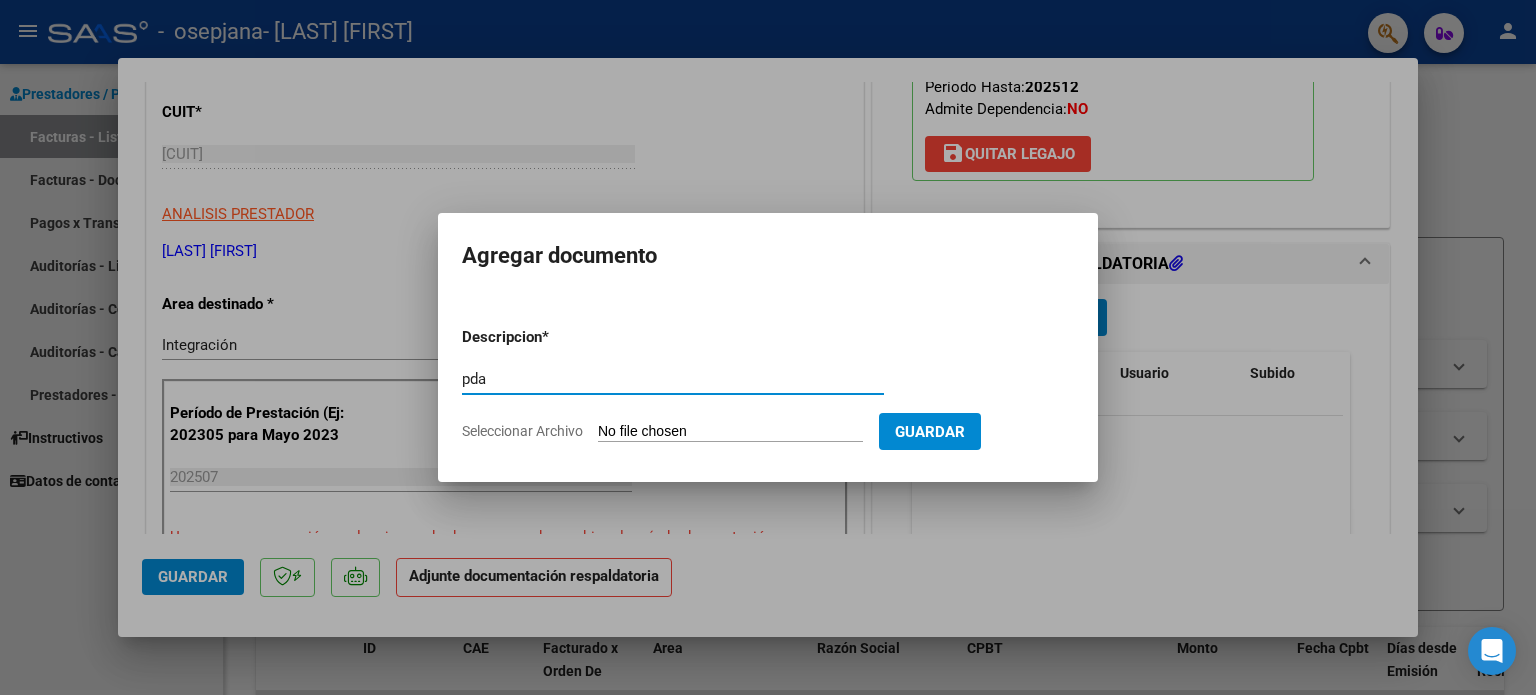 type on "pda" 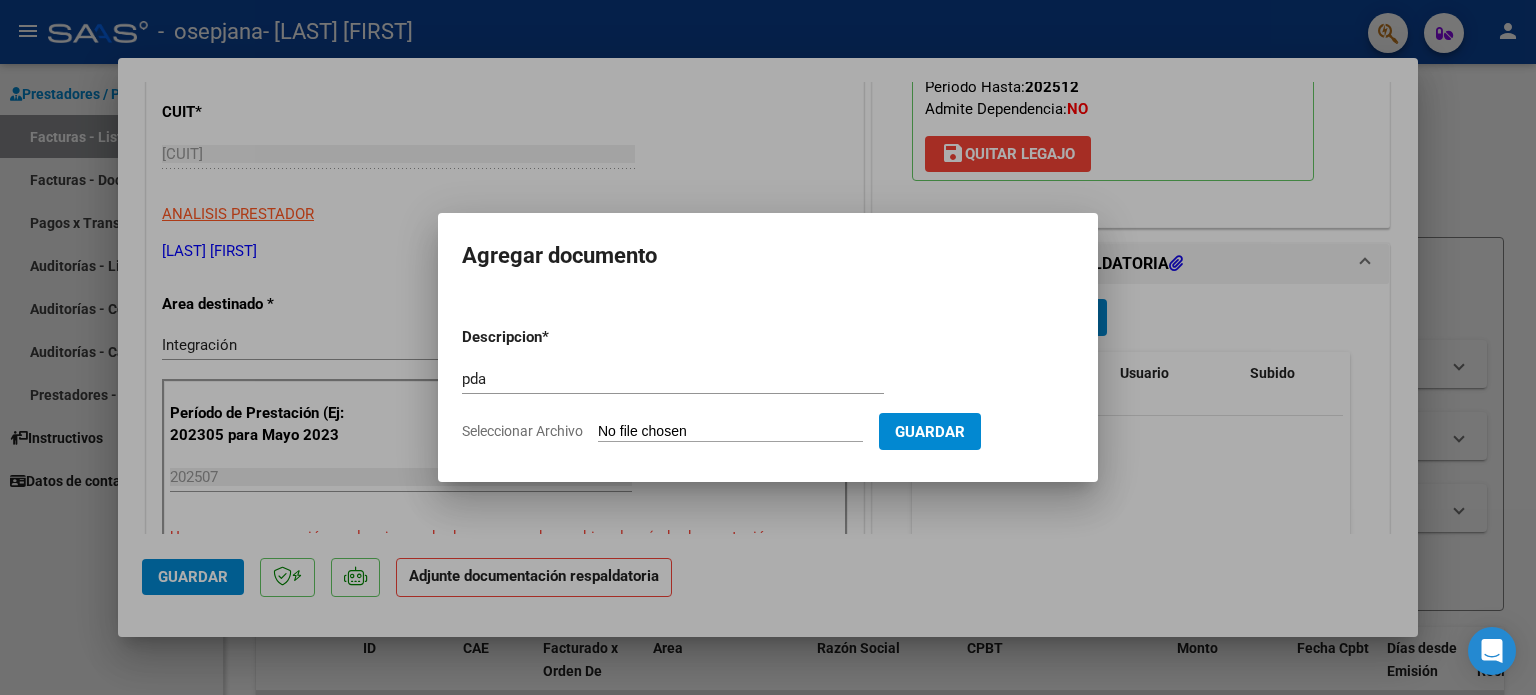 type on "C:\fakepath\Documento 75 (9).pdf" 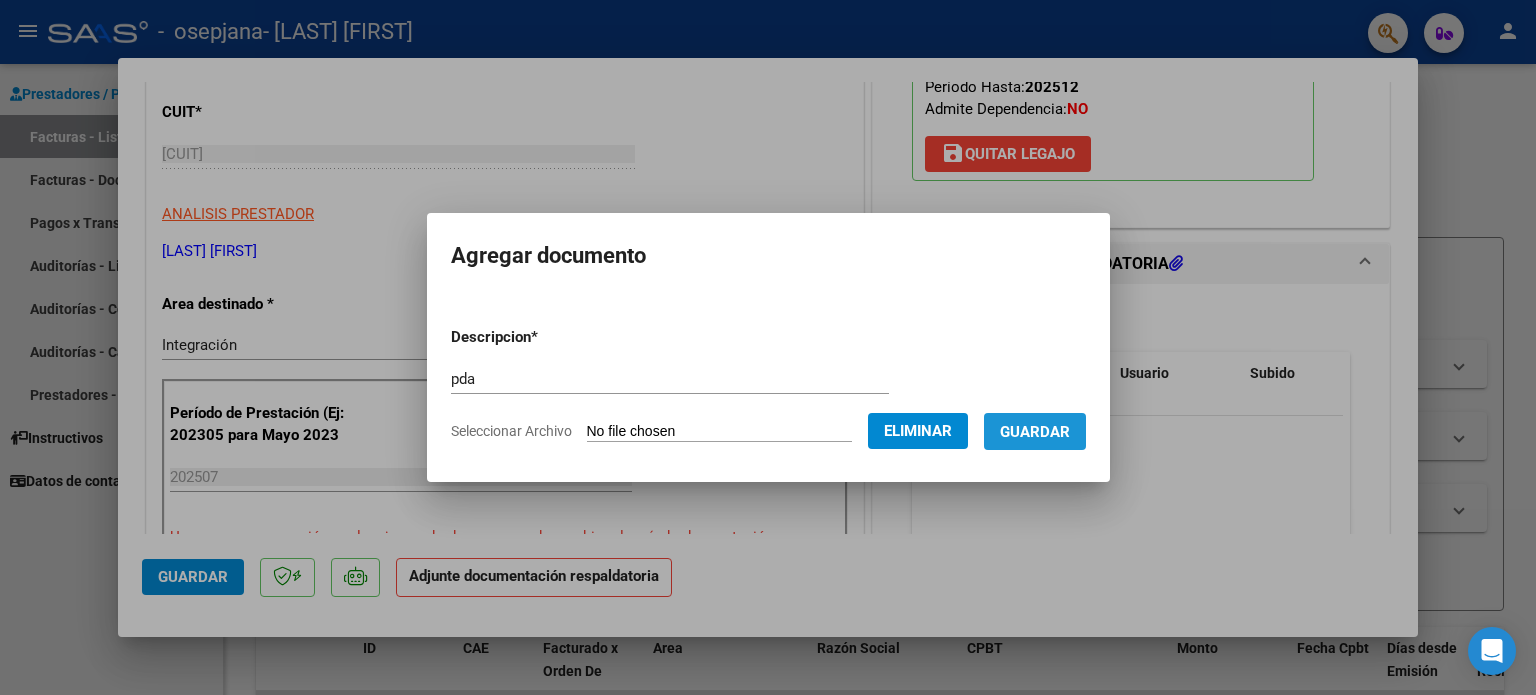 click on "Guardar" at bounding box center (1035, 432) 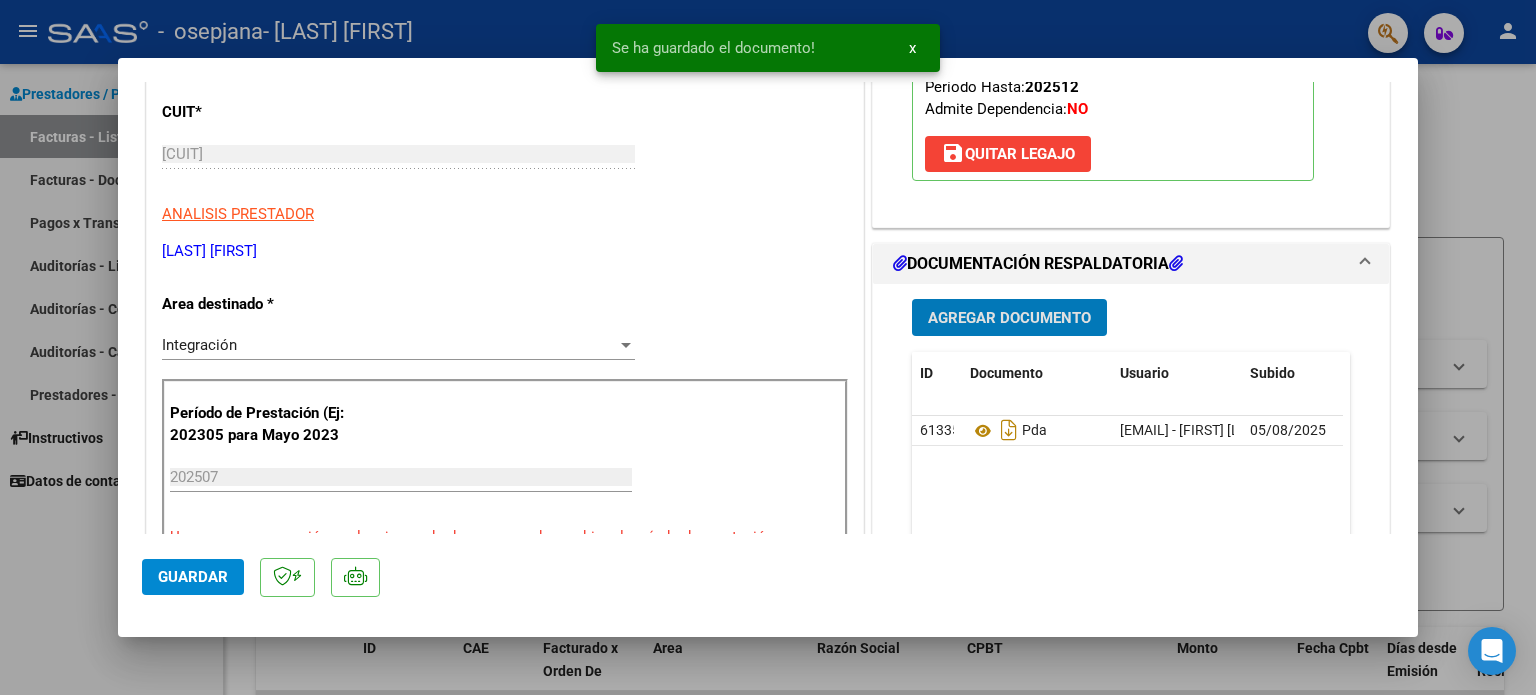 click on "Guardar" 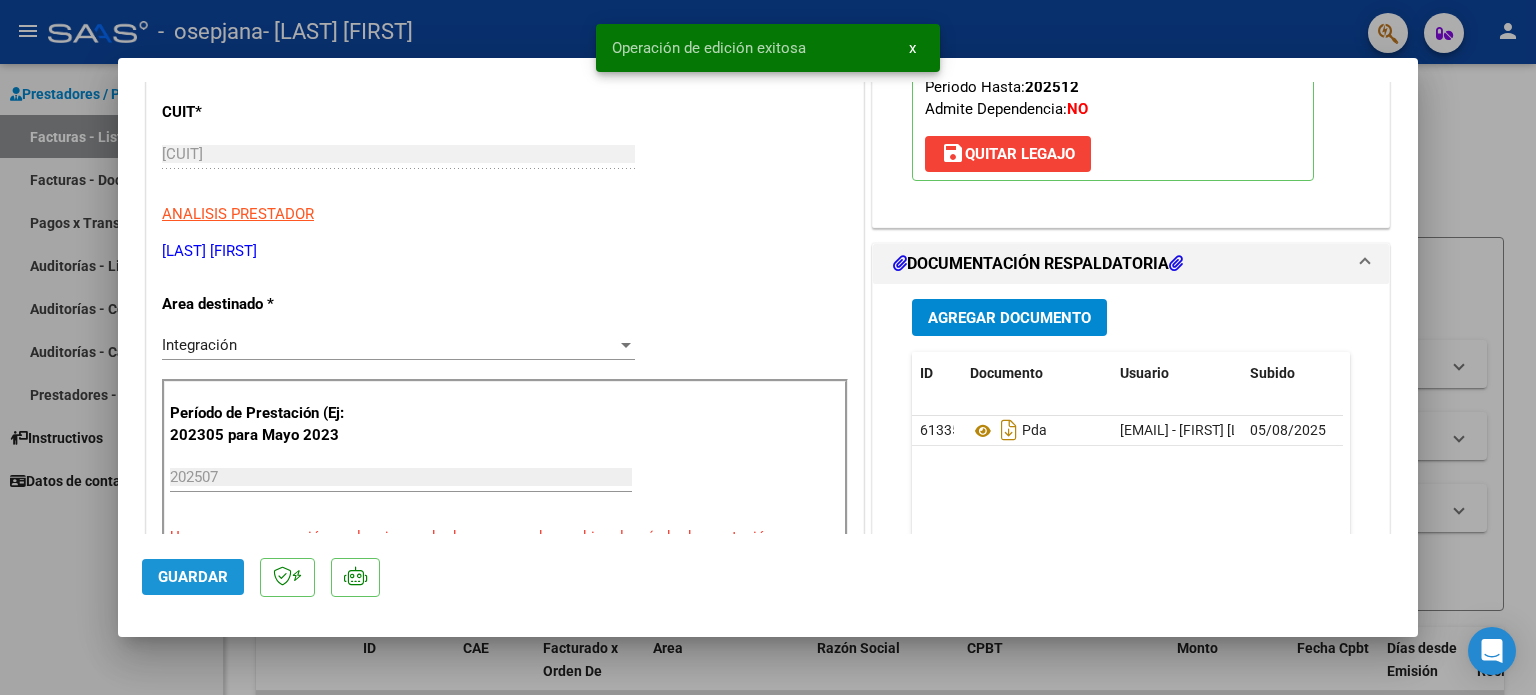 click on "Guardar" 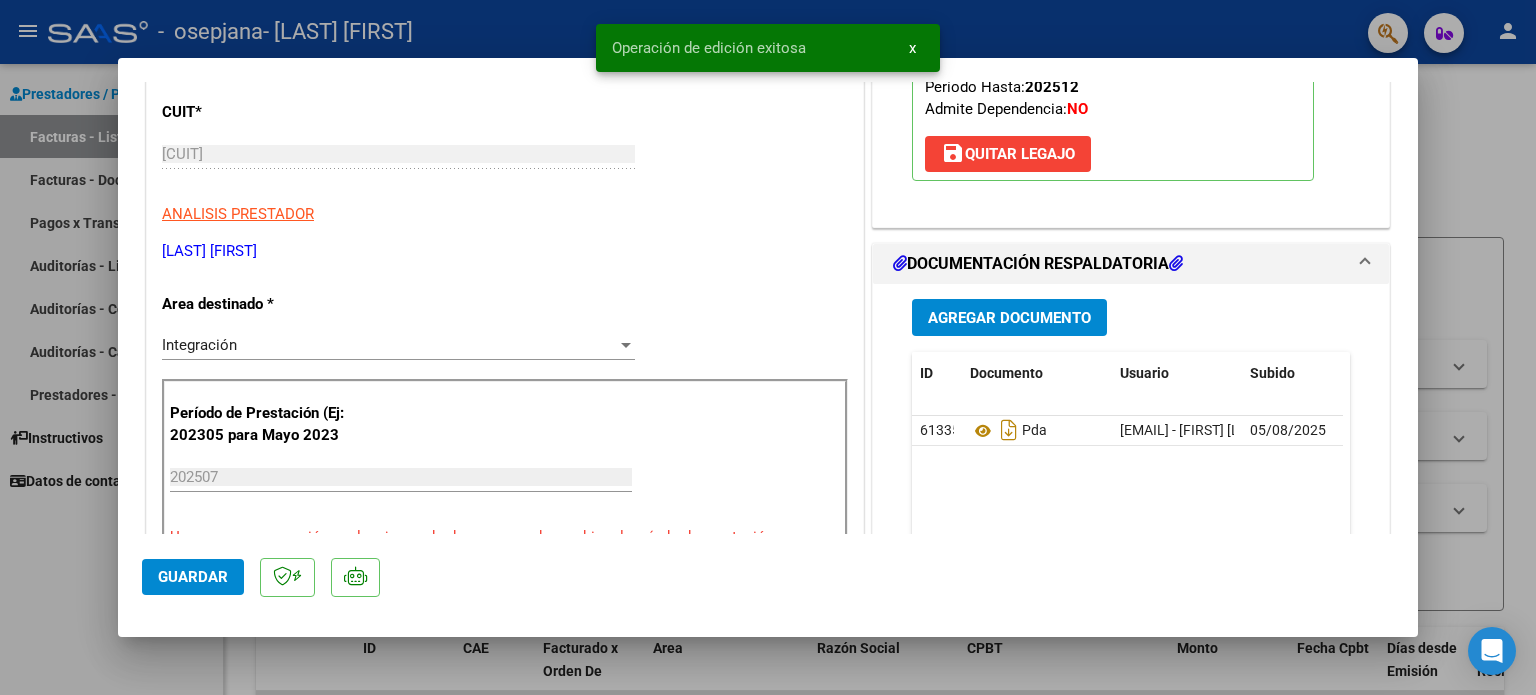 click on "Guardar" 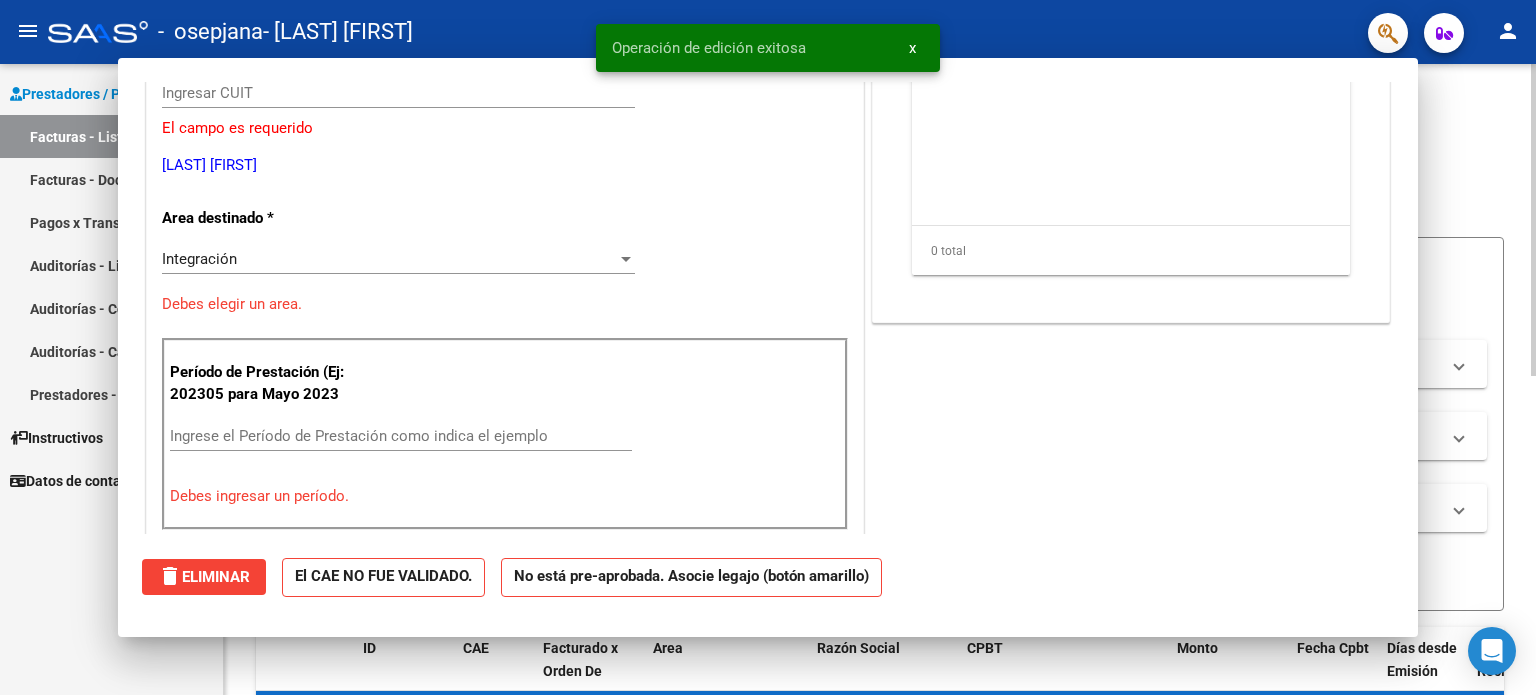 scroll, scrollTop: 0, scrollLeft: 0, axis: both 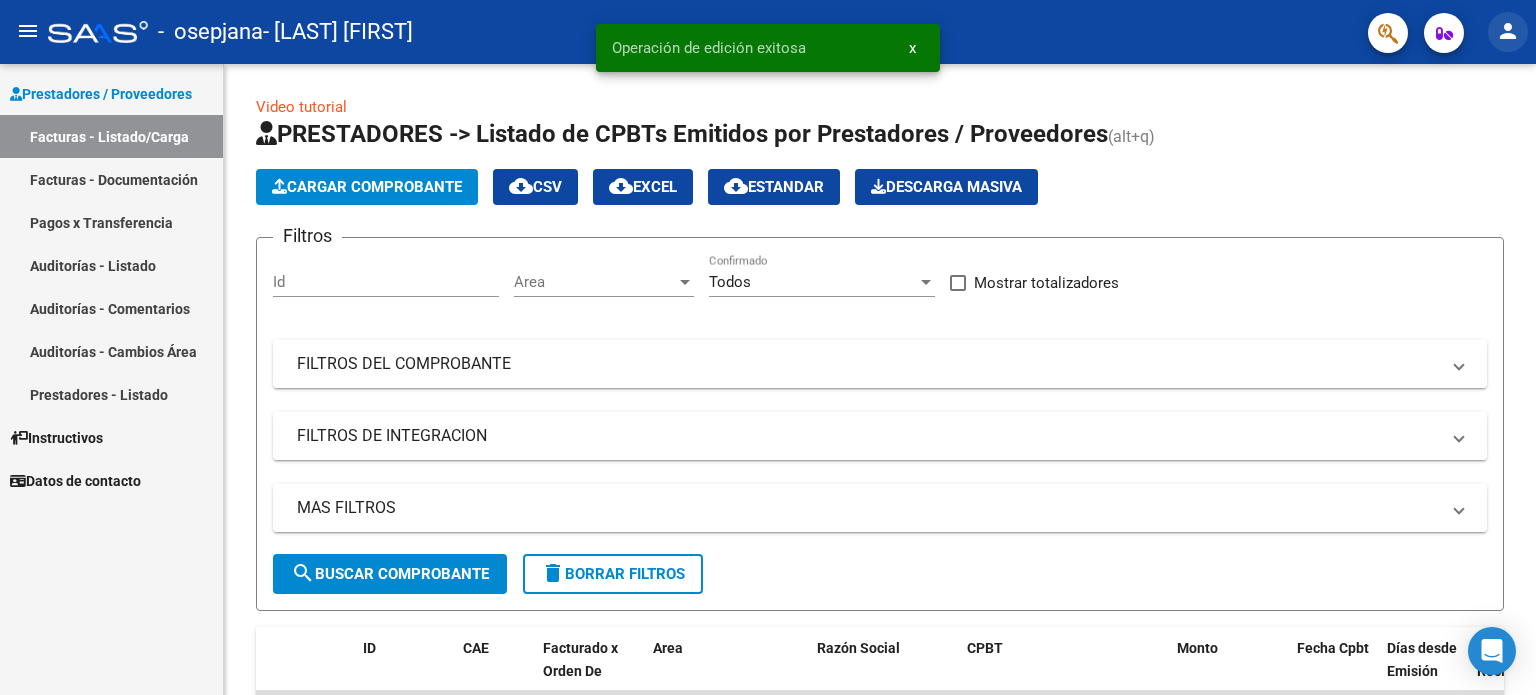 click on "person" 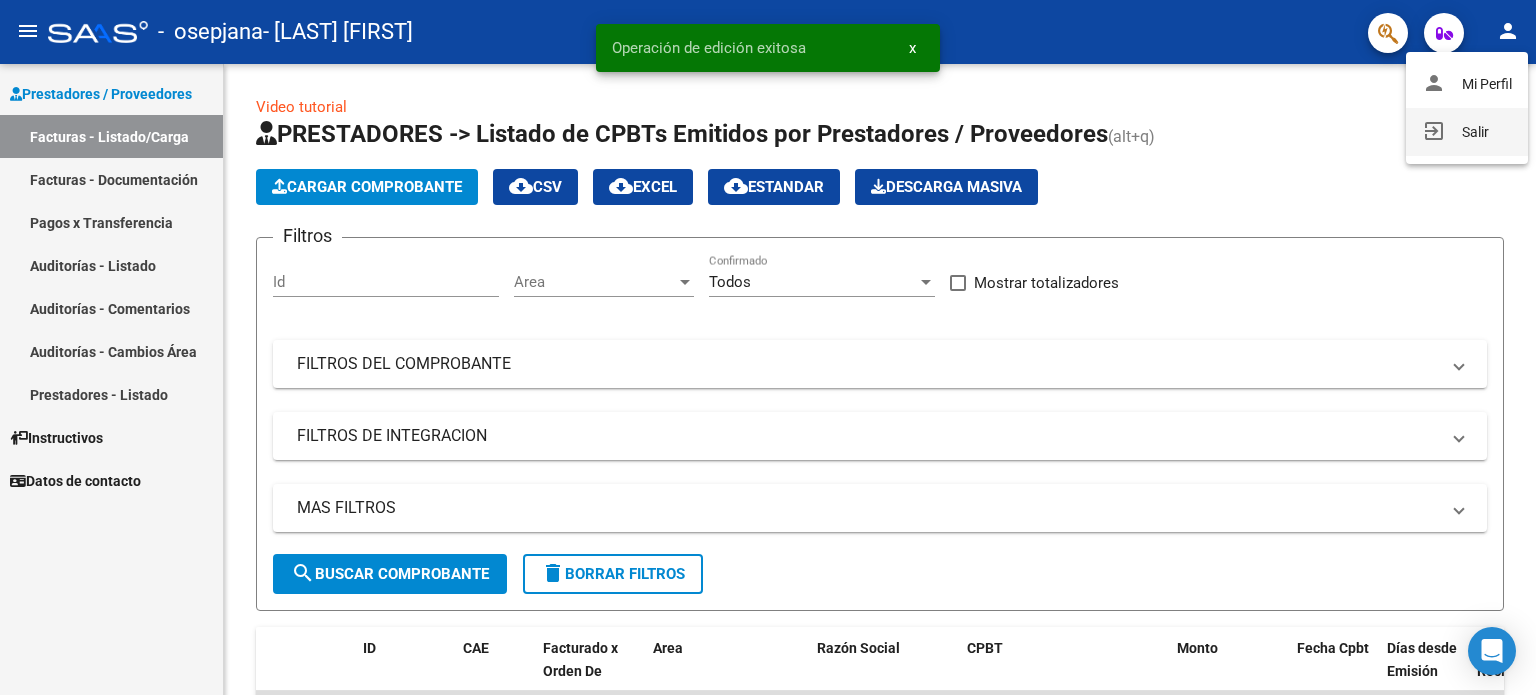 click on "exit_to_app" at bounding box center [1434, 131] 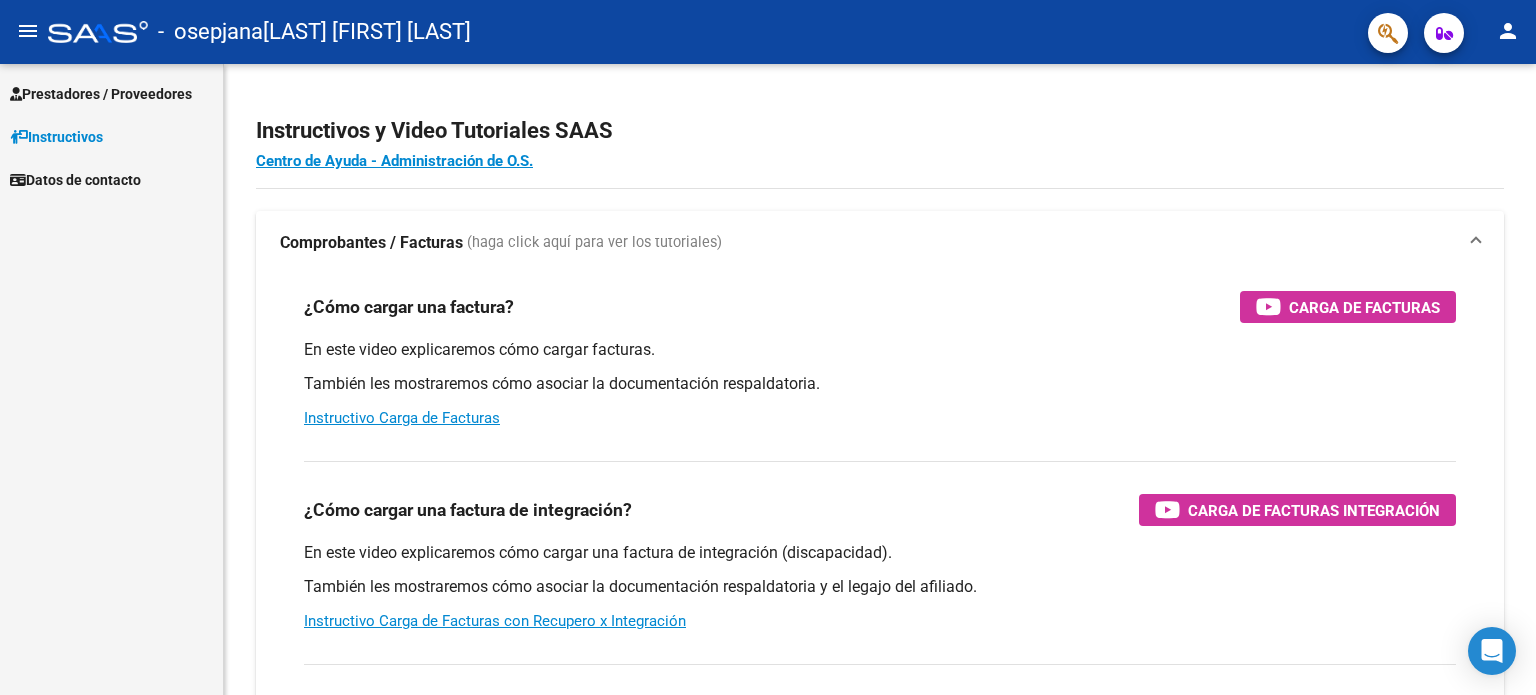 scroll, scrollTop: 0, scrollLeft: 0, axis: both 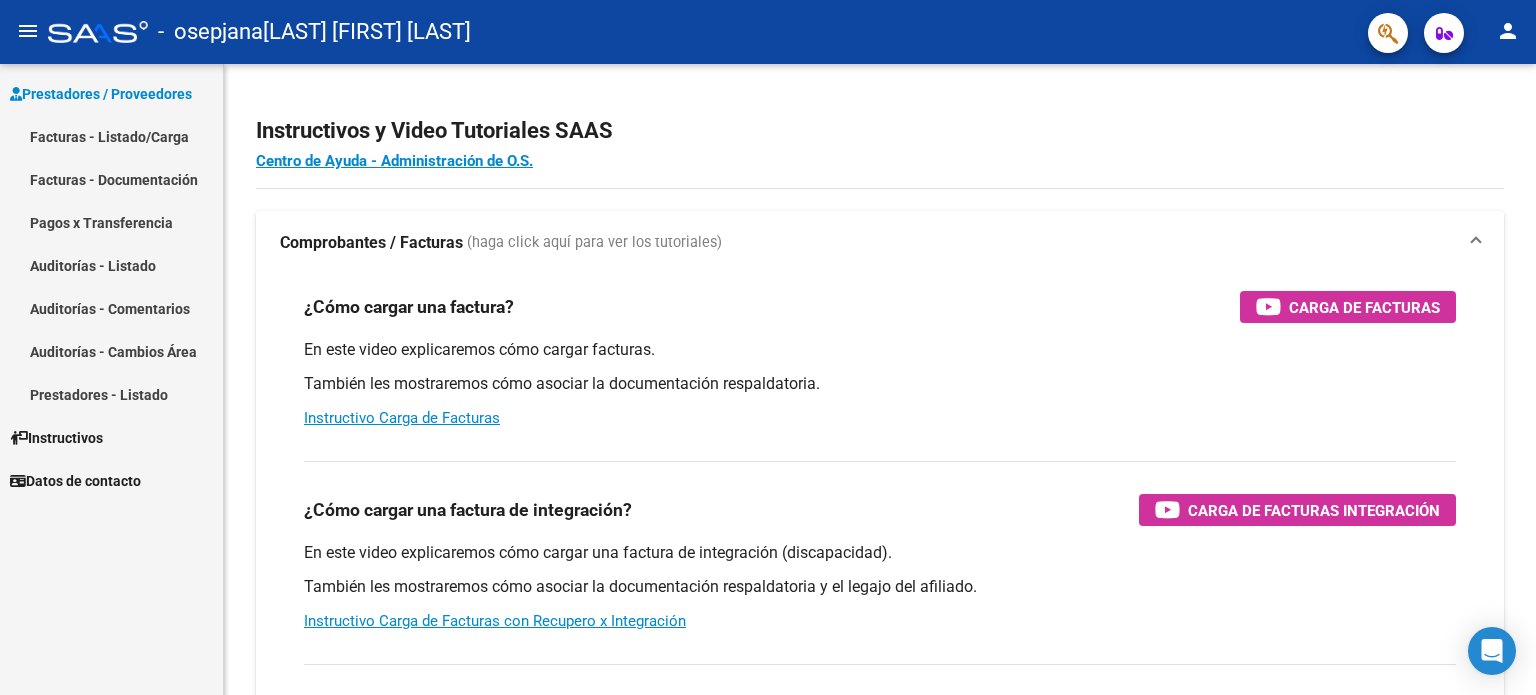 click on "Facturas - Listado/Carga" at bounding box center [111, 136] 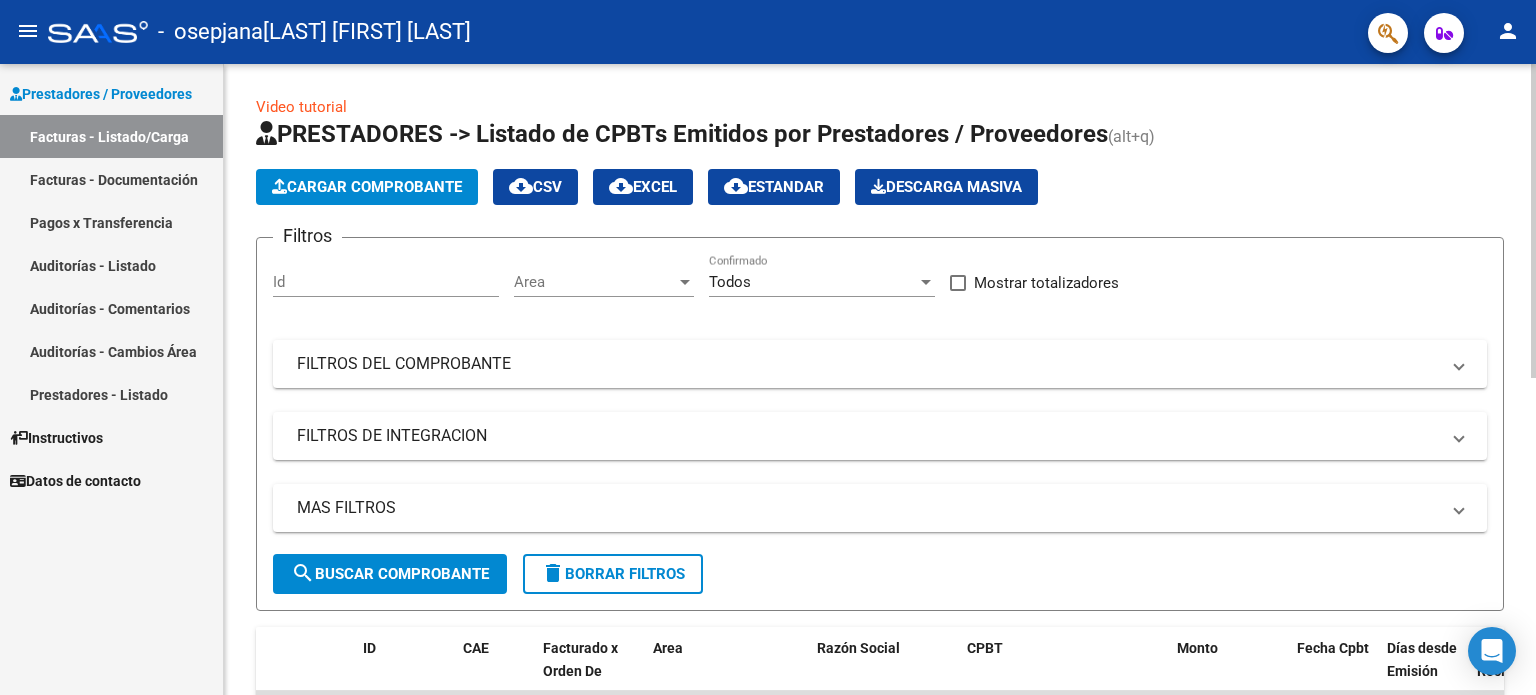 click on "Cargar Comprobante" 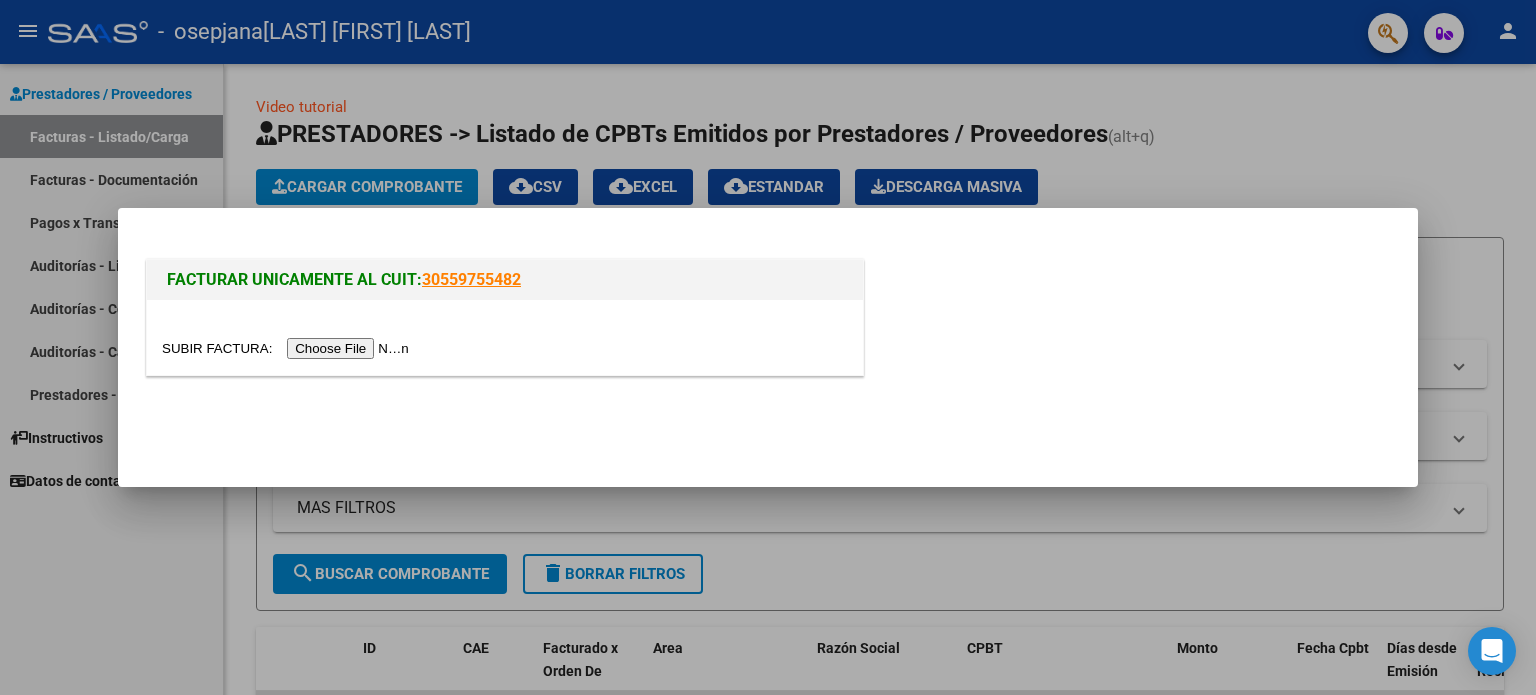 click at bounding box center (288, 348) 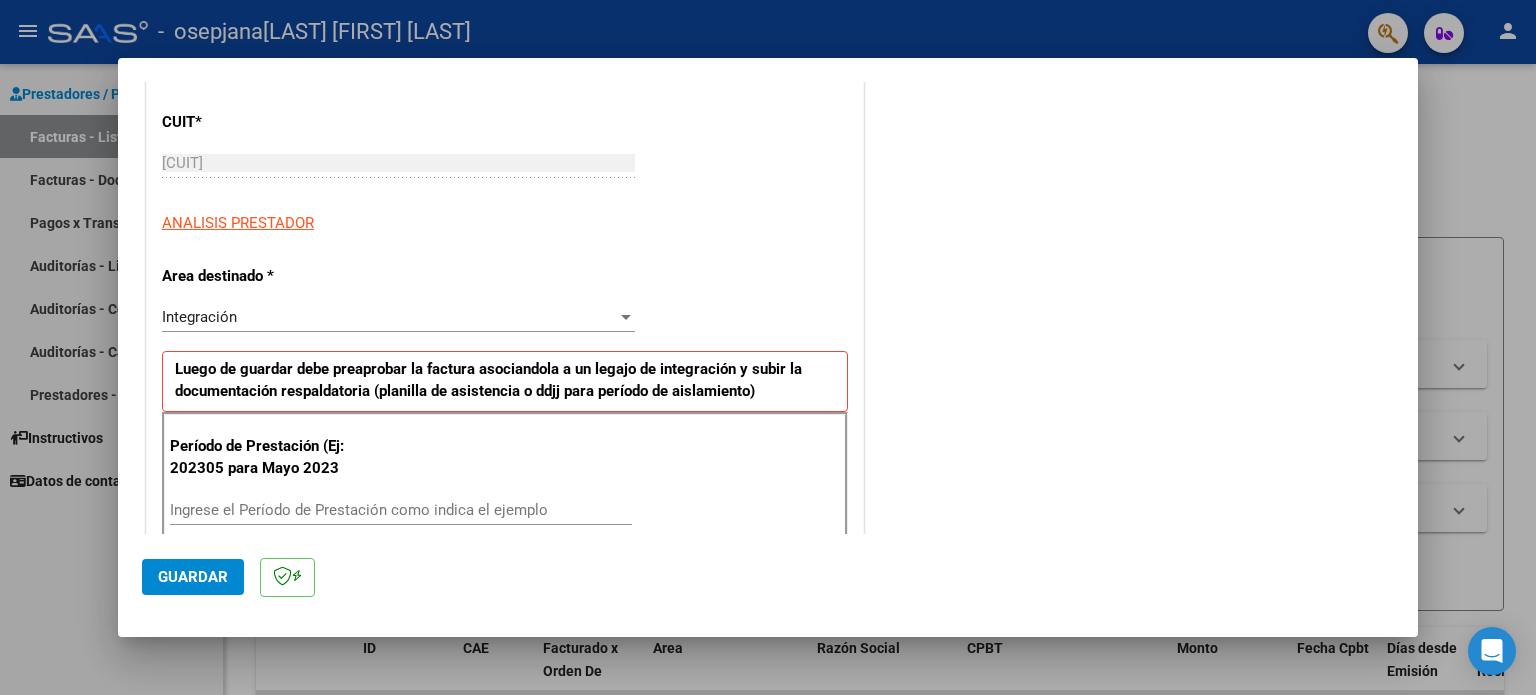 scroll, scrollTop: 300, scrollLeft: 0, axis: vertical 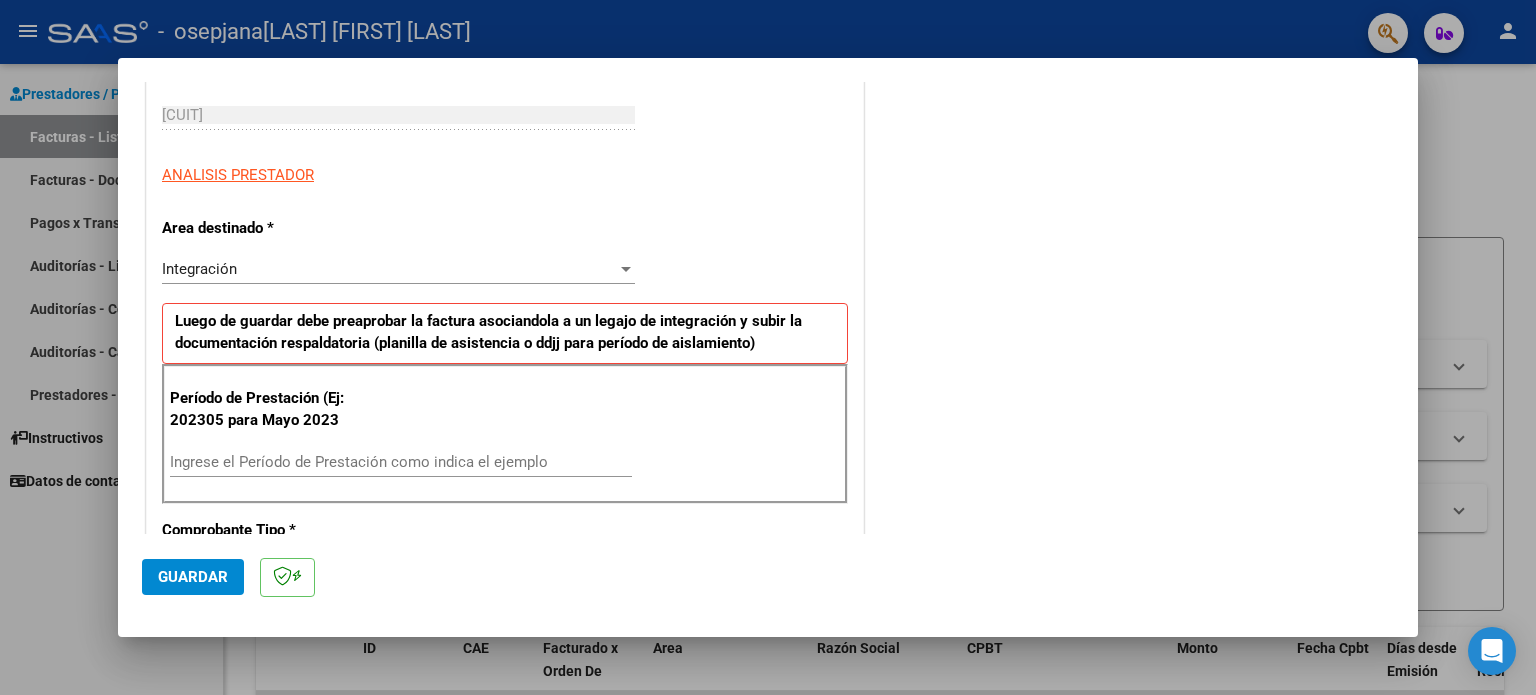 click on "Ingrese el Período de Prestación como indica el ejemplo" at bounding box center (401, 462) 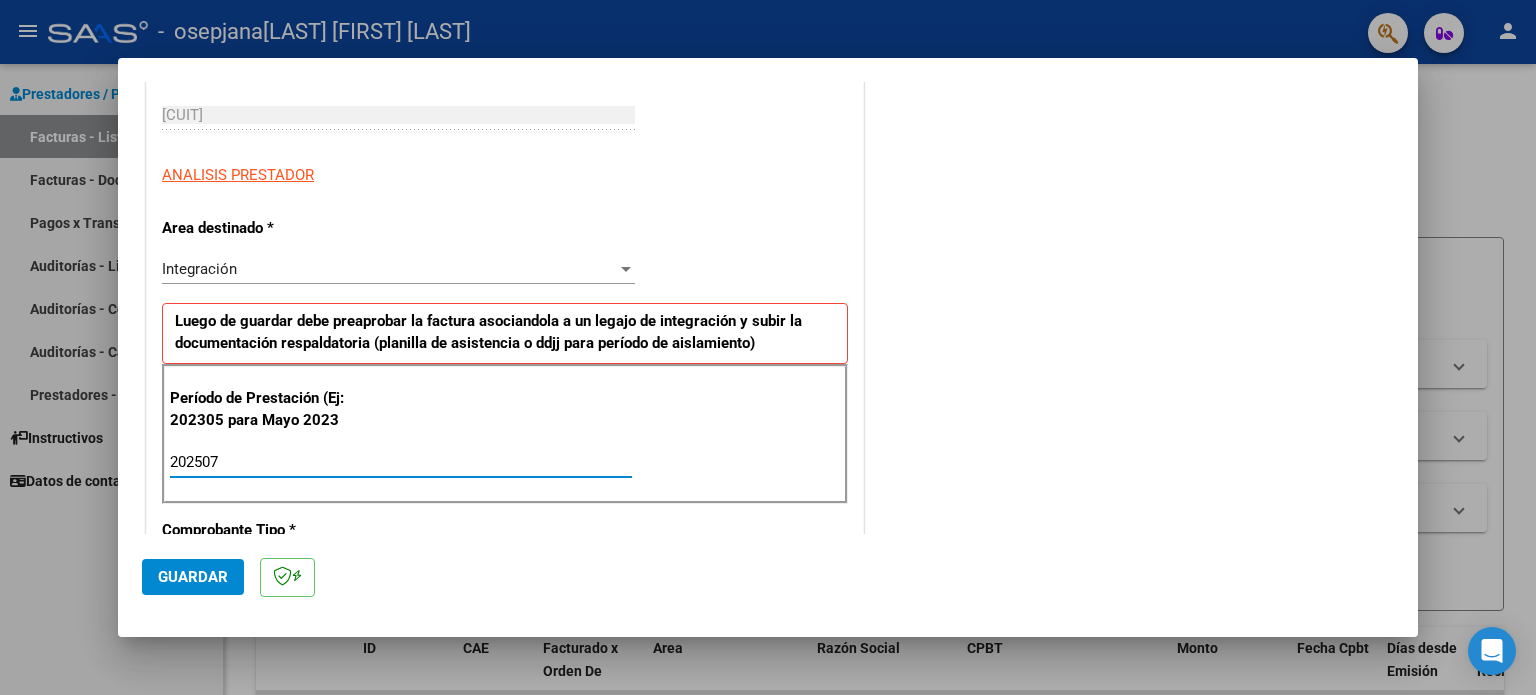 type on "202507" 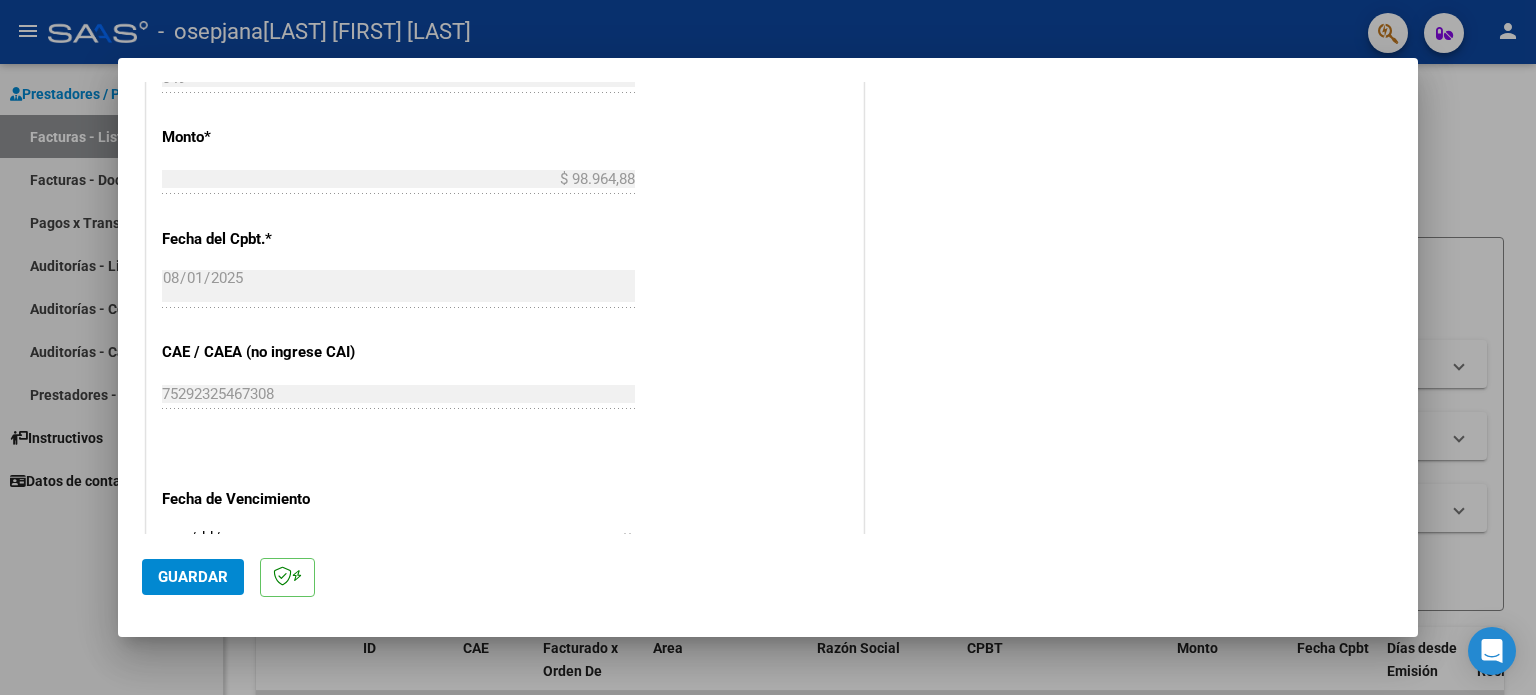 scroll, scrollTop: 1000, scrollLeft: 0, axis: vertical 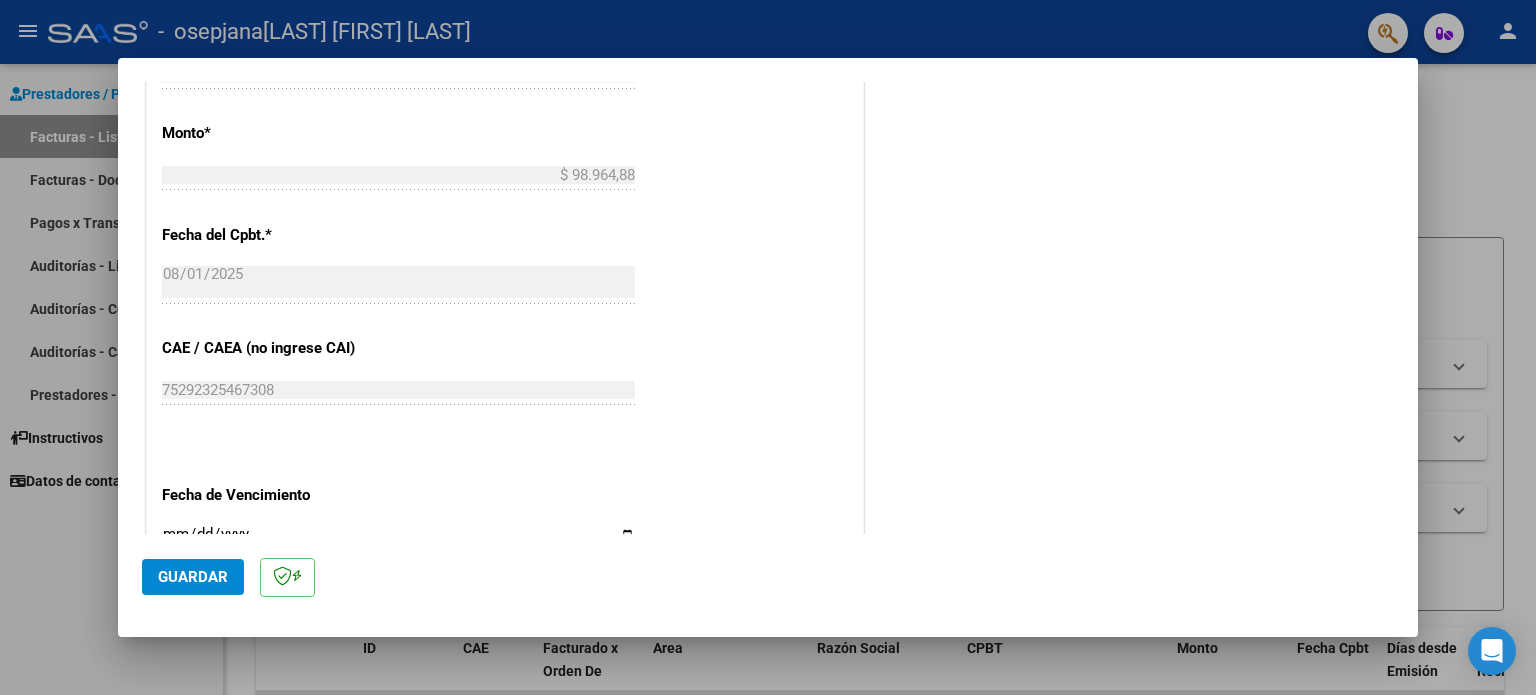 click on "Ingresar la fecha" at bounding box center (398, 542) 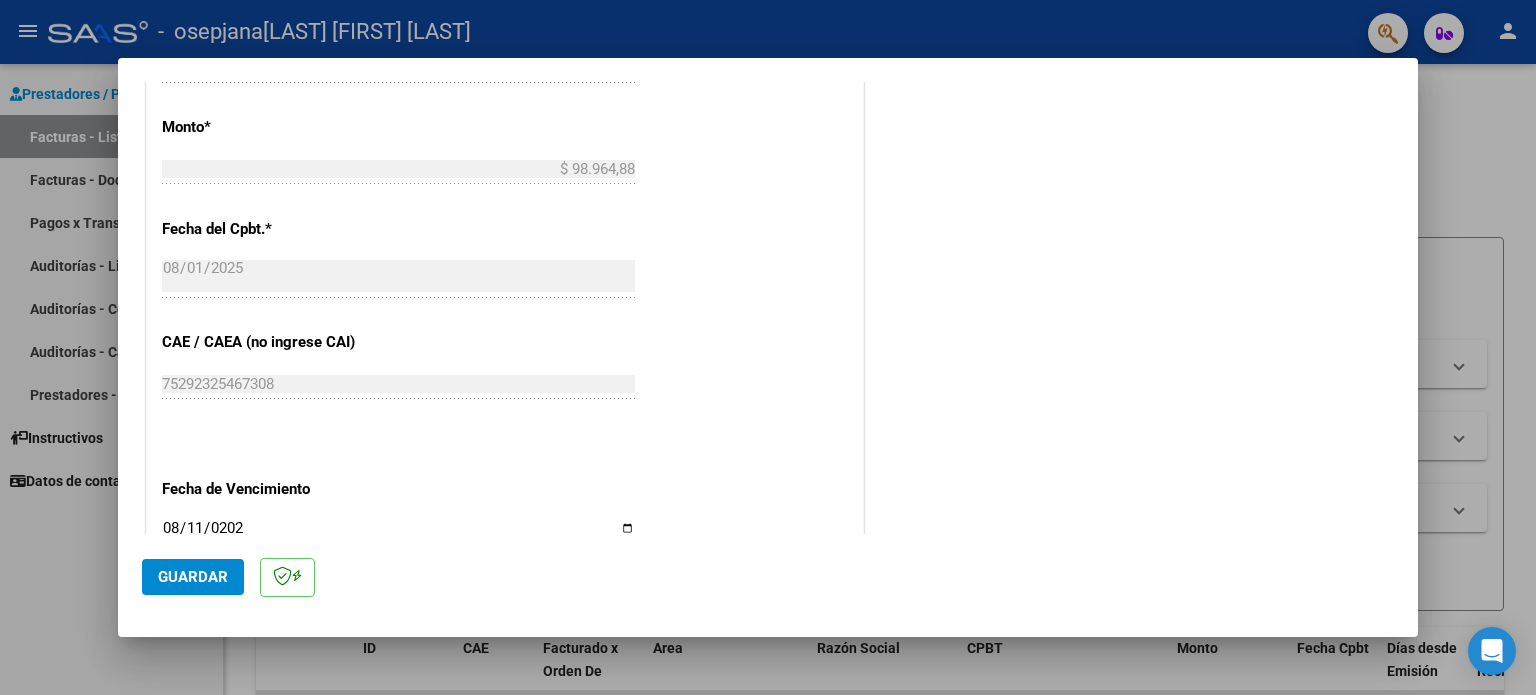 type on "2025-08-11" 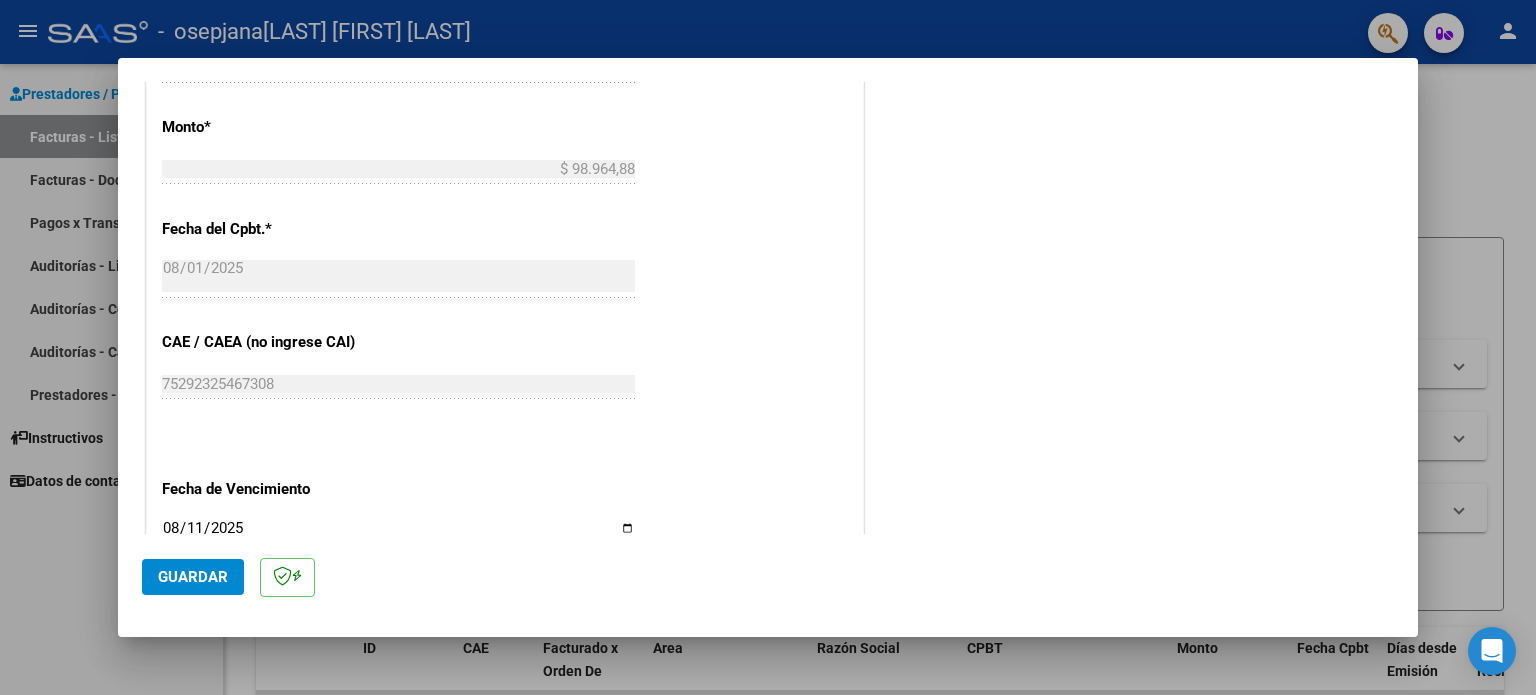 click on "Guardar" 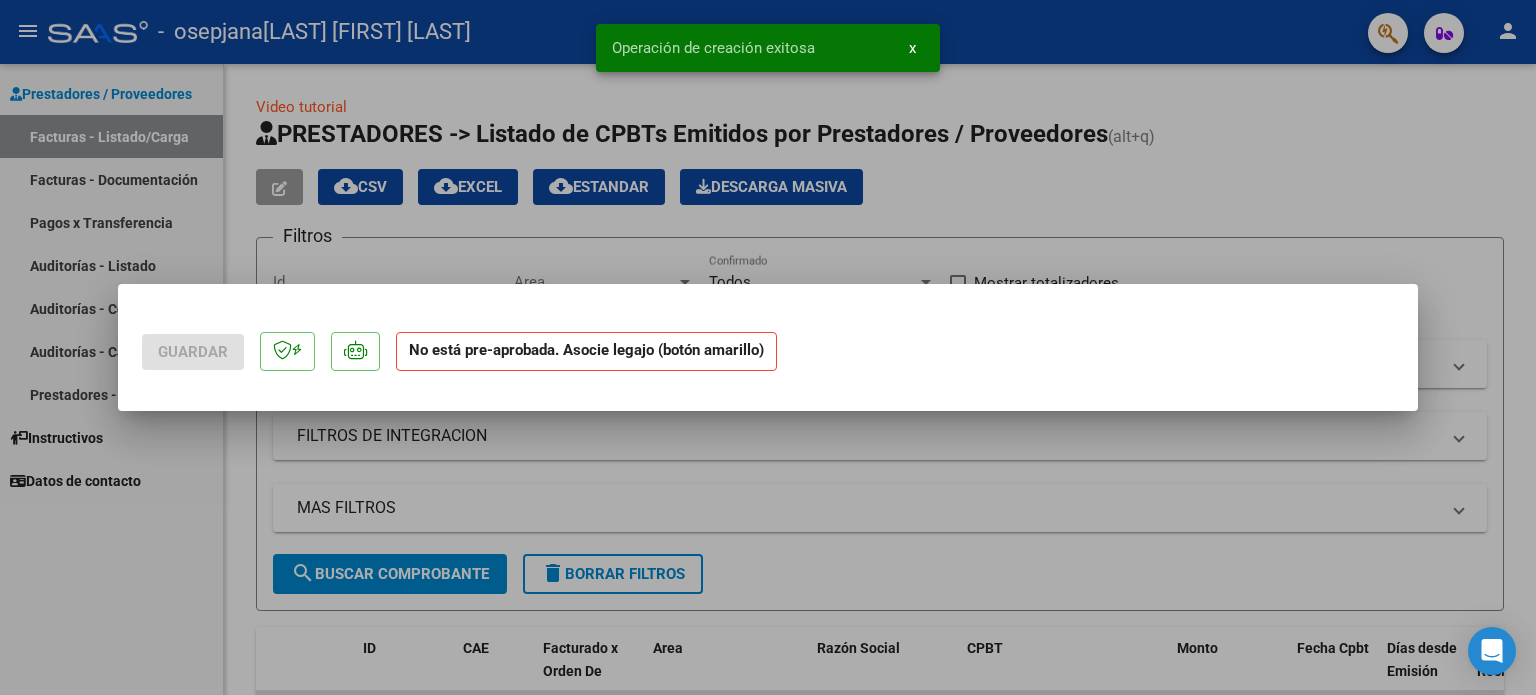 scroll, scrollTop: 0, scrollLeft: 0, axis: both 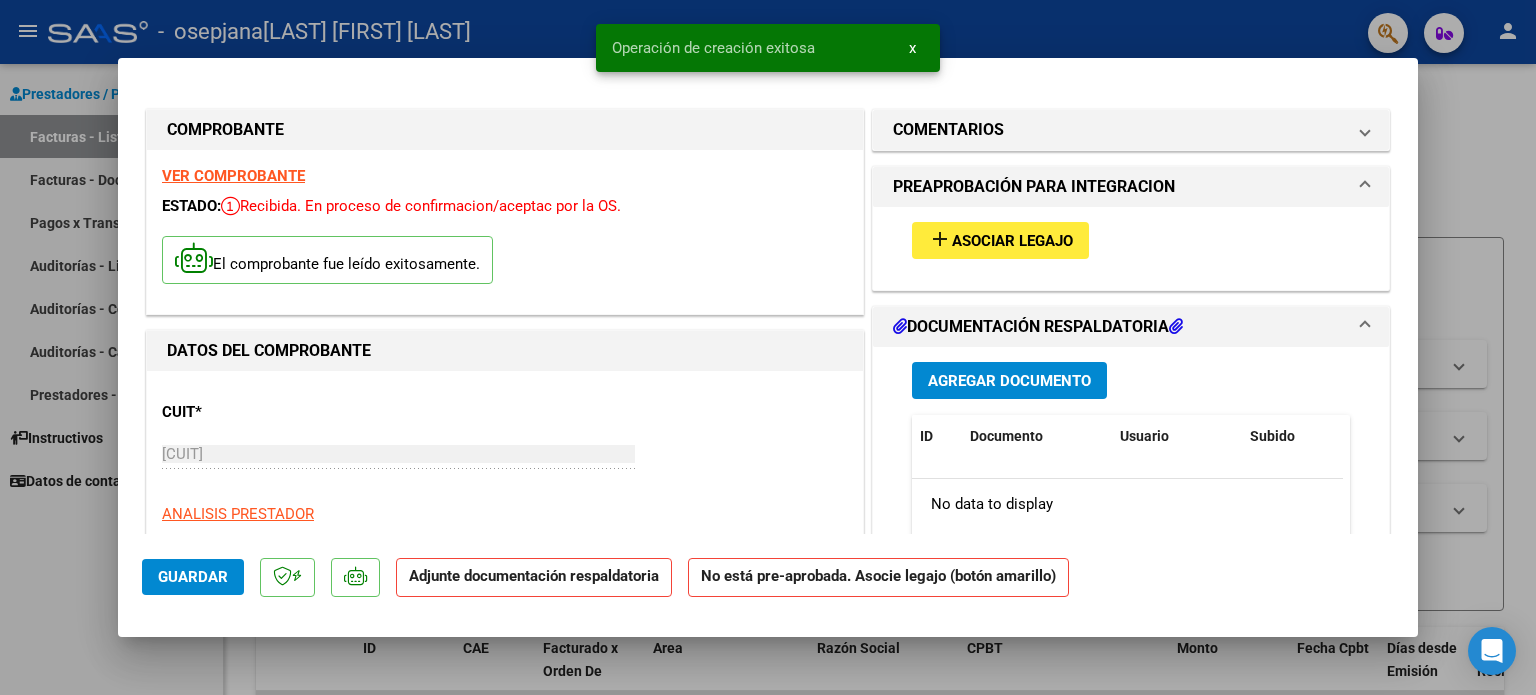 click on "Asociar Legajo" at bounding box center (1012, 241) 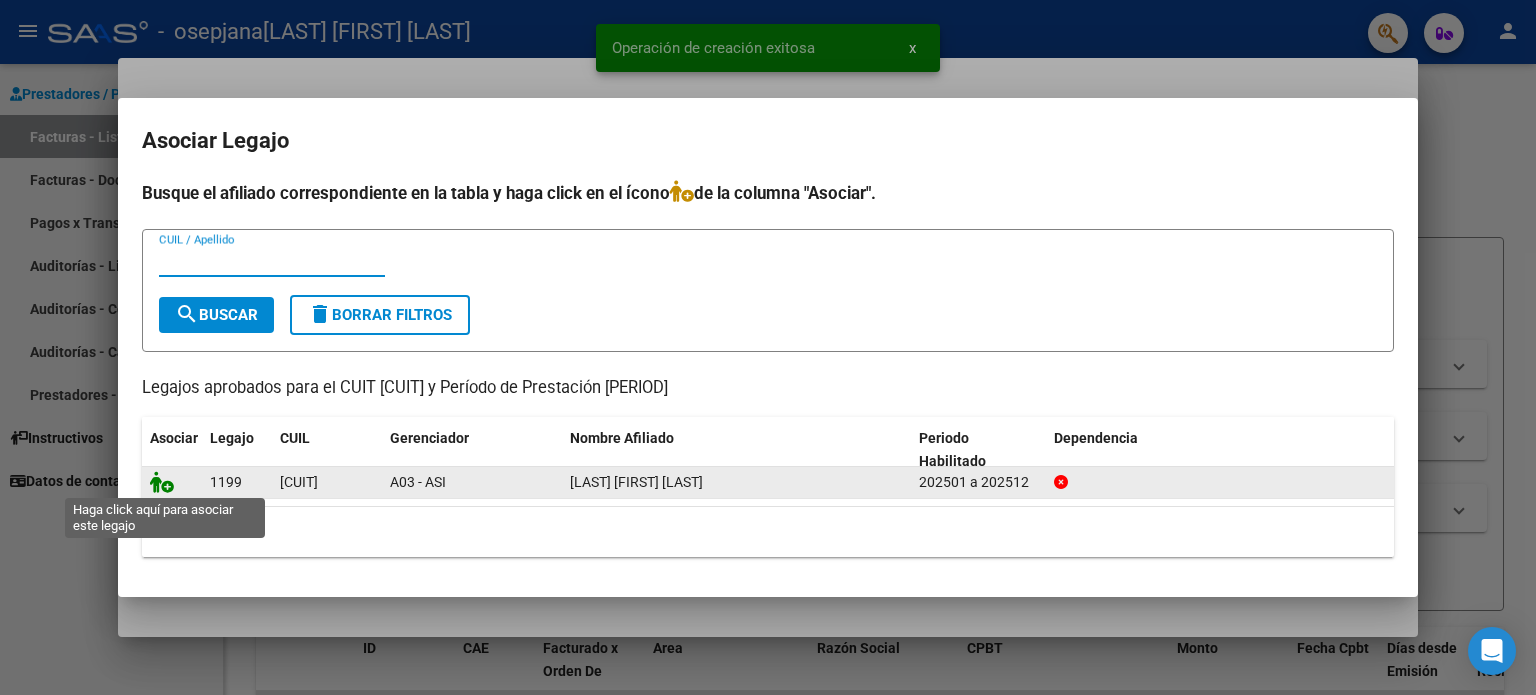 click 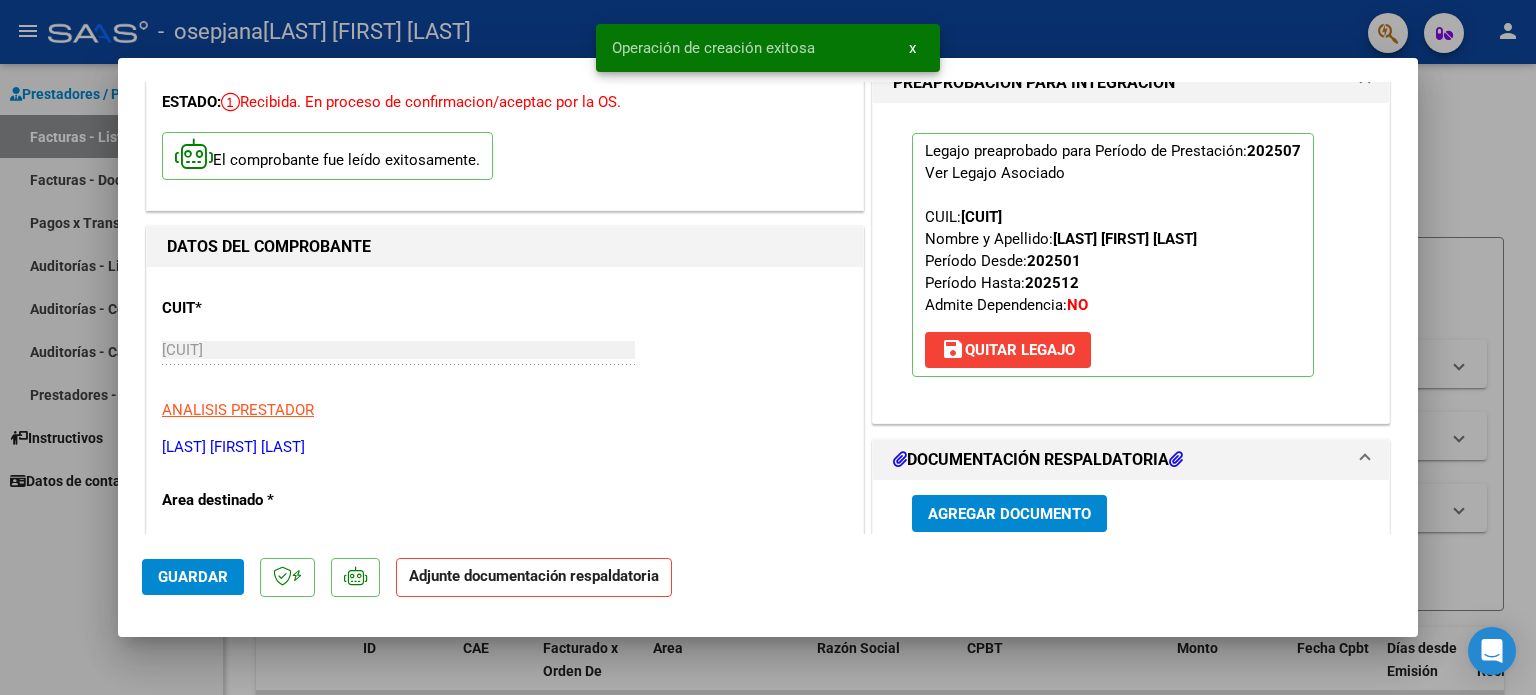 scroll, scrollTop: 200, scrollLeft: 0, axis: vertical 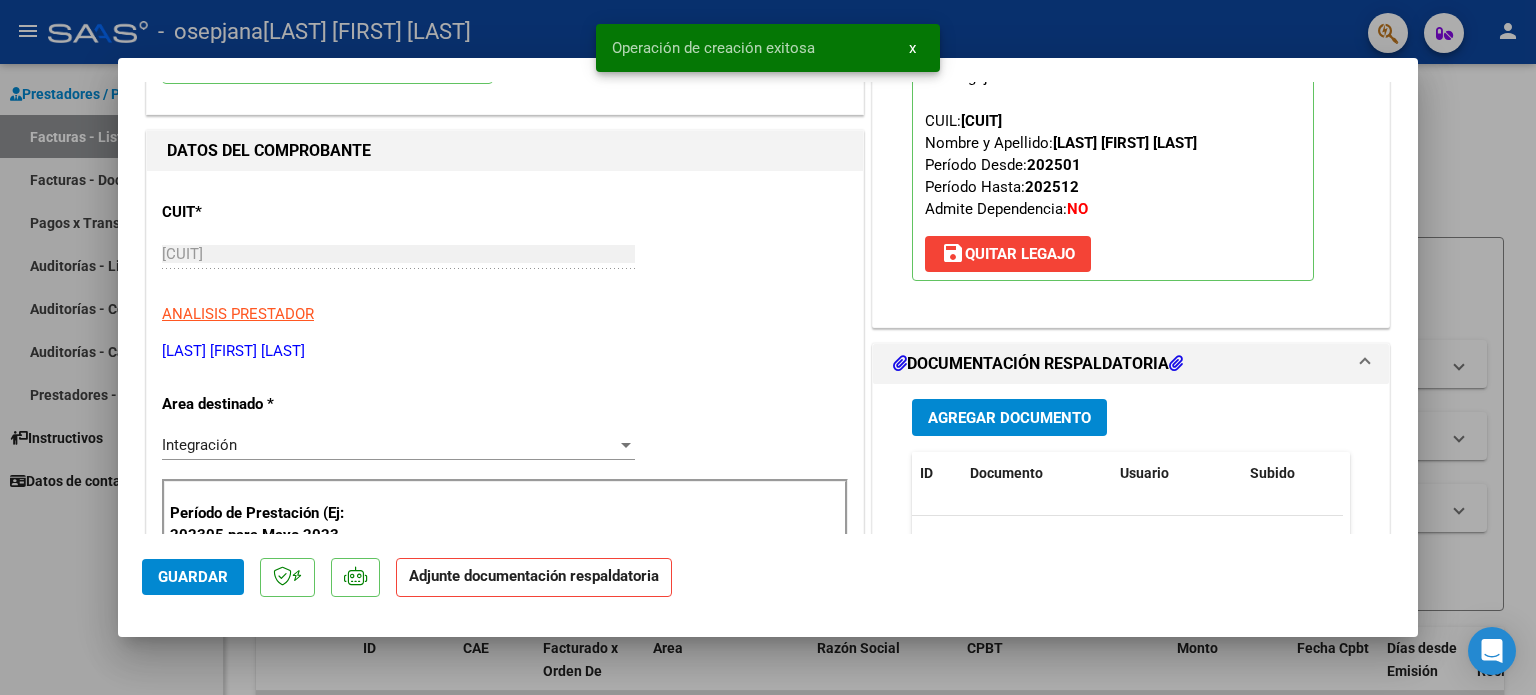 click on "Agregar Documento" at bounding box center (1009, 418) 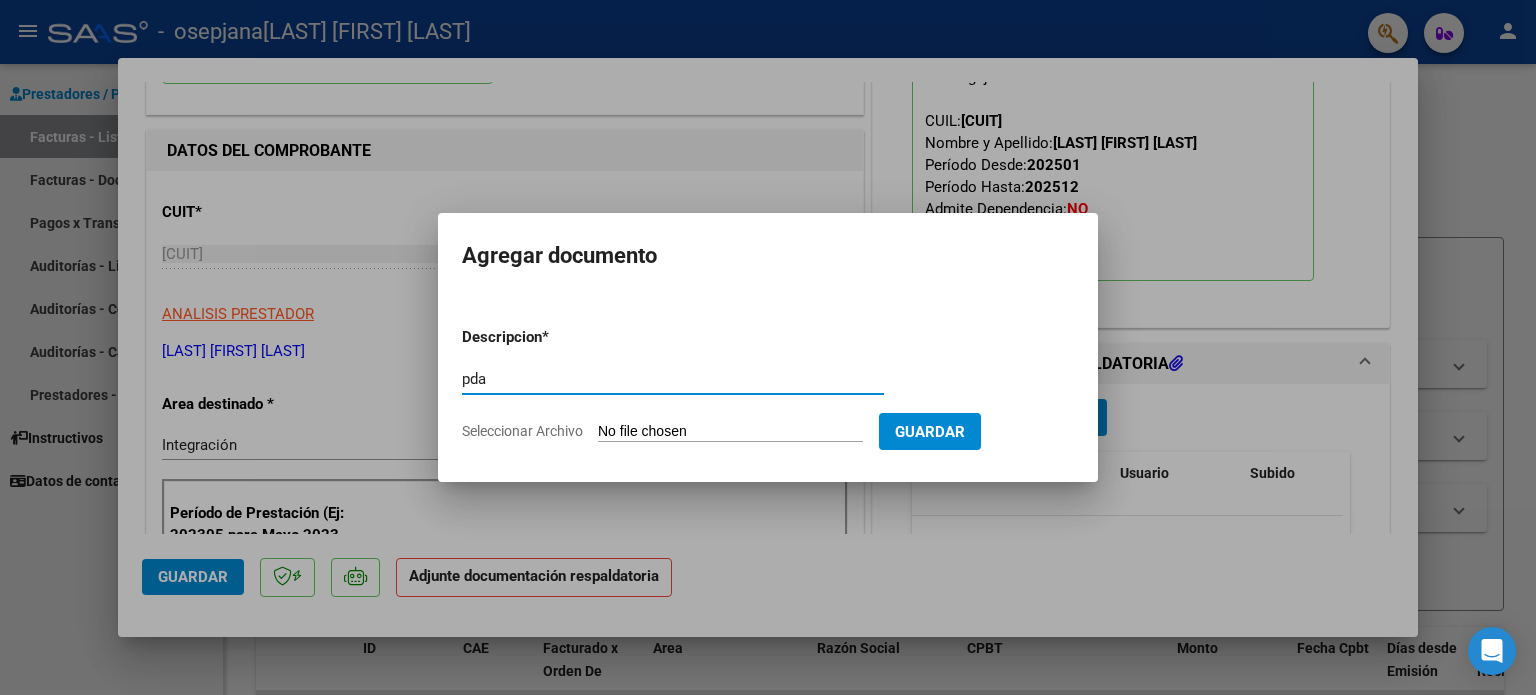 type on "pda" 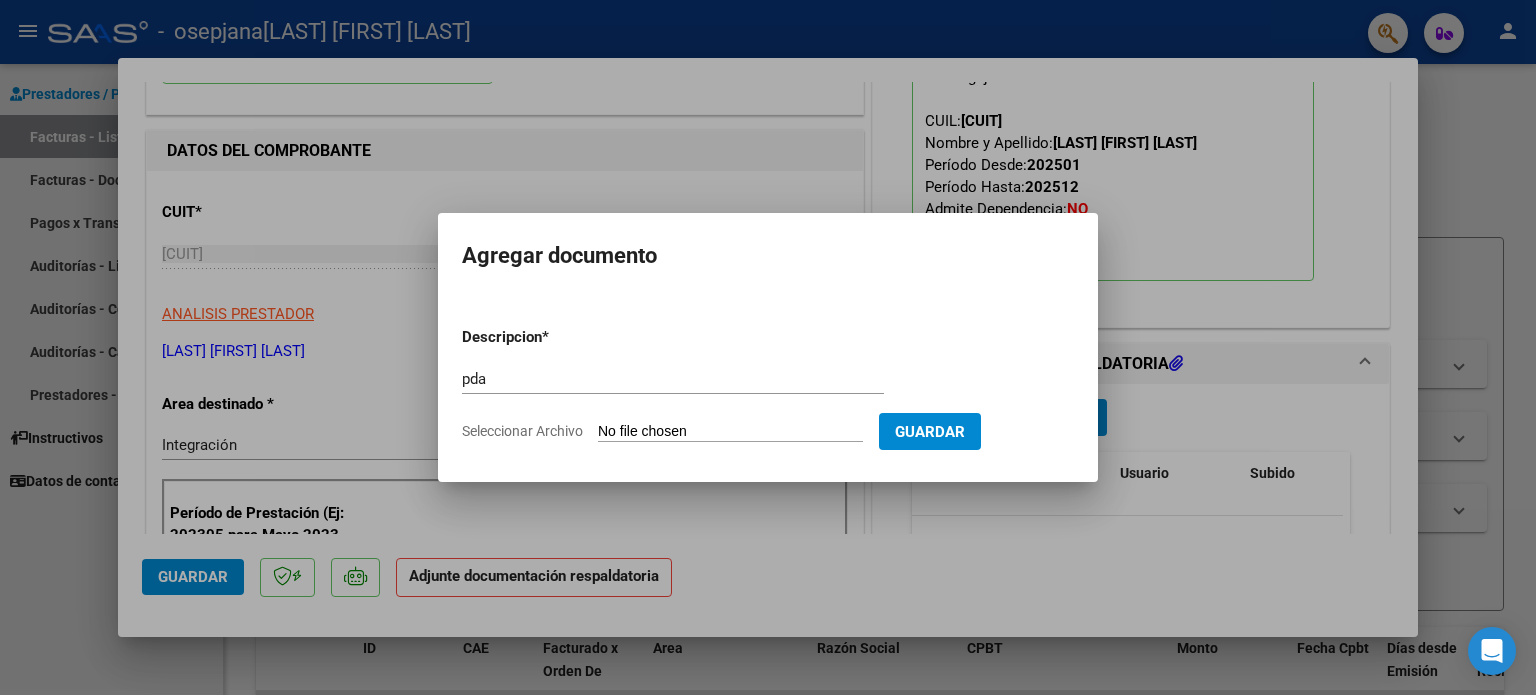 type on "C:\fakepath\Documento 66 (5).pdf" 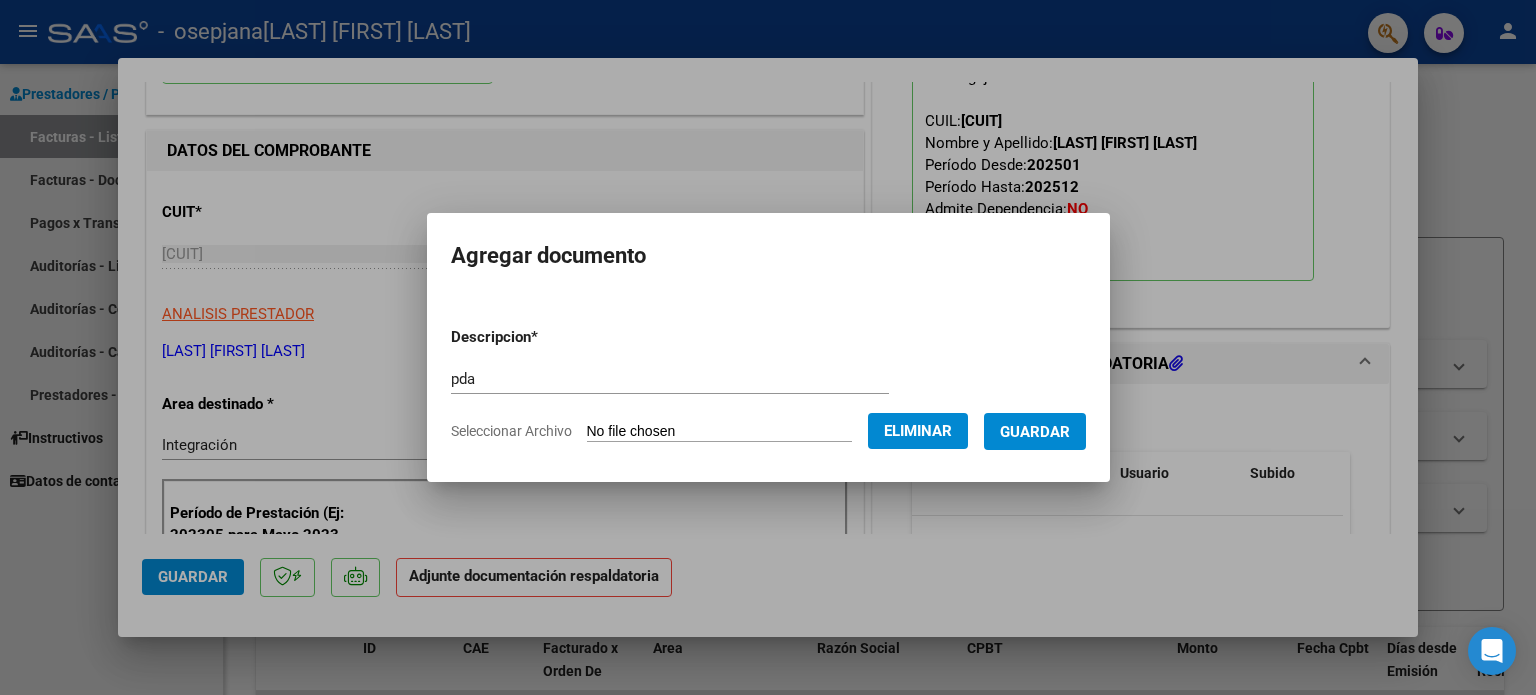 click on "Guardar" at bounding box center [1035, 432] 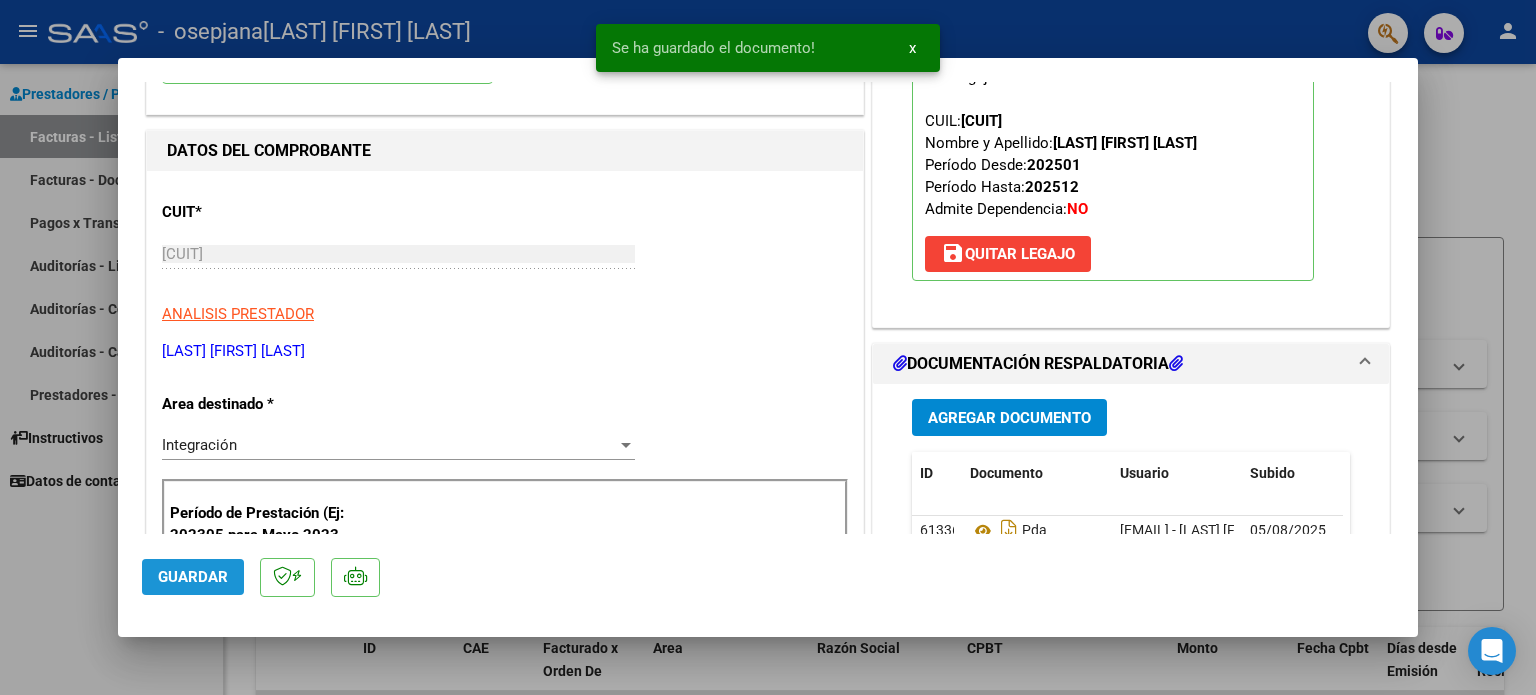 click on "Guardar" 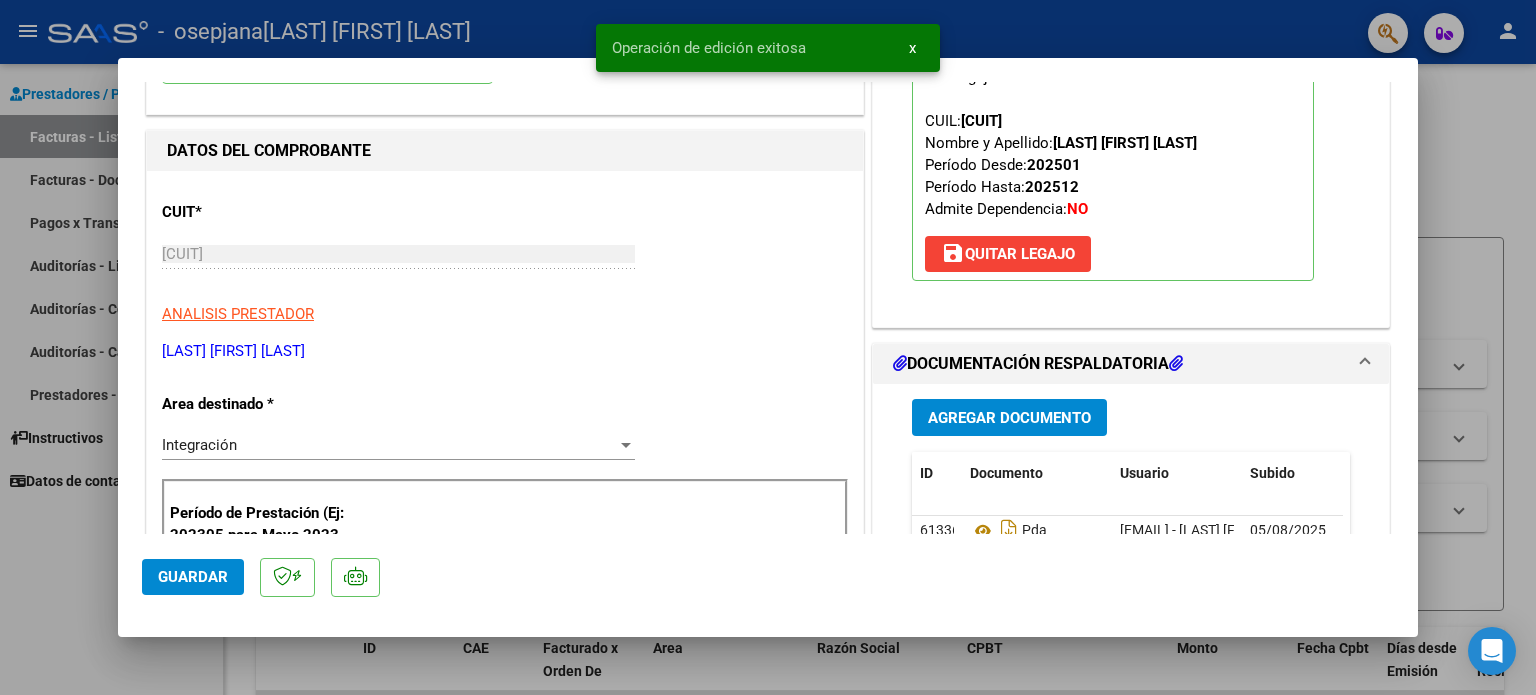 click on "Guardar" 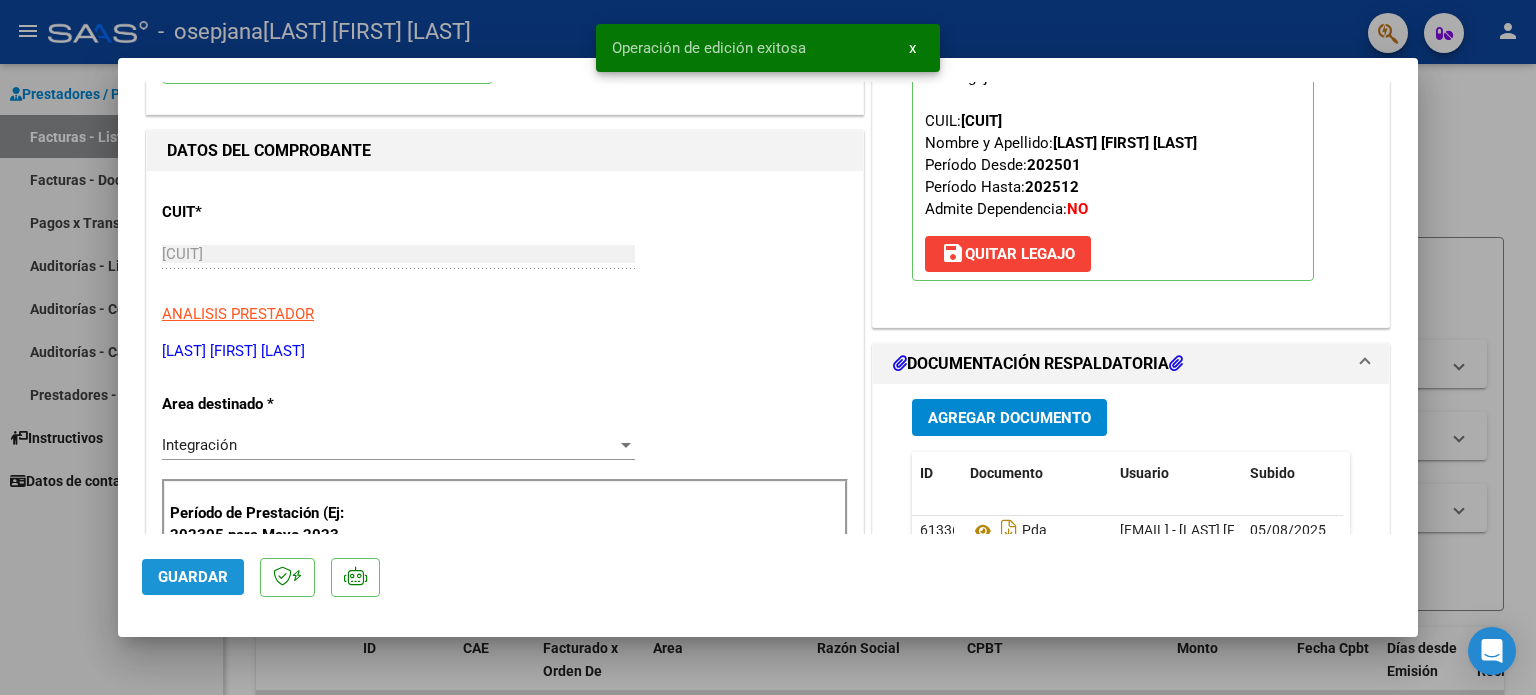 click on "Guardar" 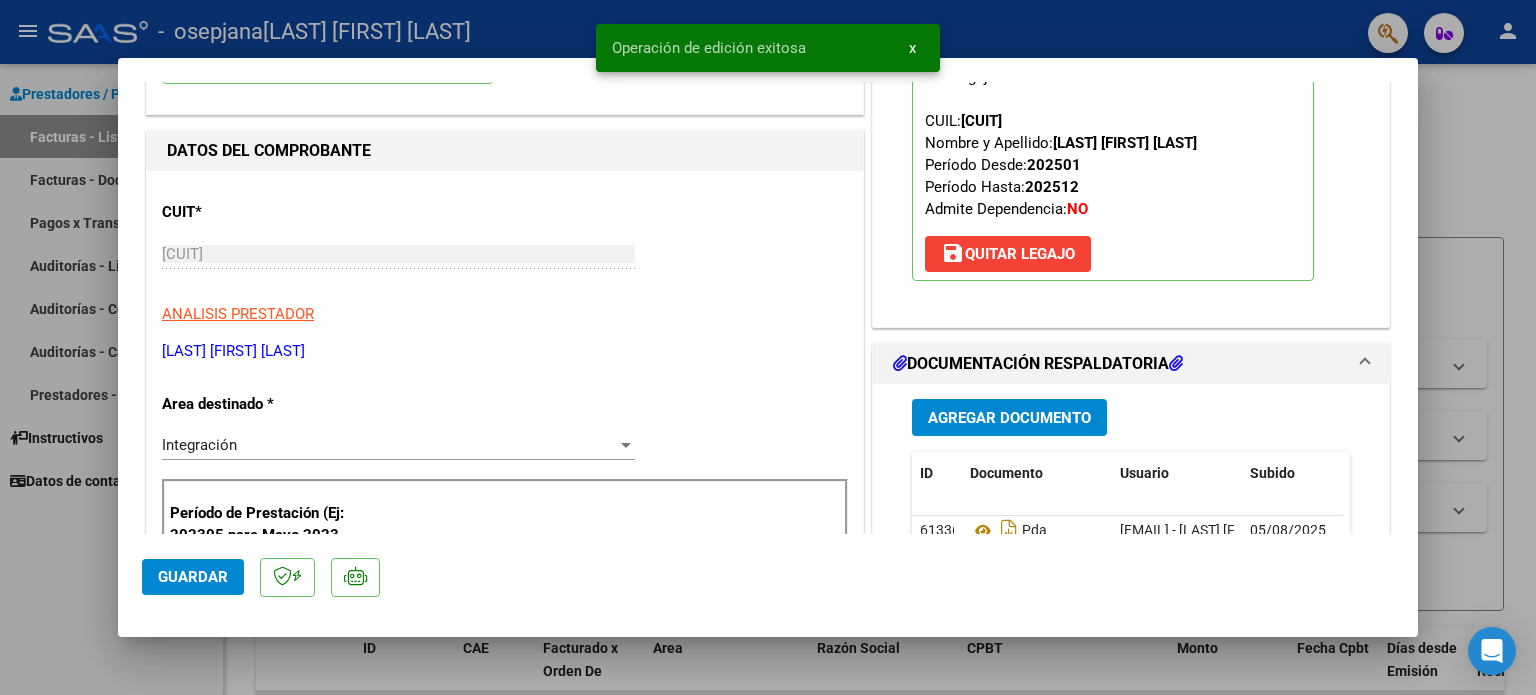 click at bounding box center (768, 347) 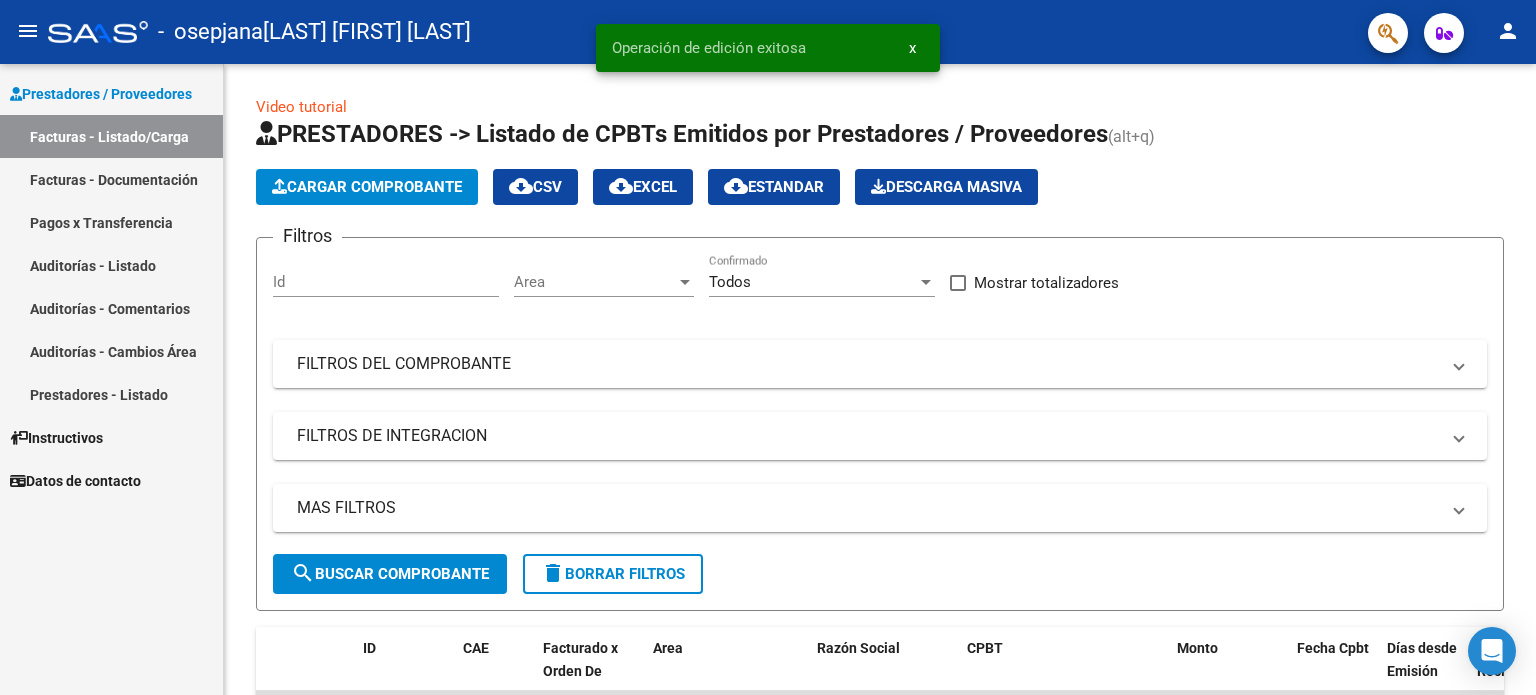 click on "person" 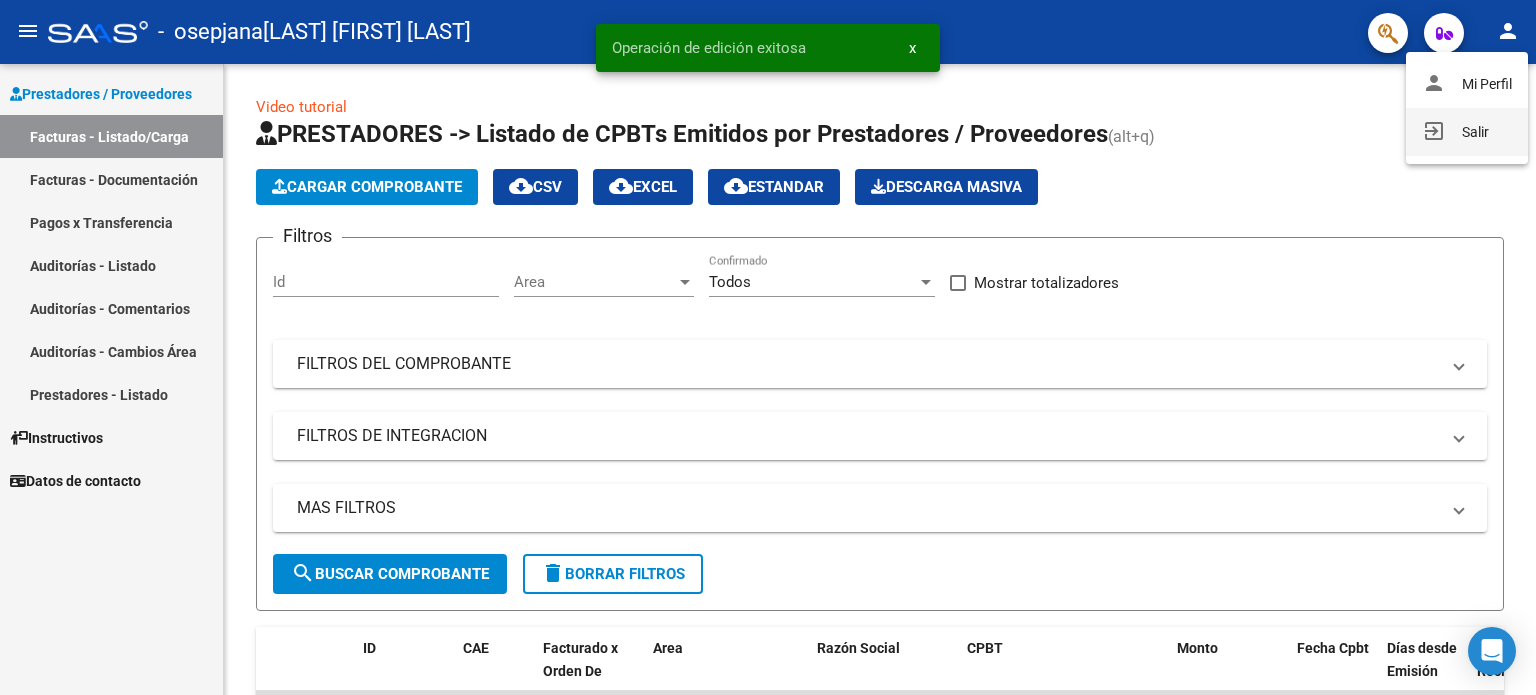 click on "exit_to_app  Salir" at bounding box center [1467, 132] 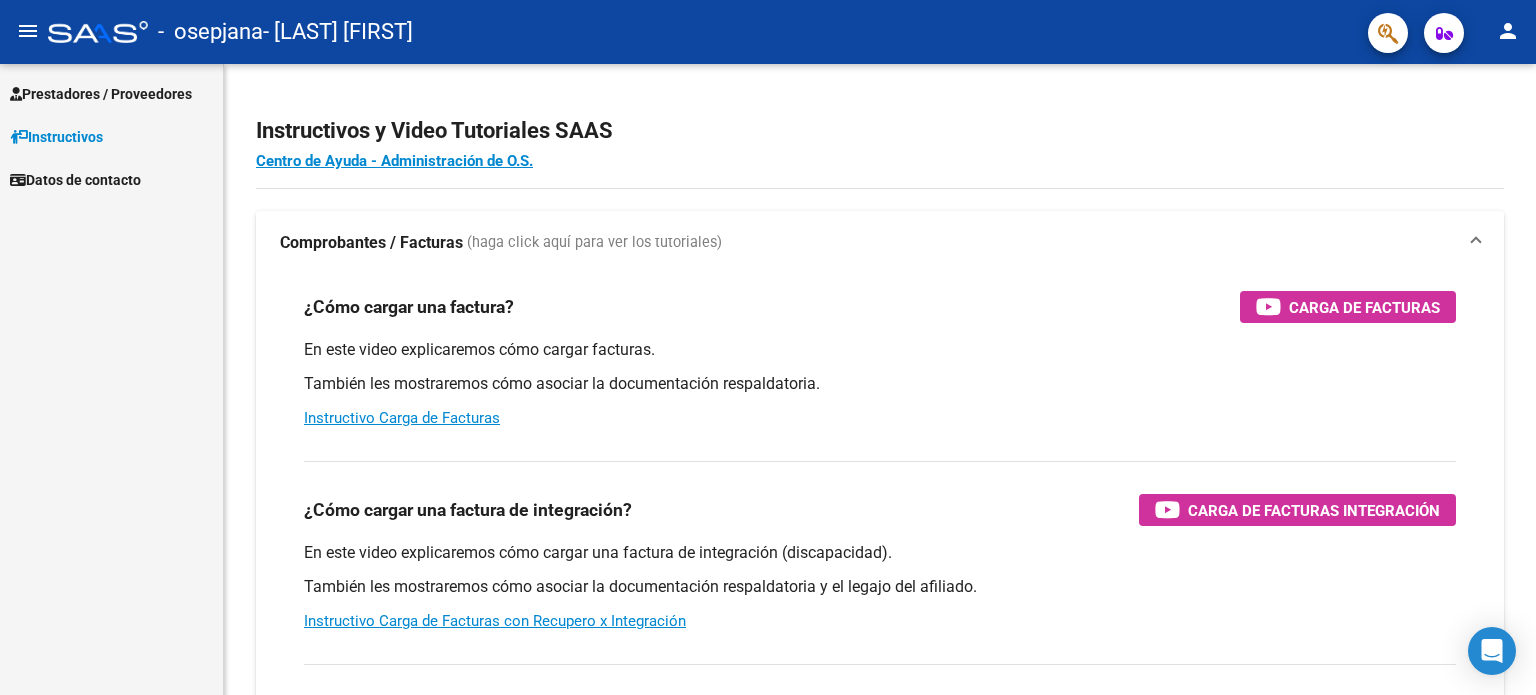 scroll, scrollTop: 0, scrollLeft: 0, axis: both 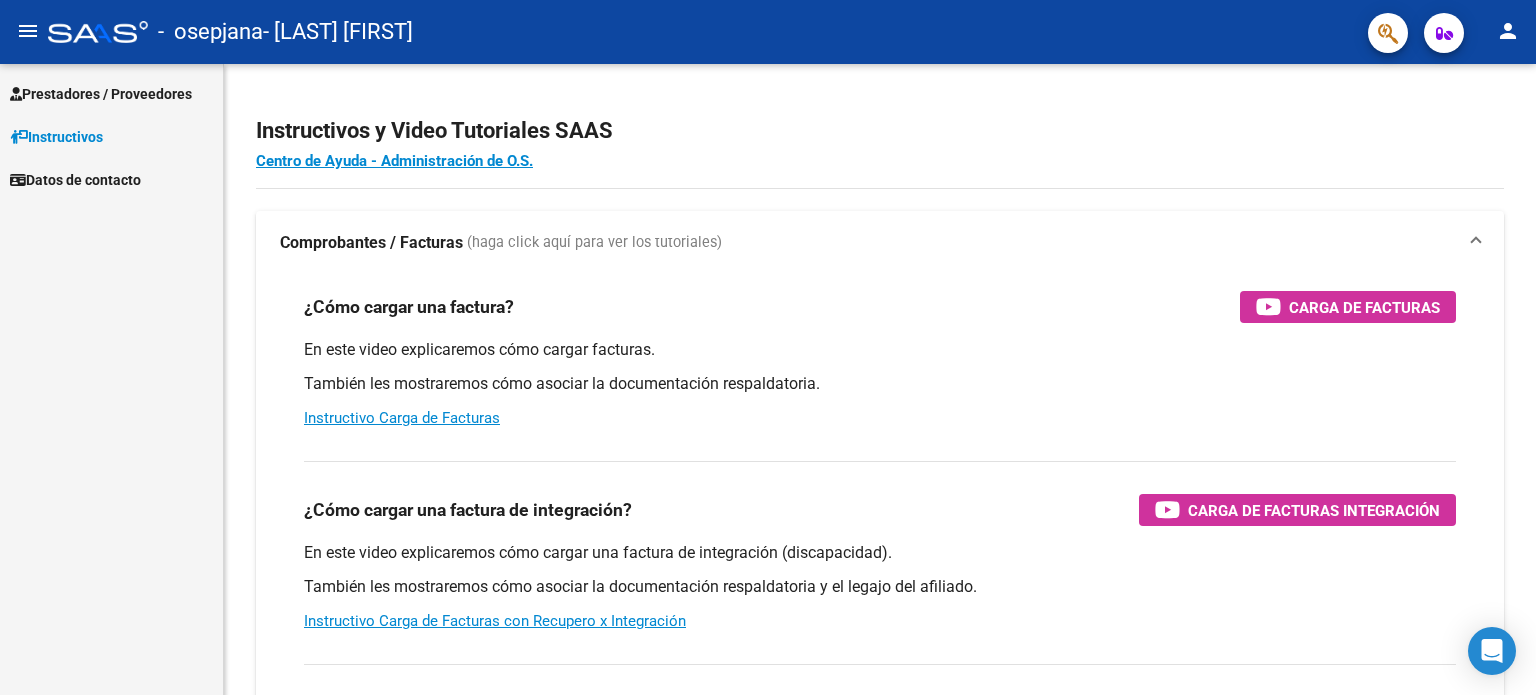 click on "Prestadores / Proveedores" at bounding box center [101, 94] 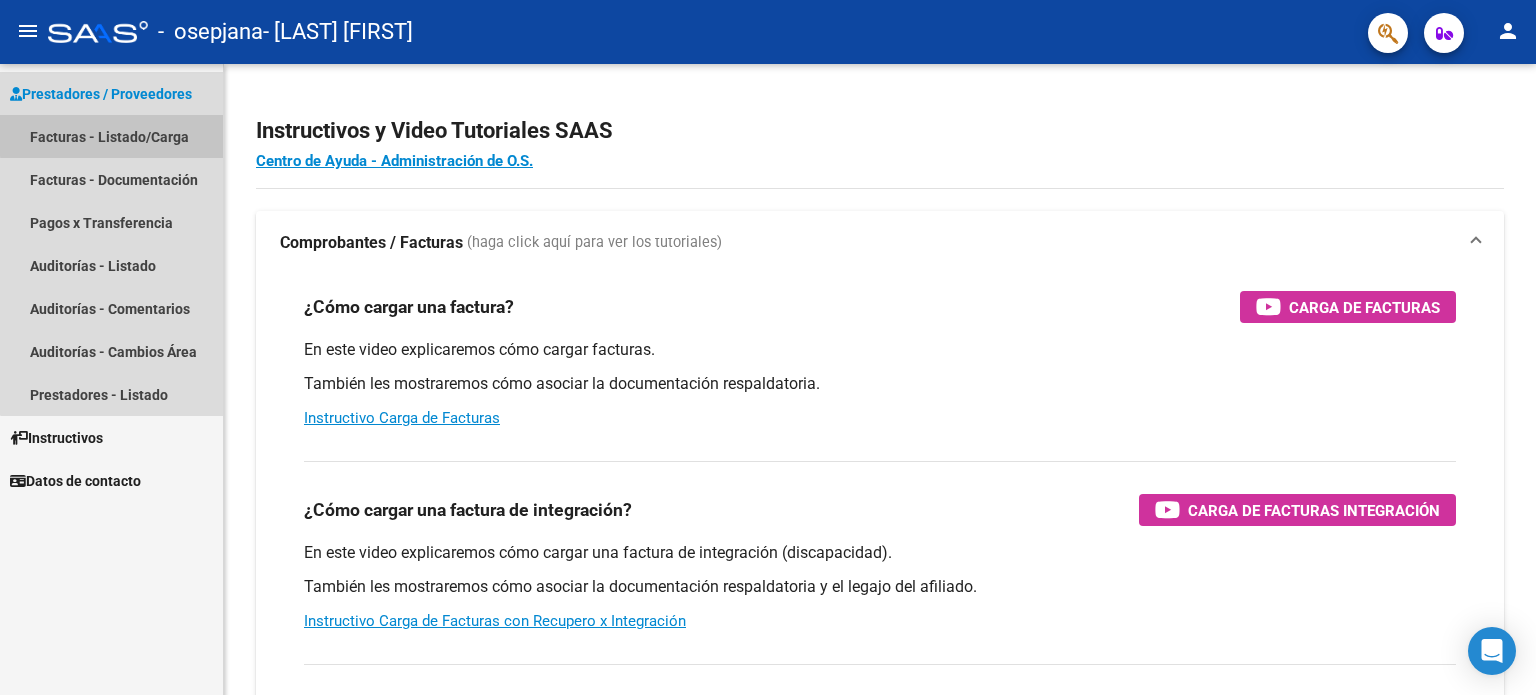click on "Facturas - Listado/Carga" at bounding box center [111, 136] 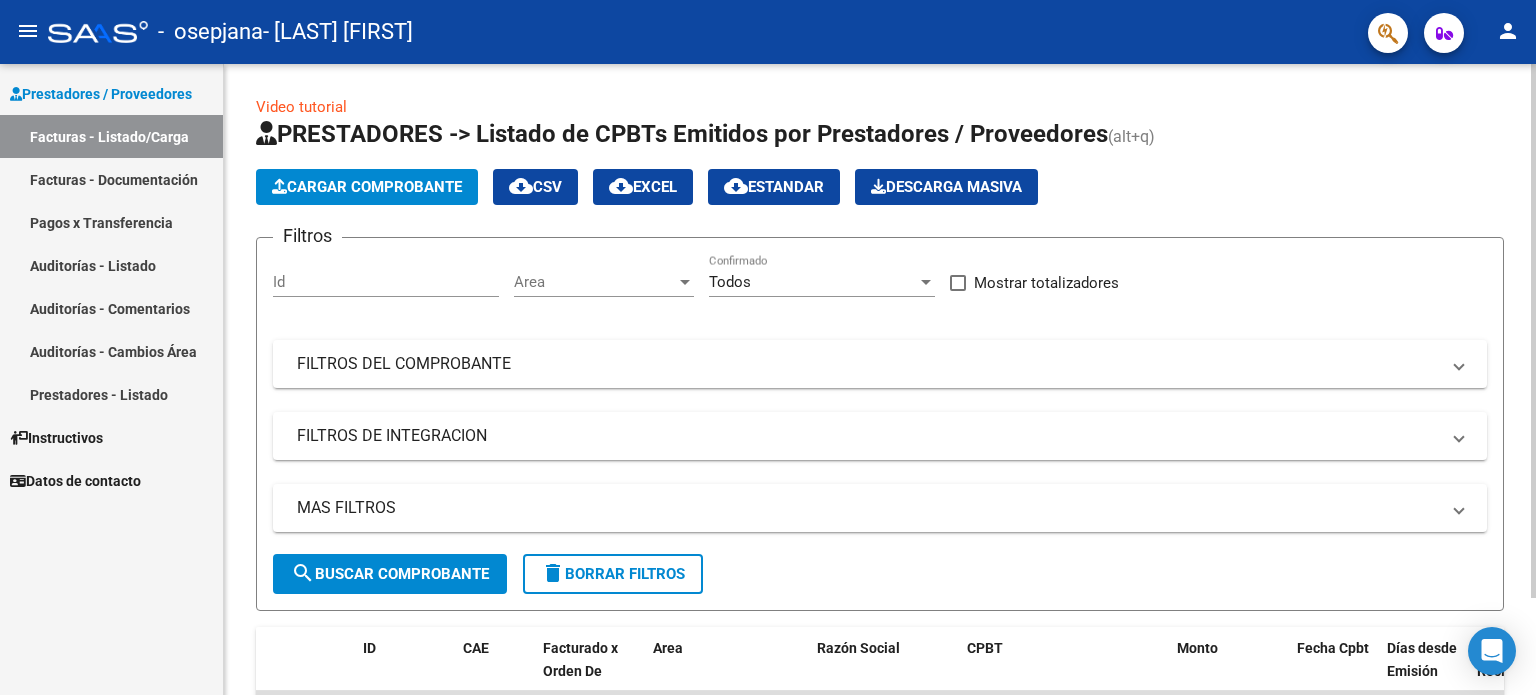 click on "Cargar Comprobante" 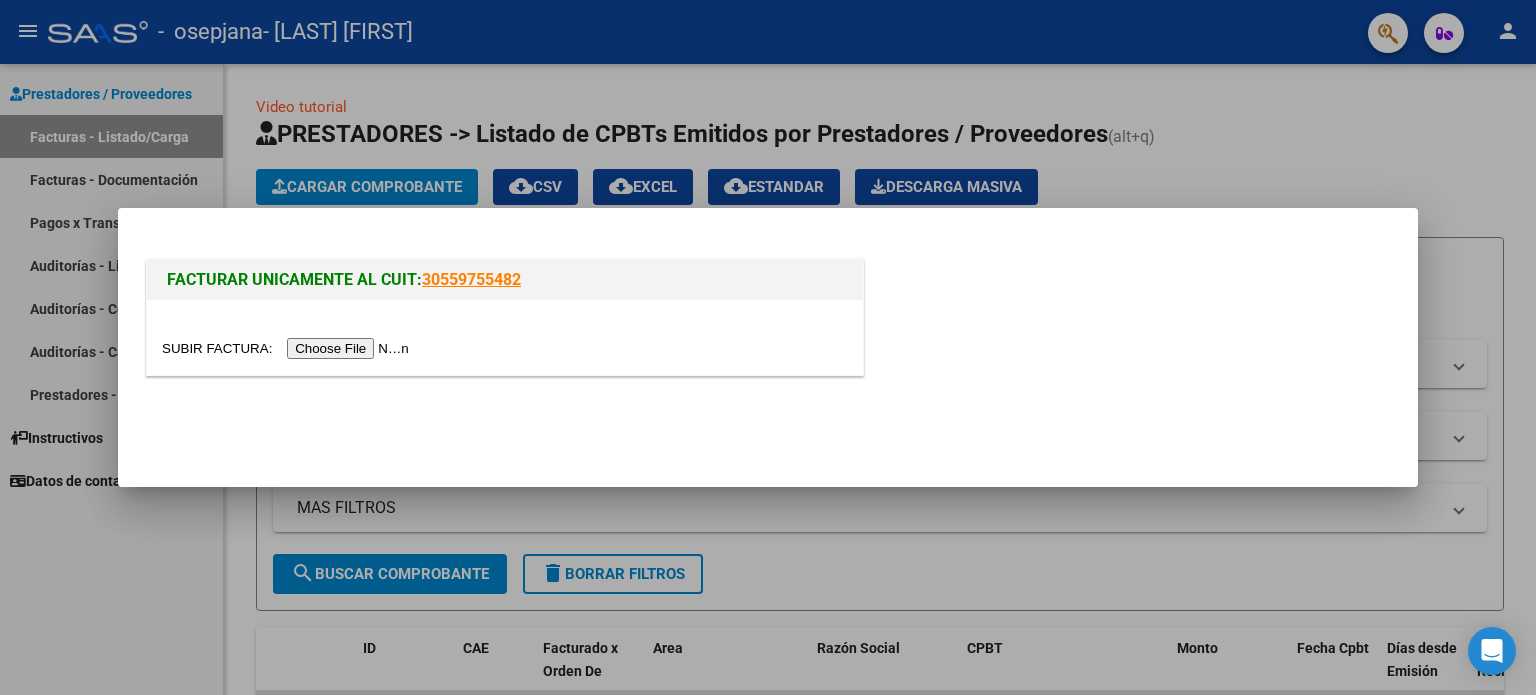 click at bounding box center (288, 348) 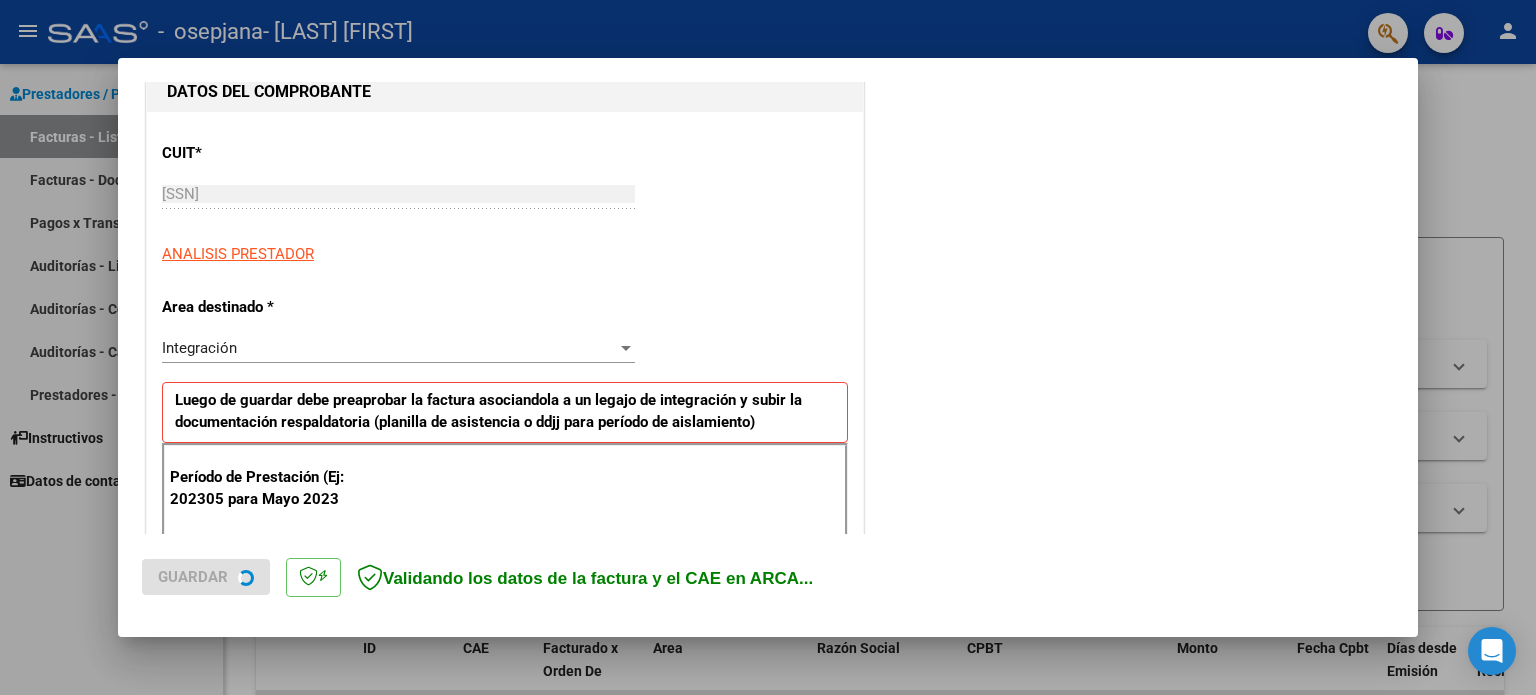 scroll, scrollTop: 300, scrollLeft: 0, axis: vertical 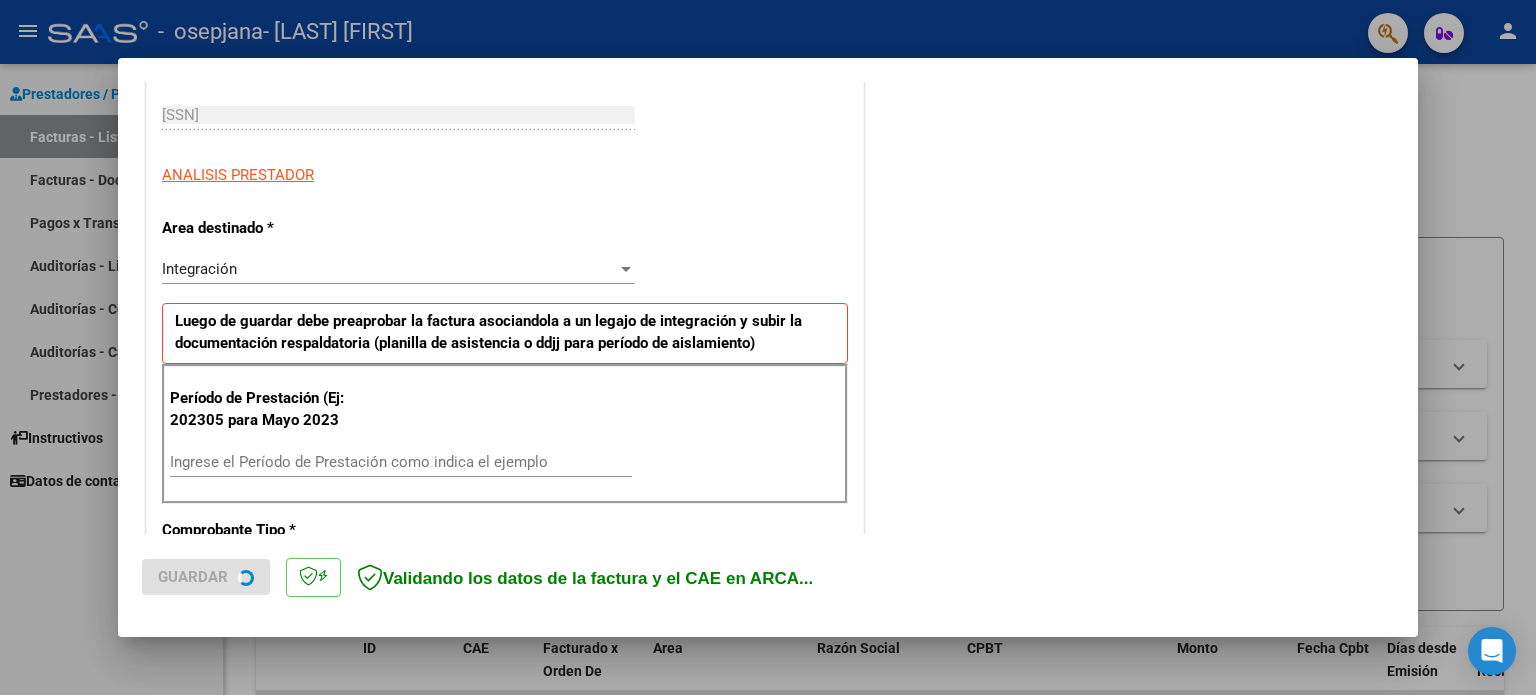 click on "Ingrese el Período de Prestación como indica el ejemplo" at bounding box center (401, 462) 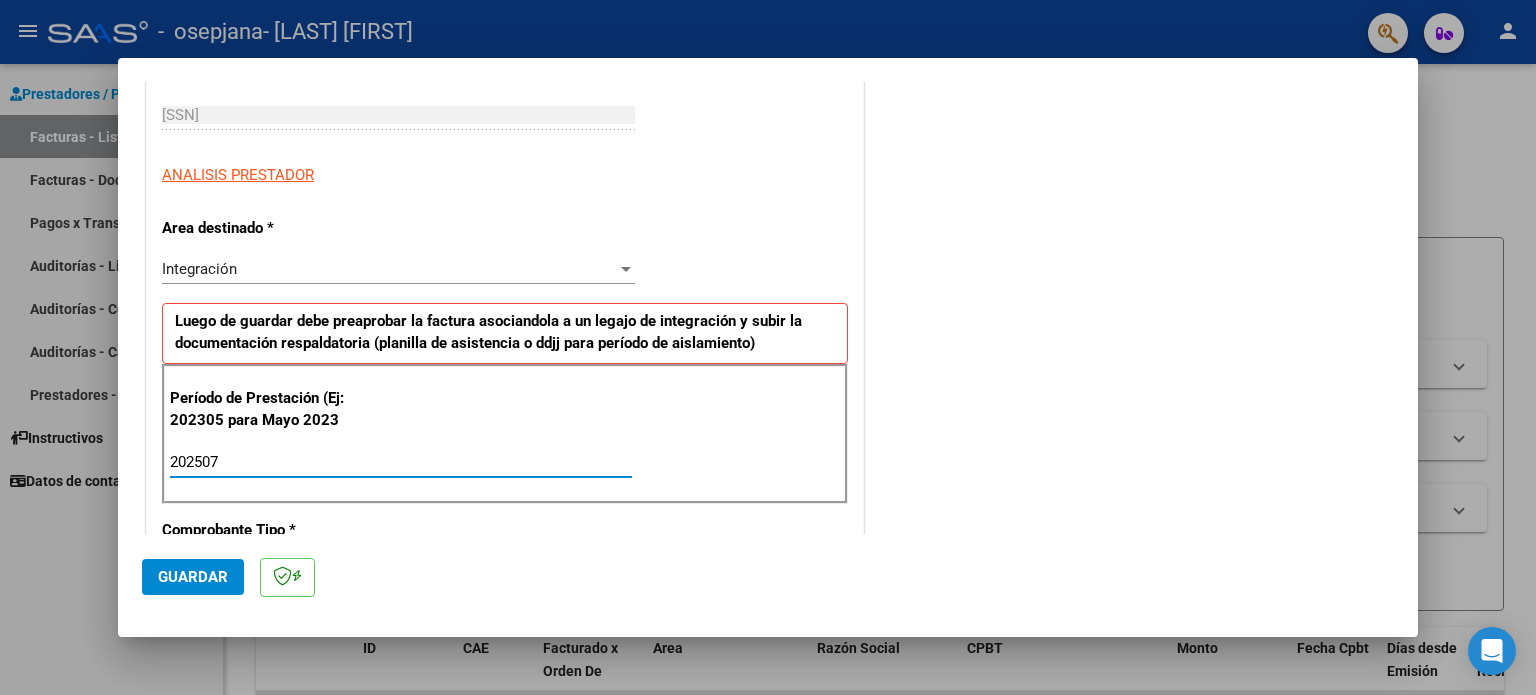 type on "202507" 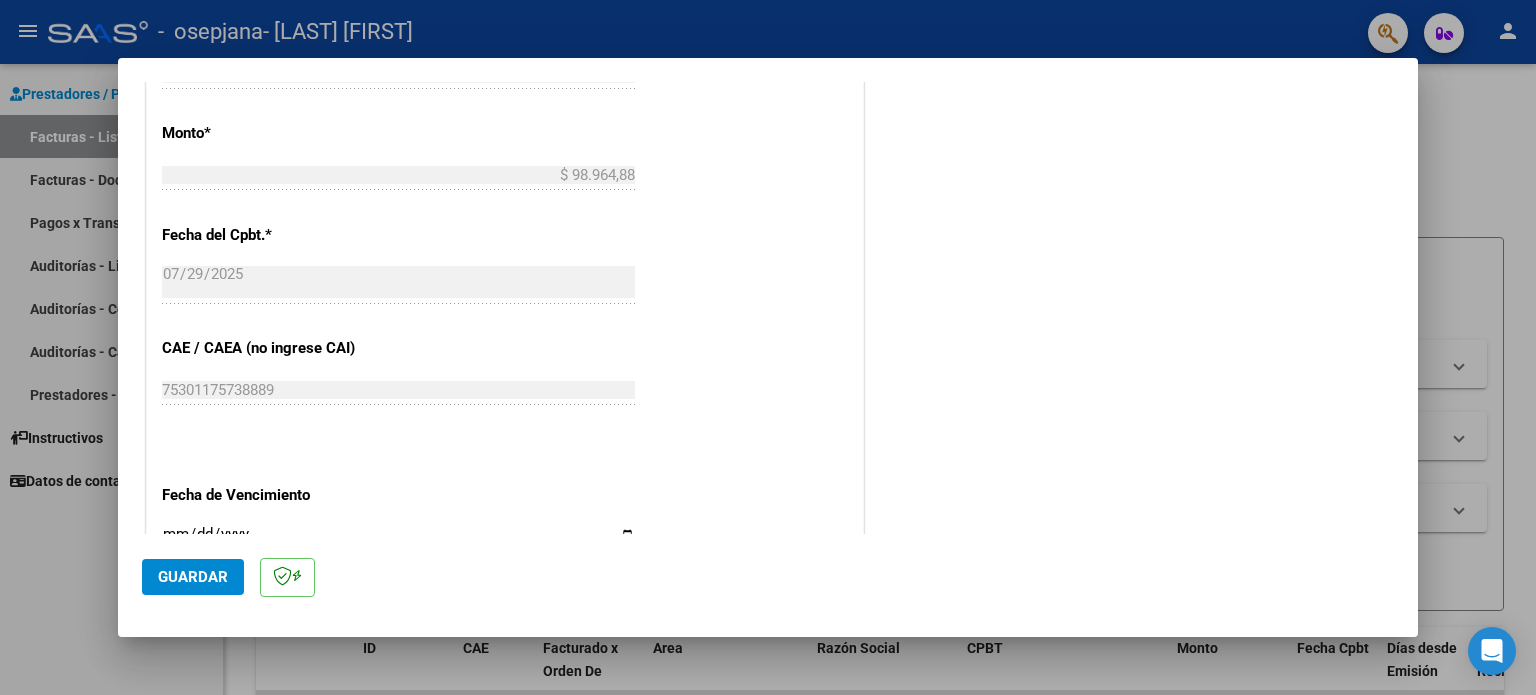 scroll, scrollTop: 1100, scrollLeft: 0, axis: vertical 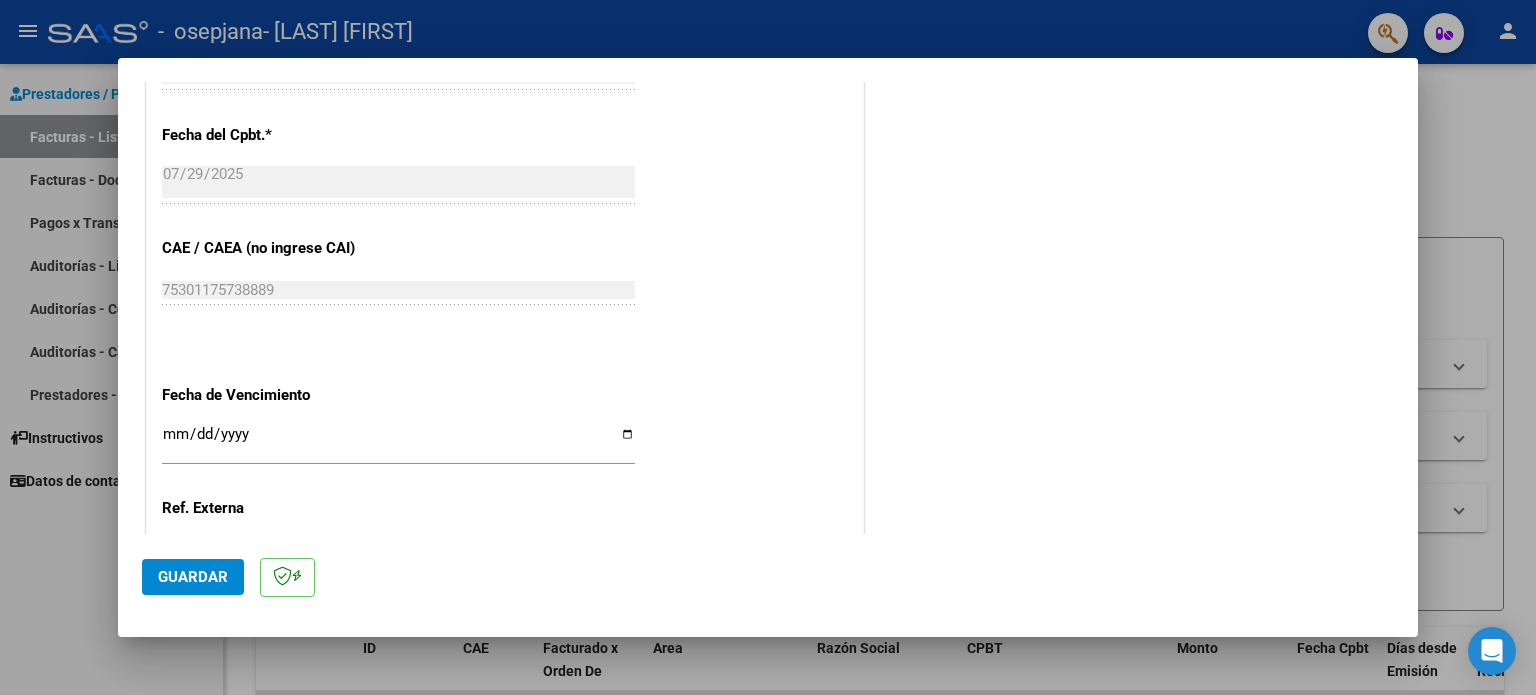 click on "Ingresar la fecha" at bounding box center [398, 442] 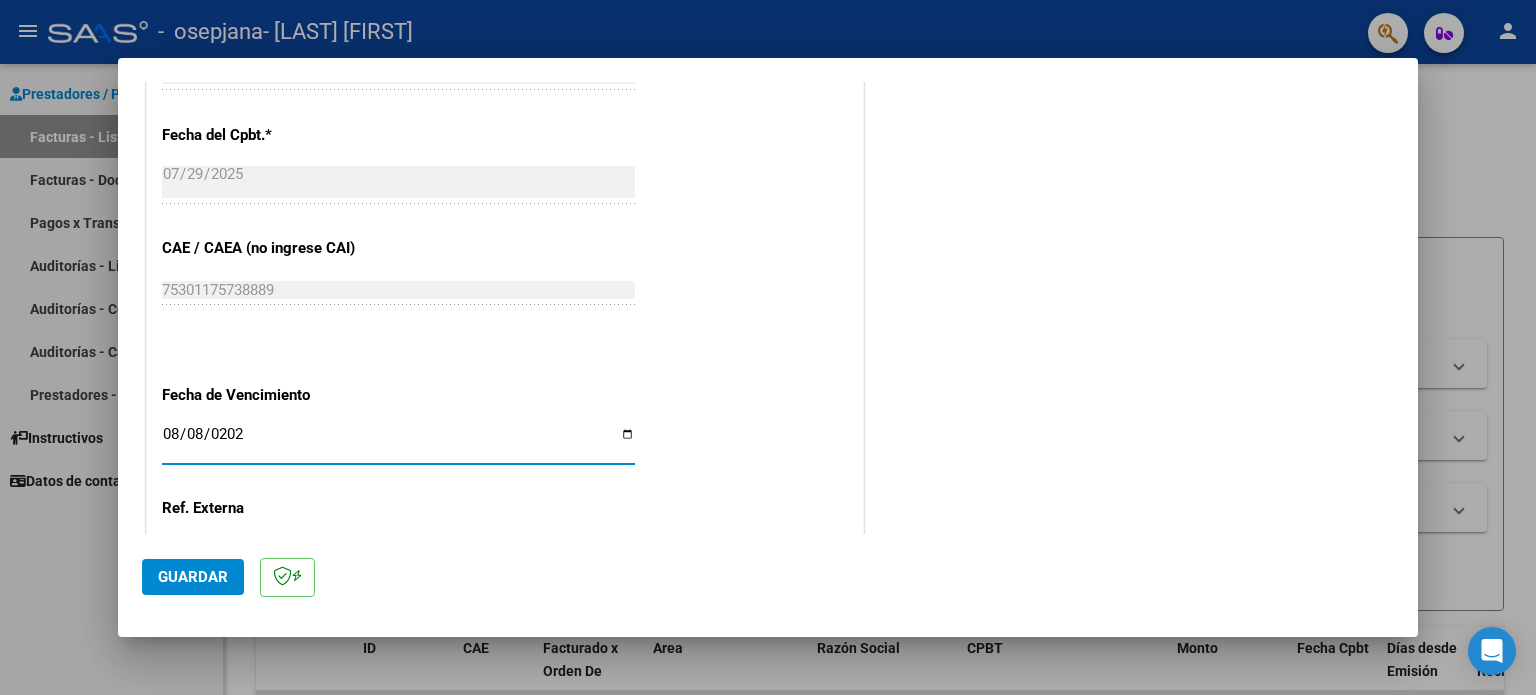 type on "2025-08-08" 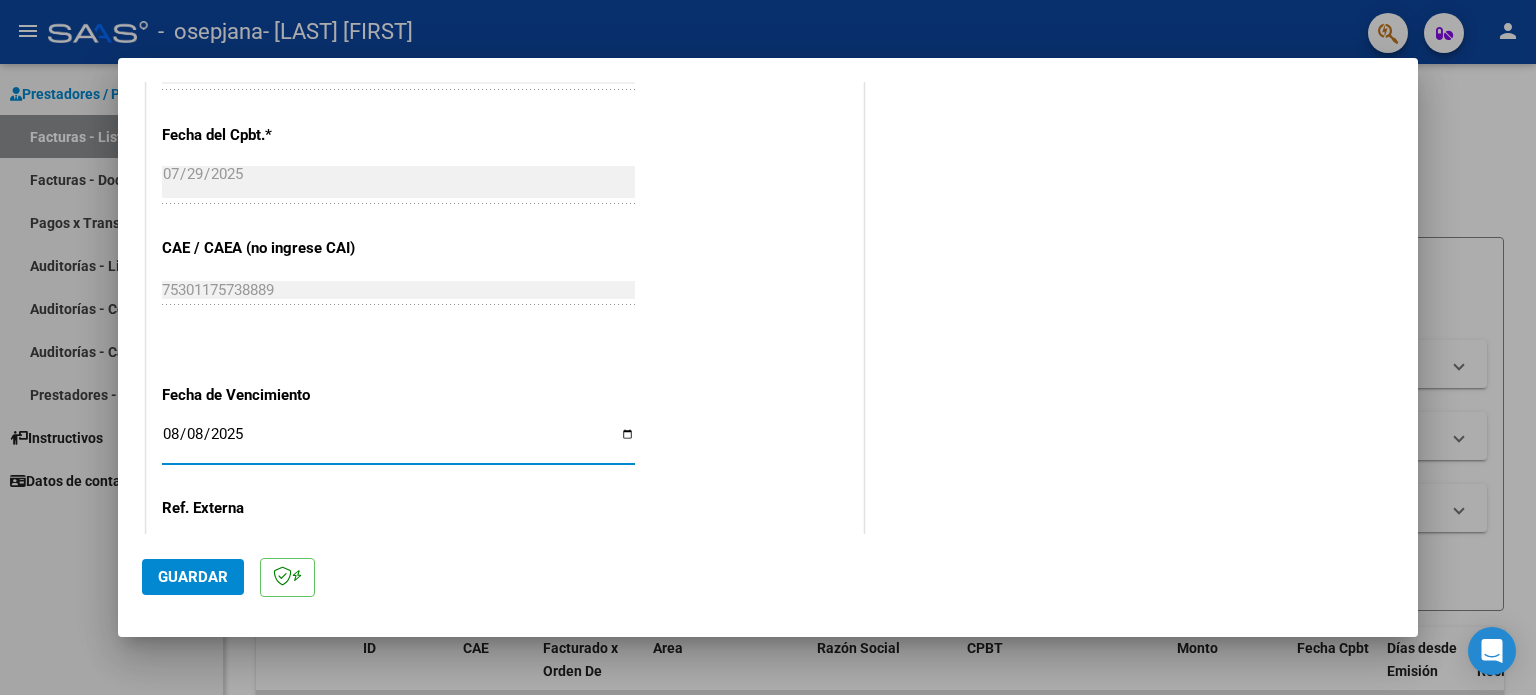 click on "Guardar" 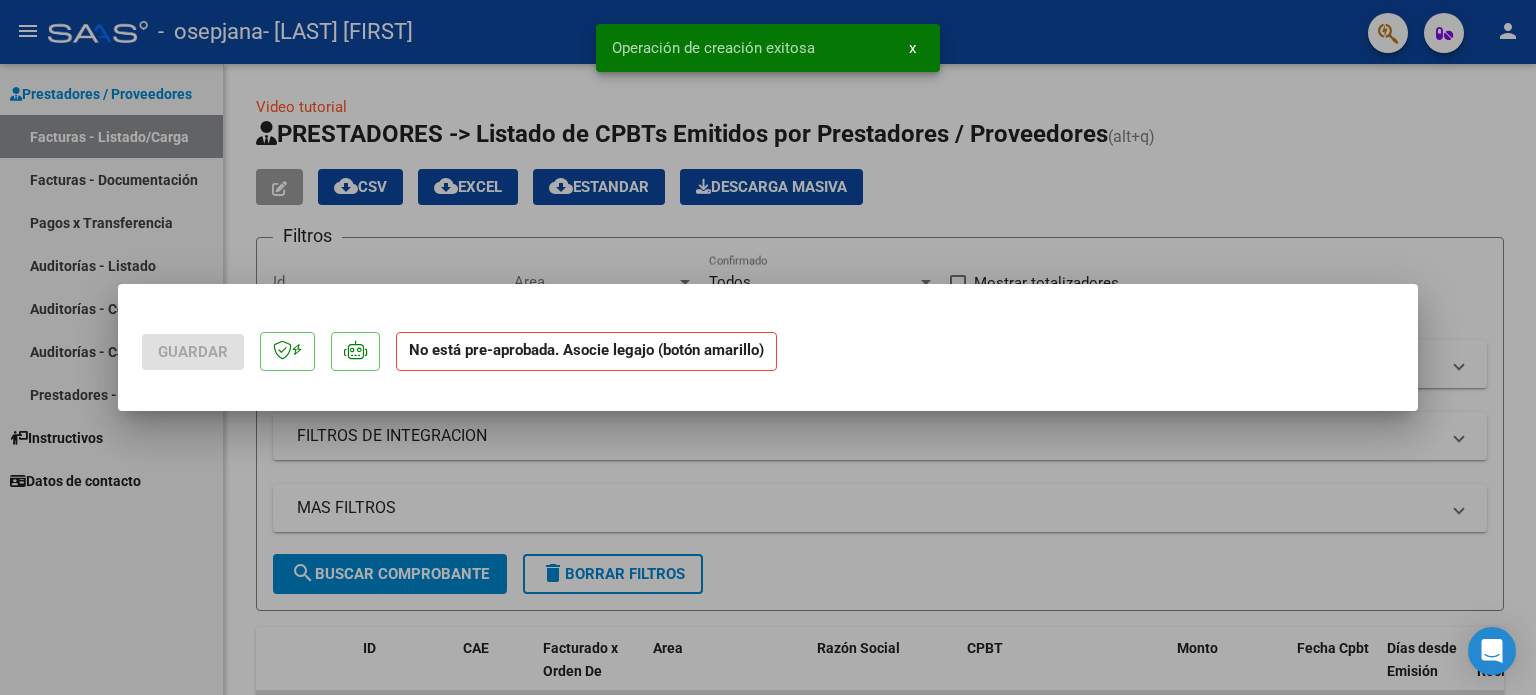 scroll, scrollTop: 0, scrollLeft: 0, axis: both 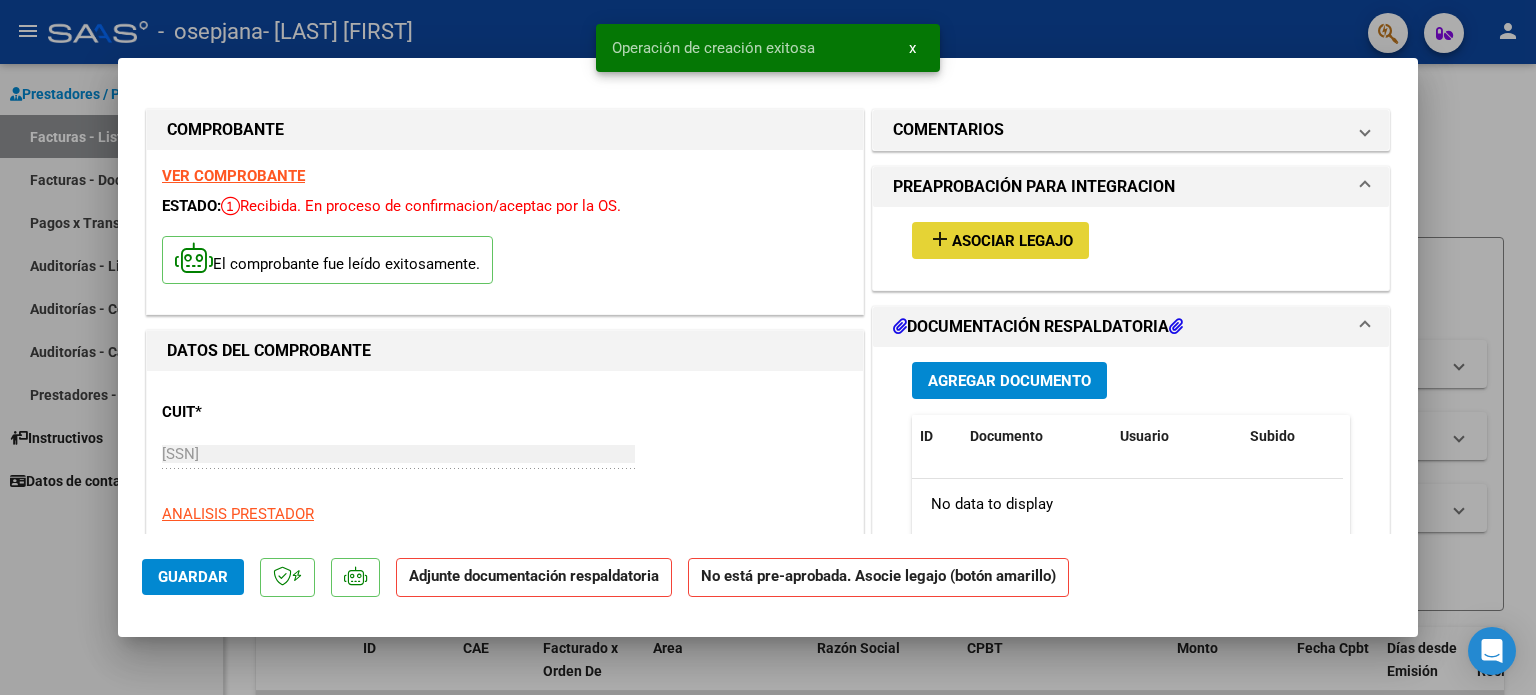 click on "add Asociar Legajo" at bounding box center (1000, 240) 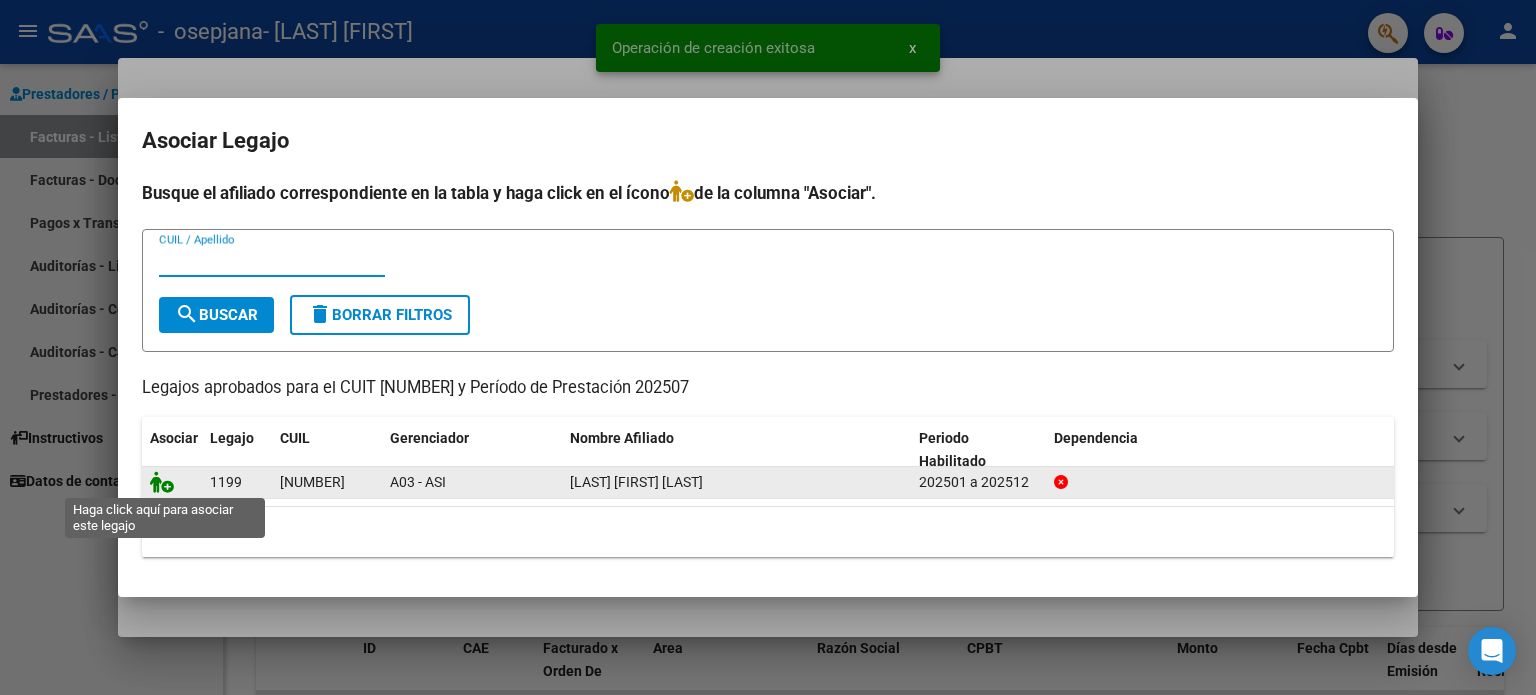 click 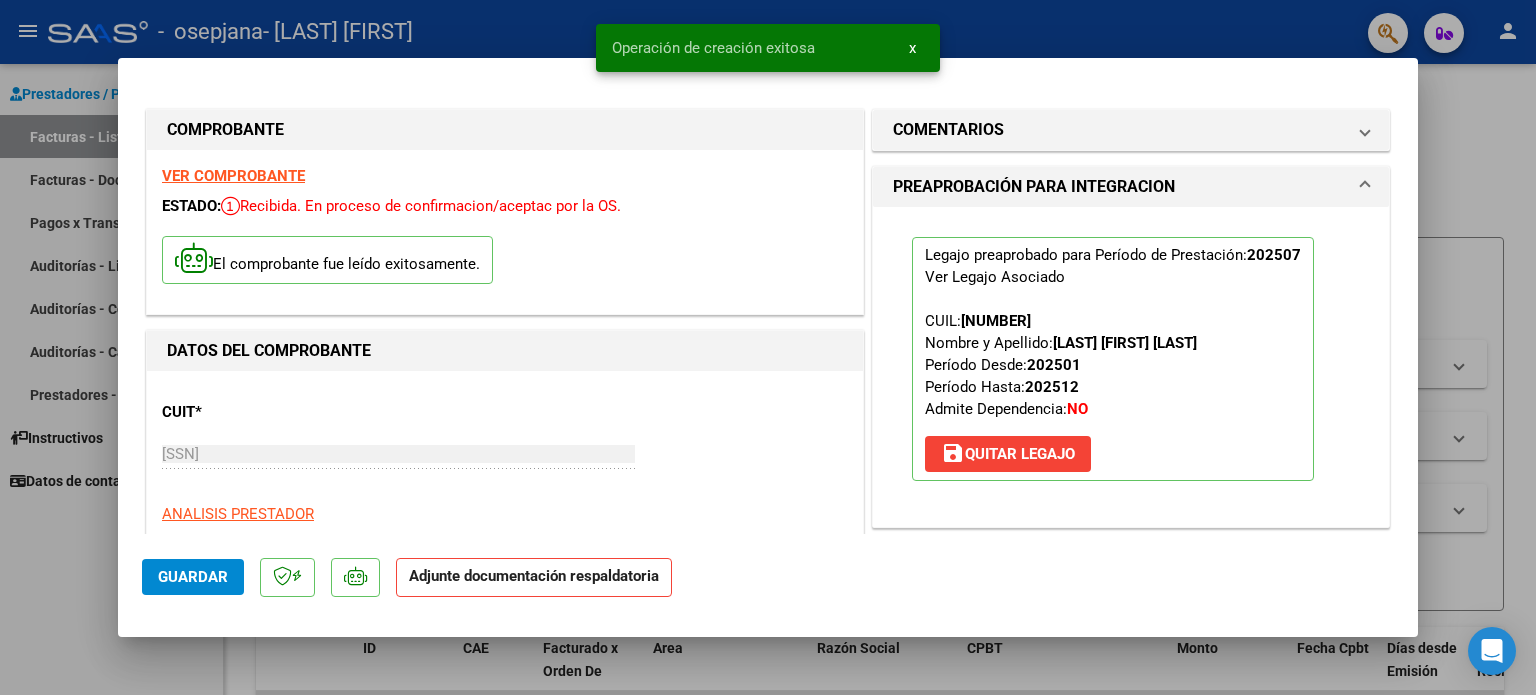 scroll, scrollTop: 200, scrollLeft: 0, axis: vertical 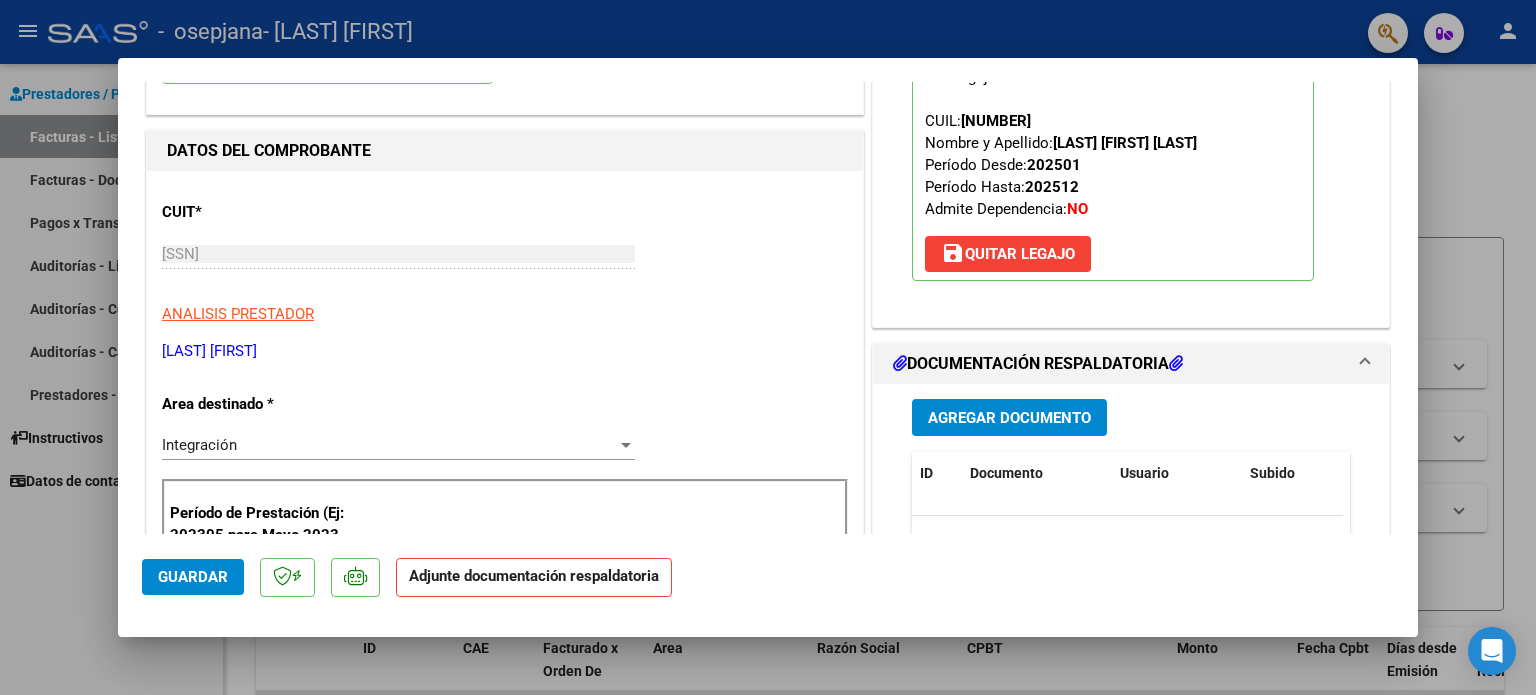 click on "Agregar Documento" at bounding box center [1009, 418] 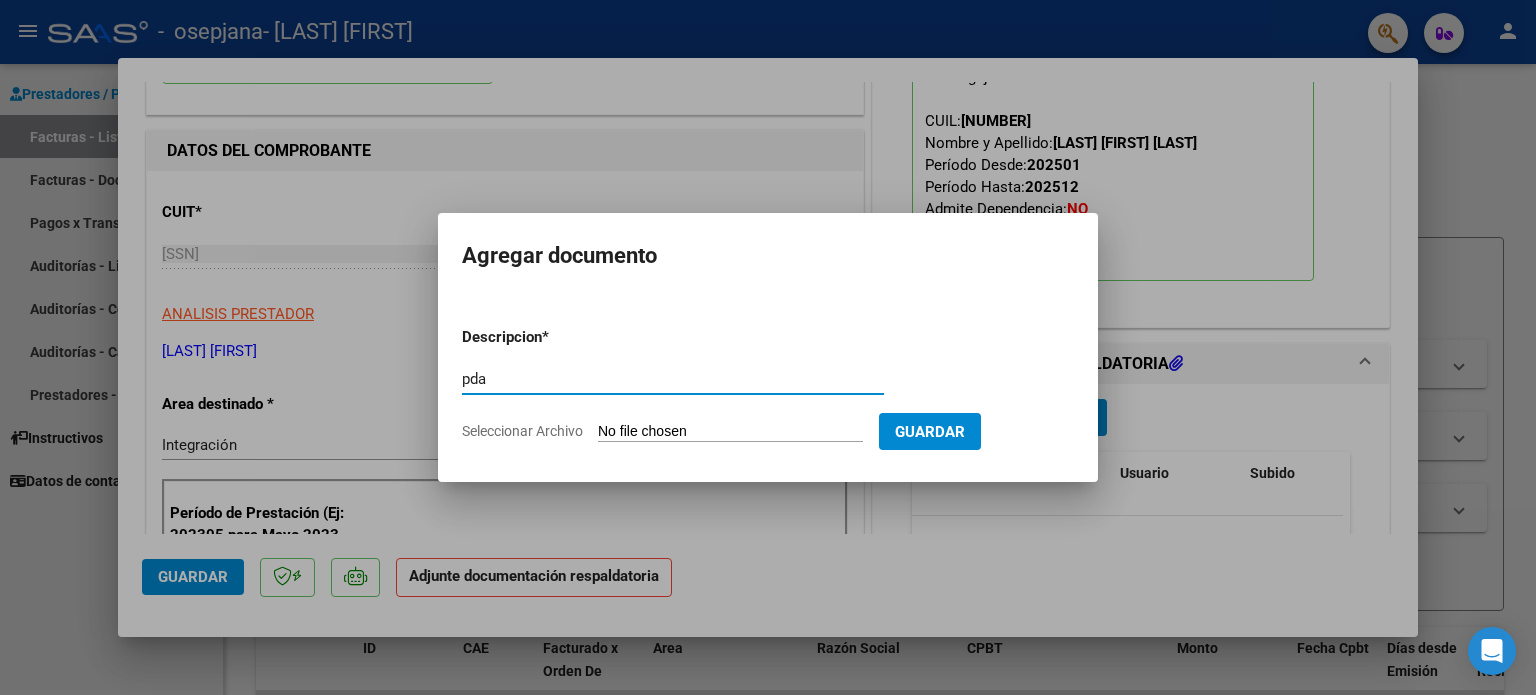 type on "pda" 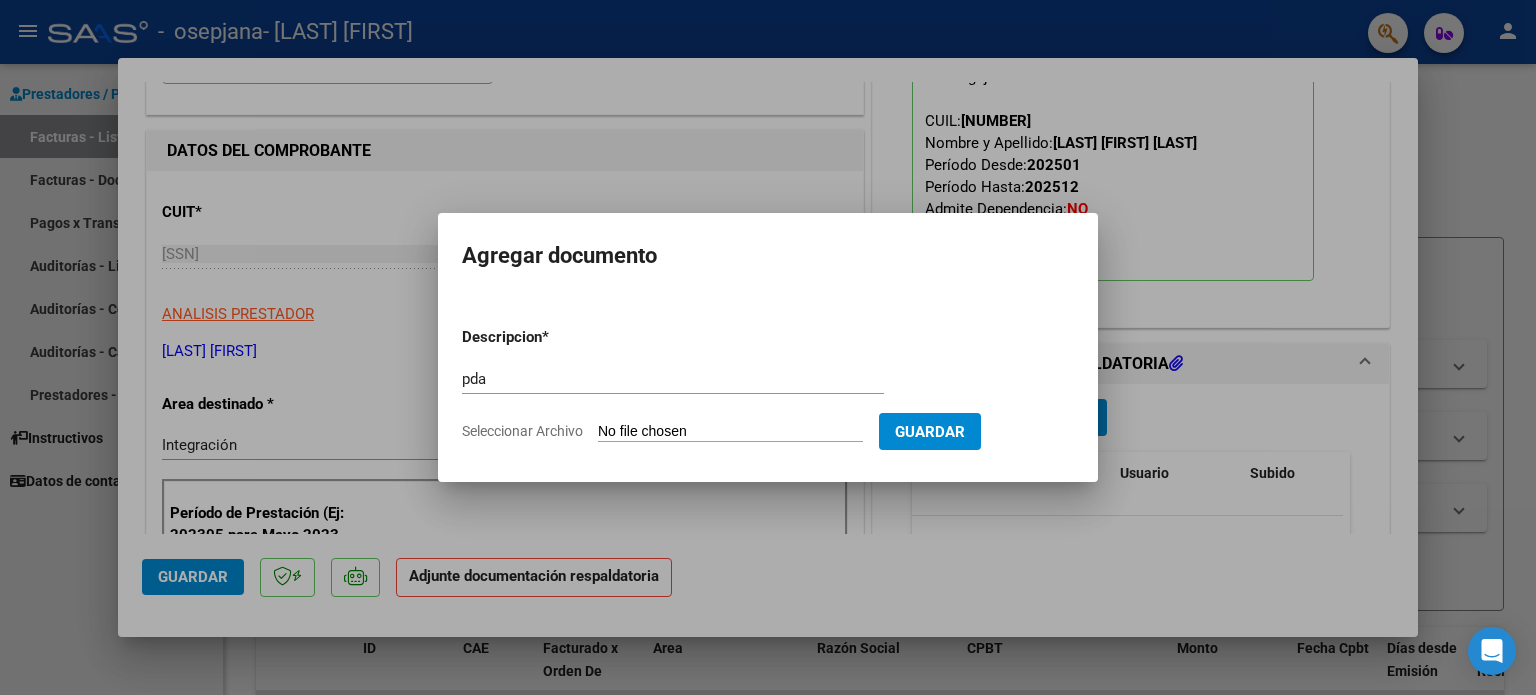 type on "C:\fakepath\Documento 62 (5).pdf" 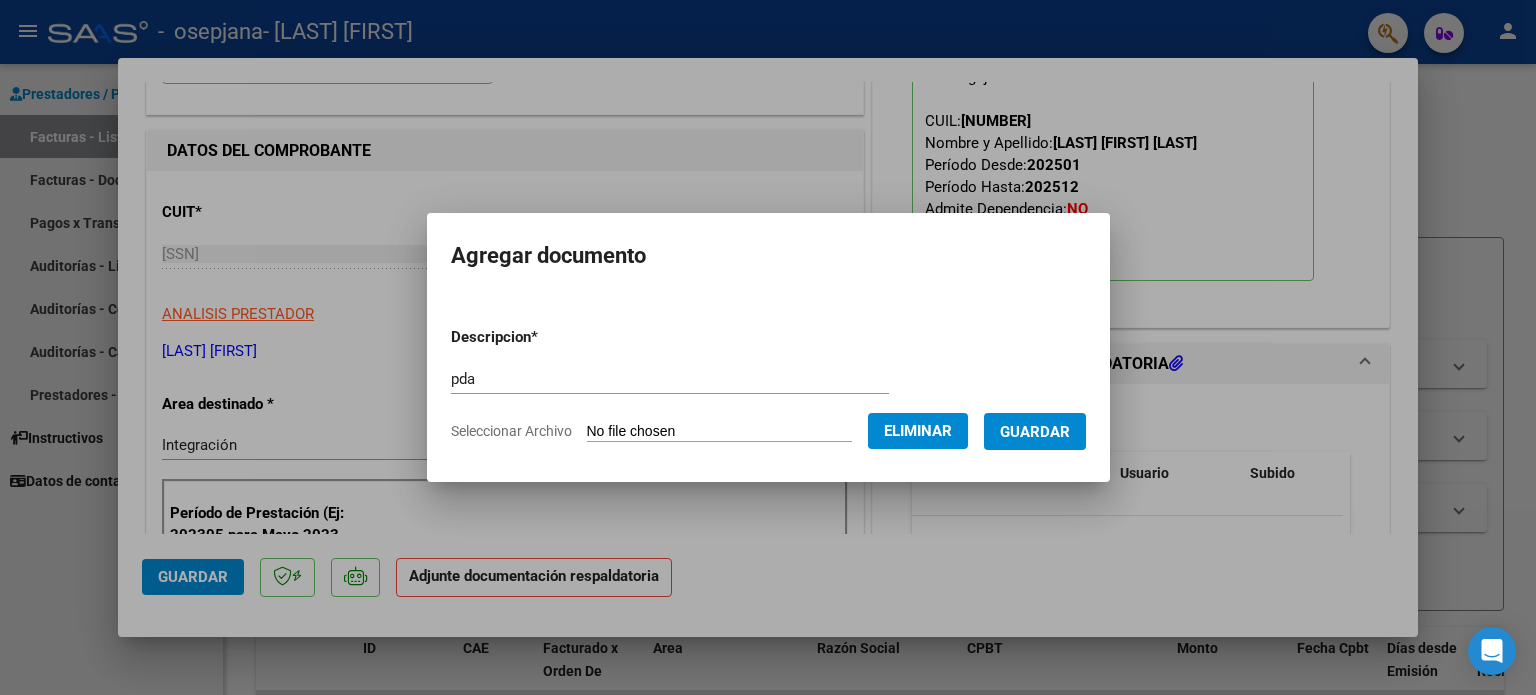 click on "Guardar" at bounding box center (1035, 432) 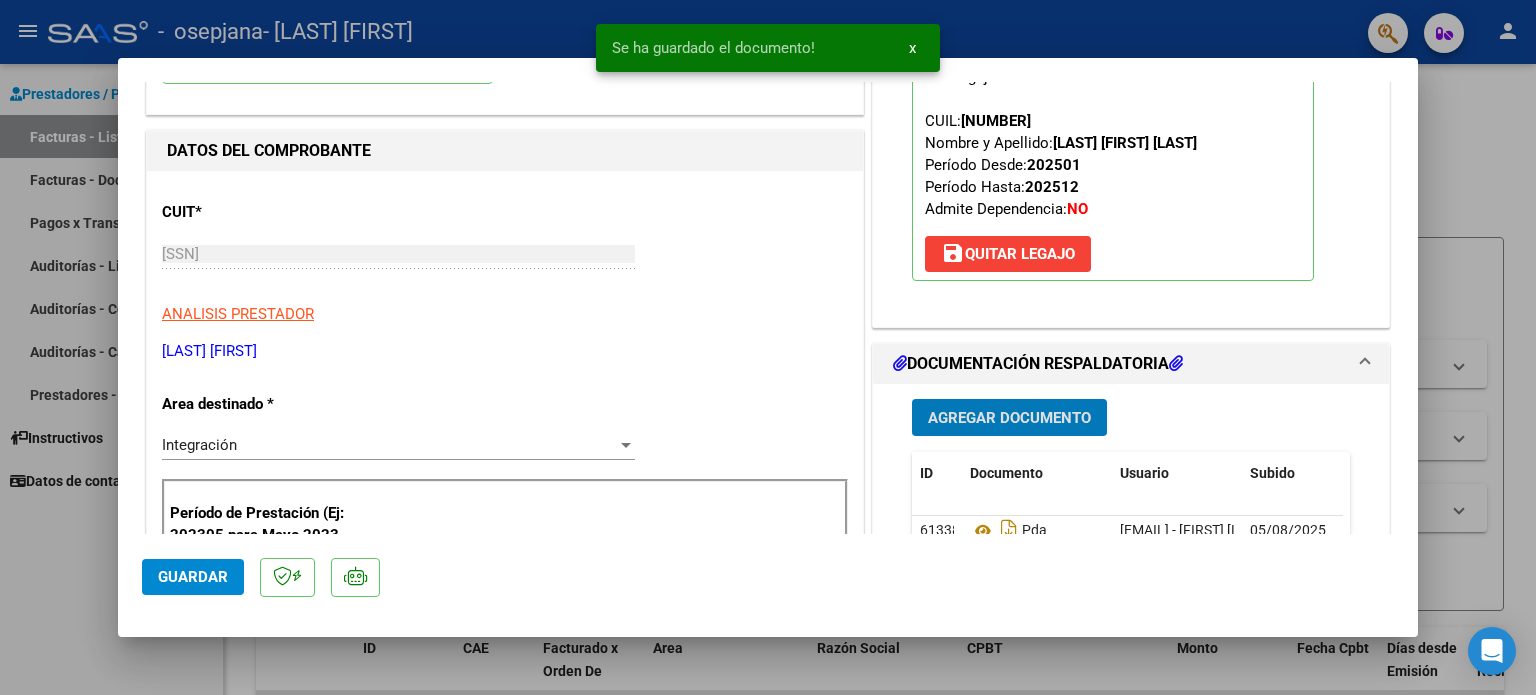 click on "Guardar" 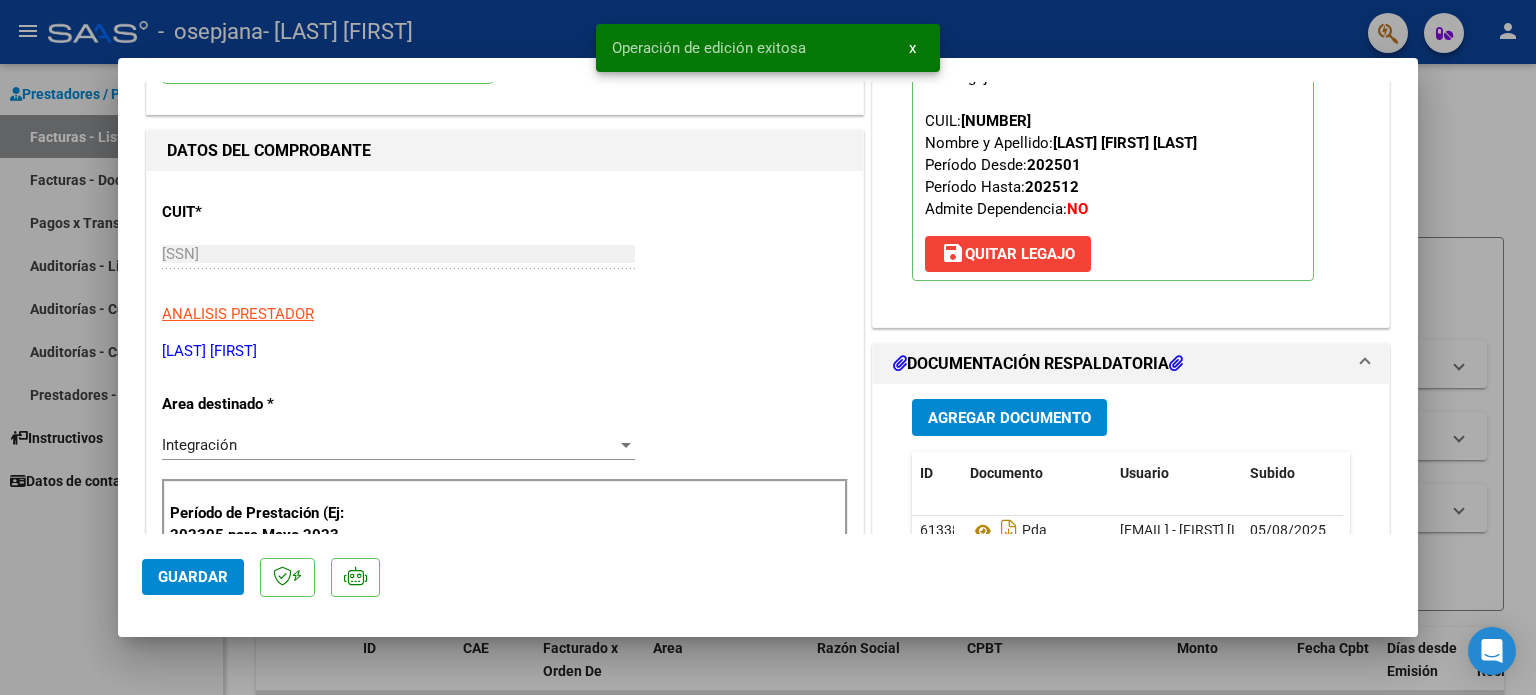 click on "Guardar" 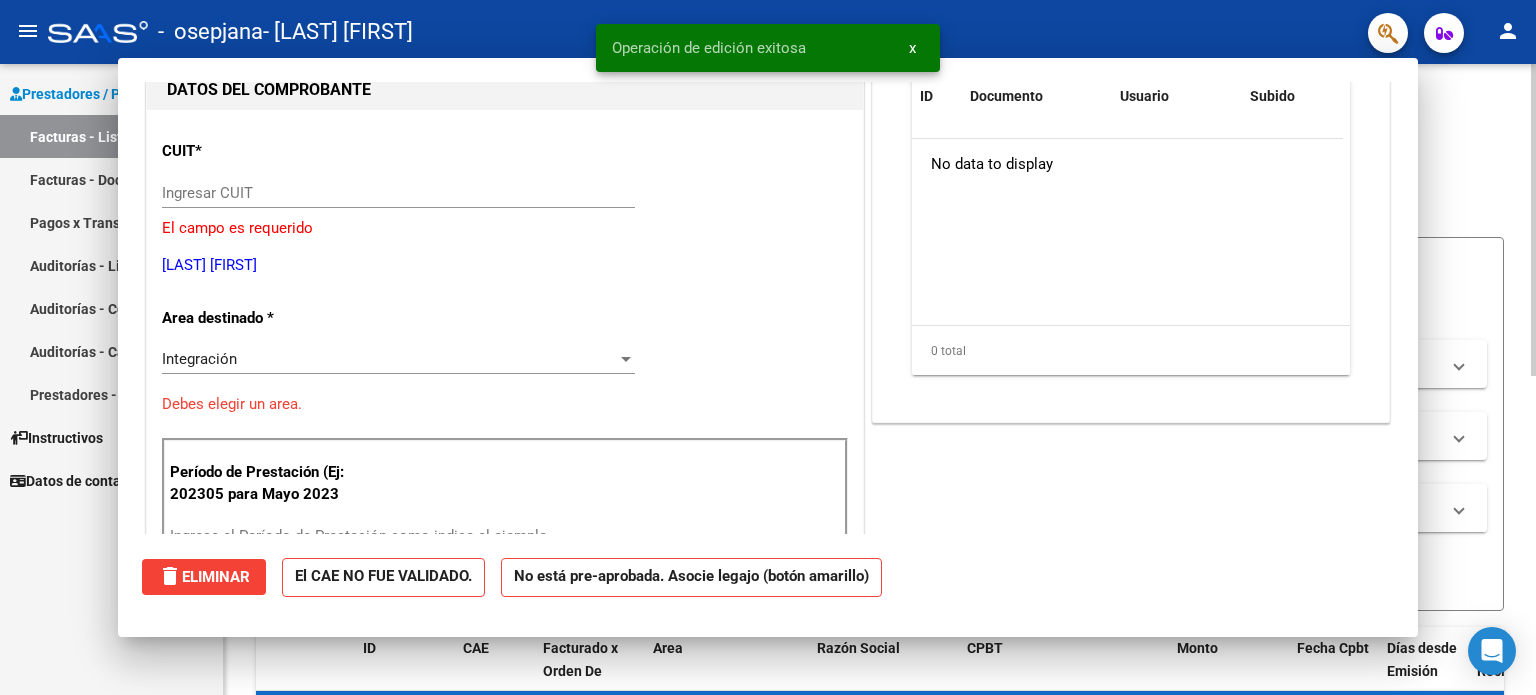 scroll, scrollTop: 0, scrollLeft: 0, axis: both 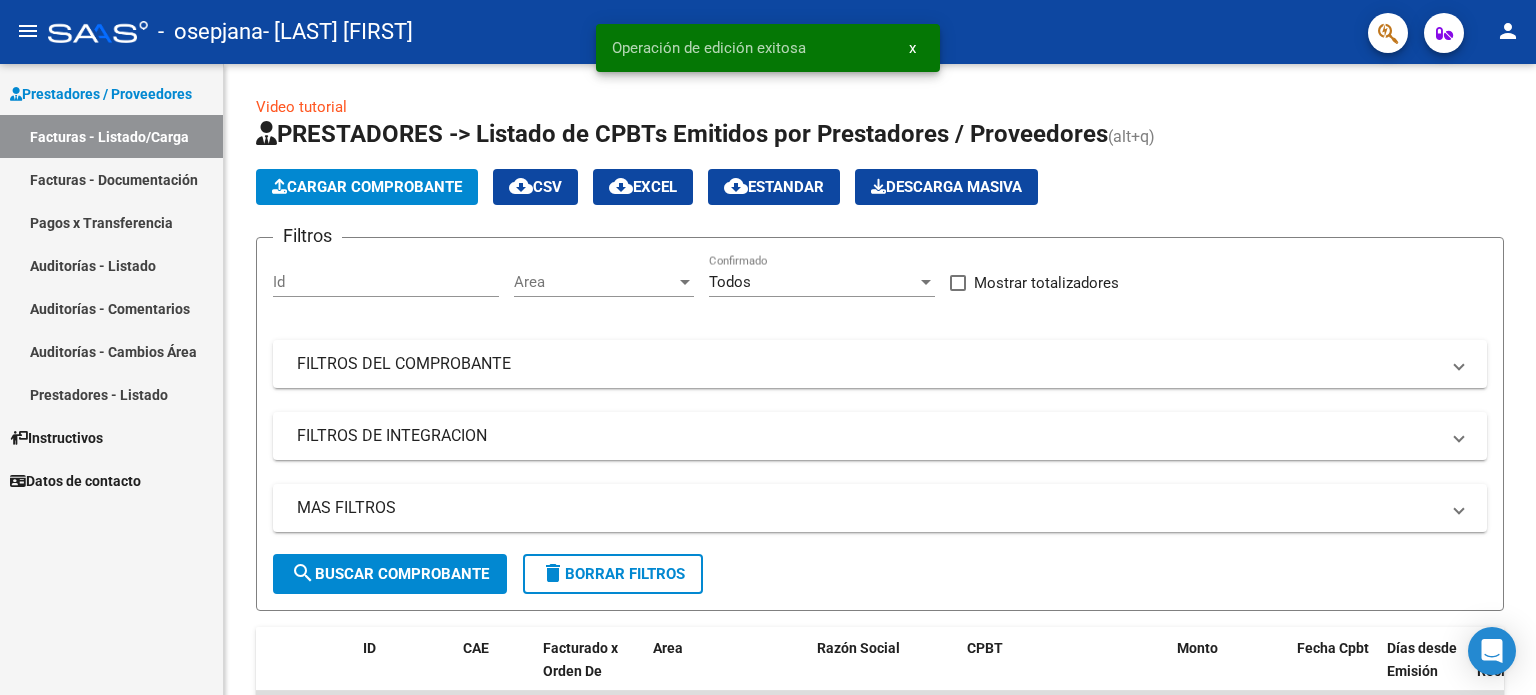 click on "person" 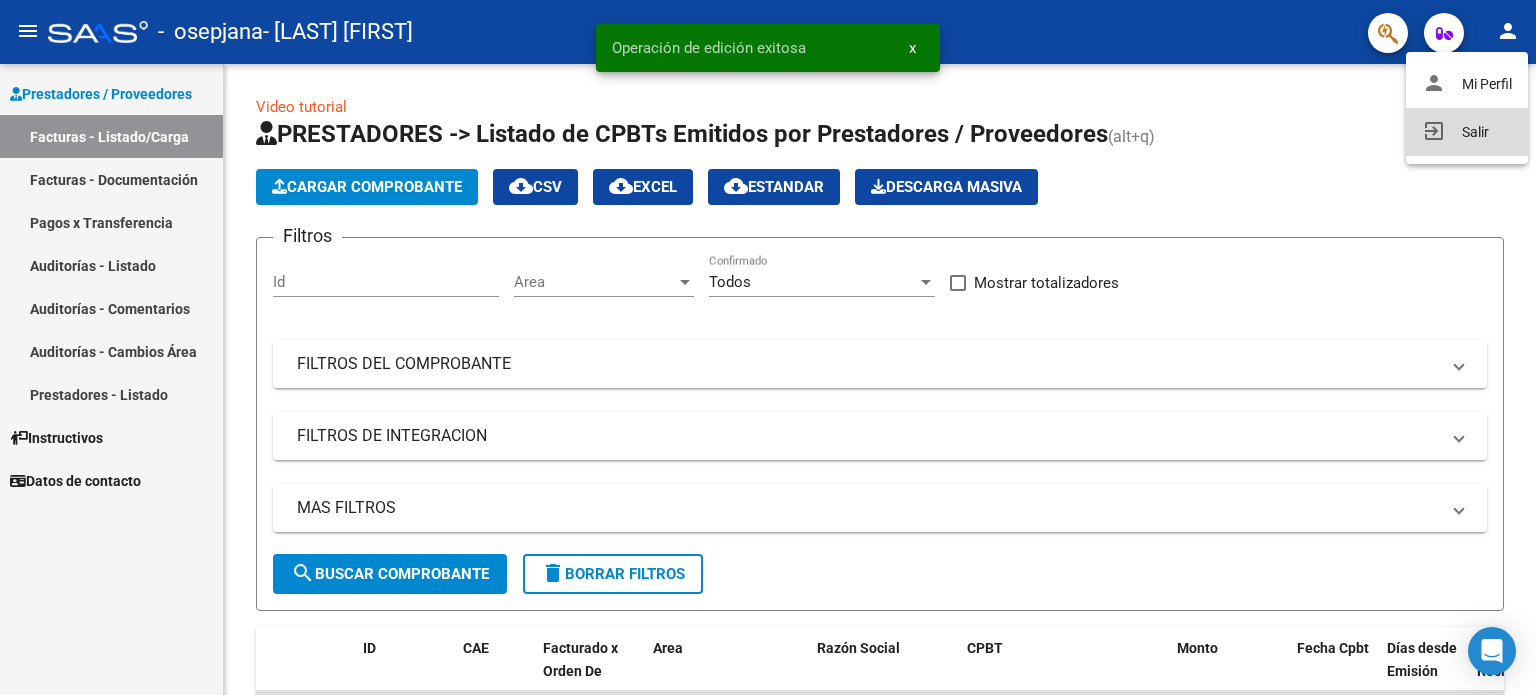 click on "exit_to_app  Salir" at bounding box center [1467, 132] 